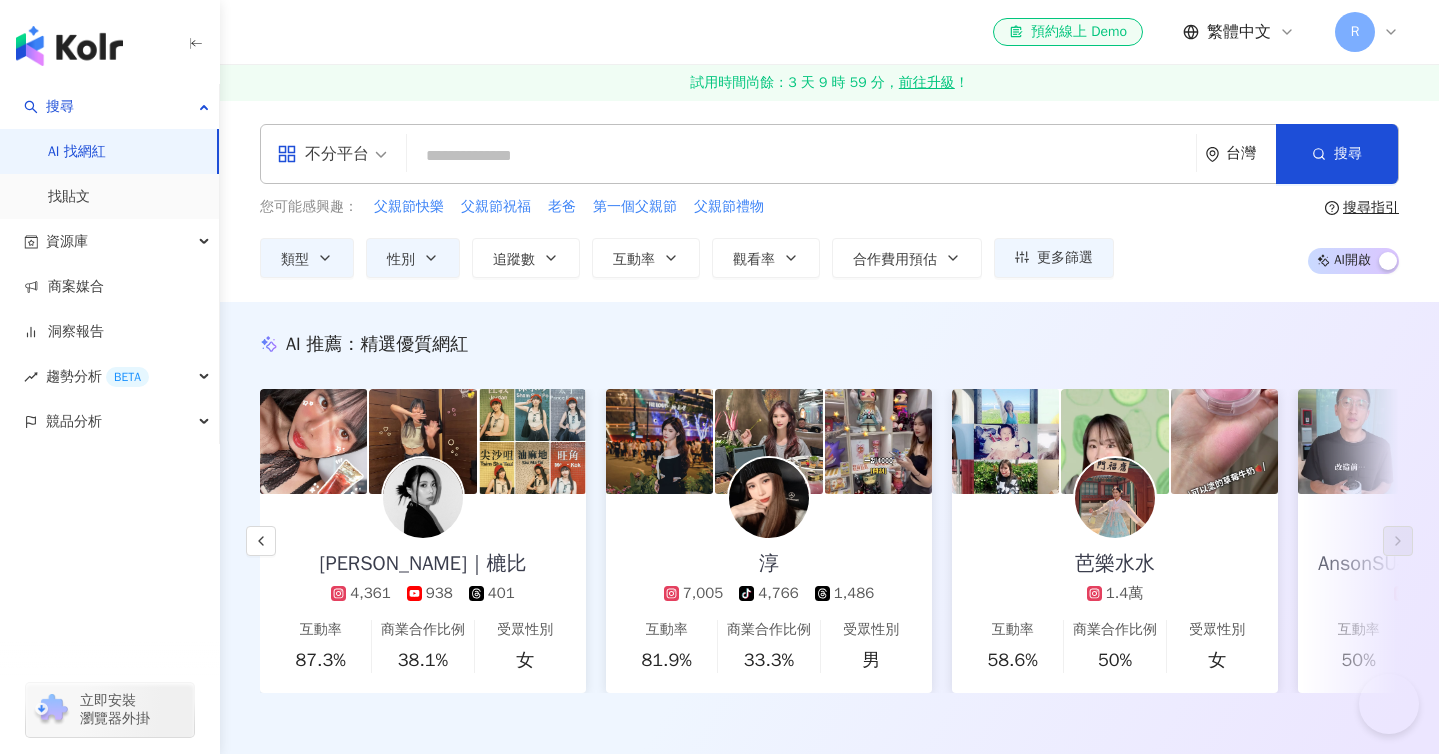 scroll, scrollTop: 56941, scrollLeft: 0, axis: vertical 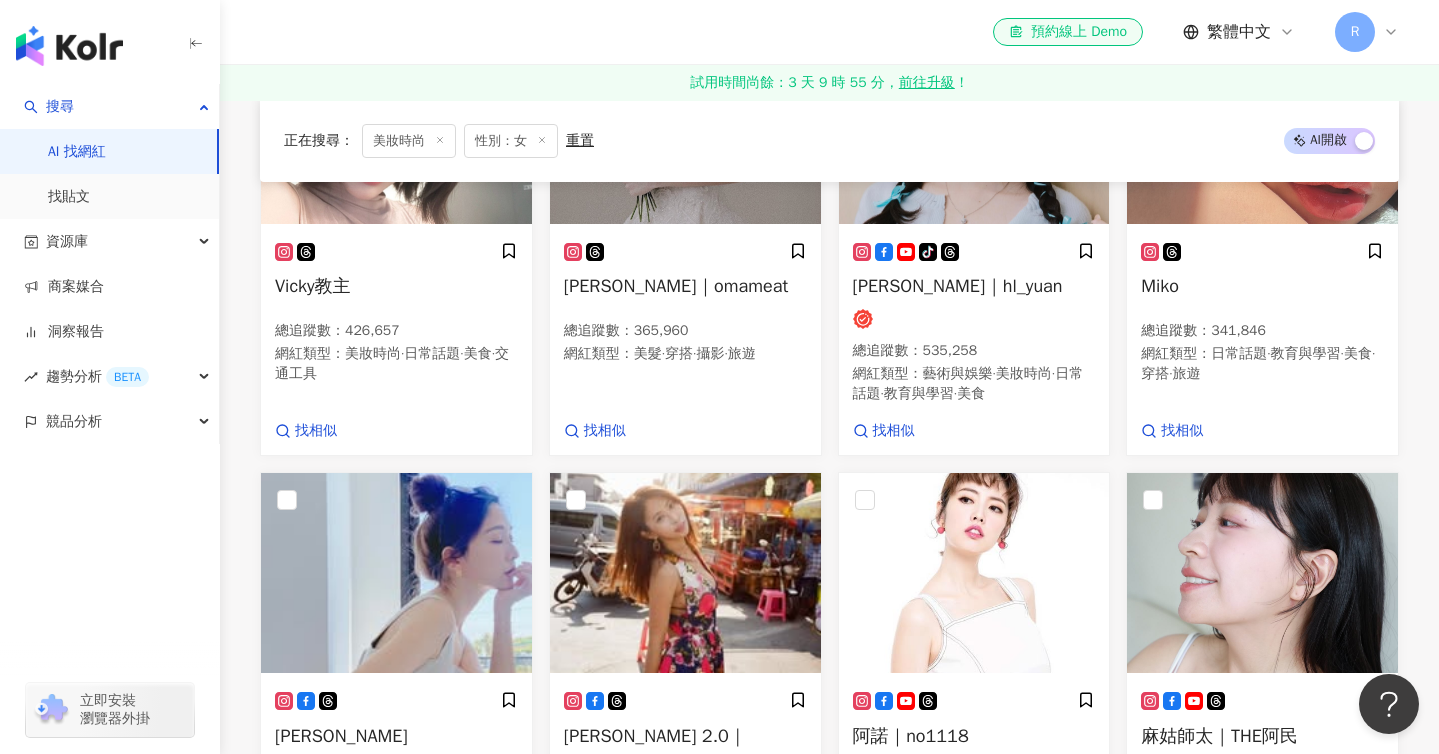 click on "tiktok-icon 彤兒-王宇彤｜yutung0619 總追蹤數 ： 532,195 網紅類型 ： 美妝時尚  ·  日常話題  ·  教育與學習  ·  穿搭" at bounding box center (396, 1663) 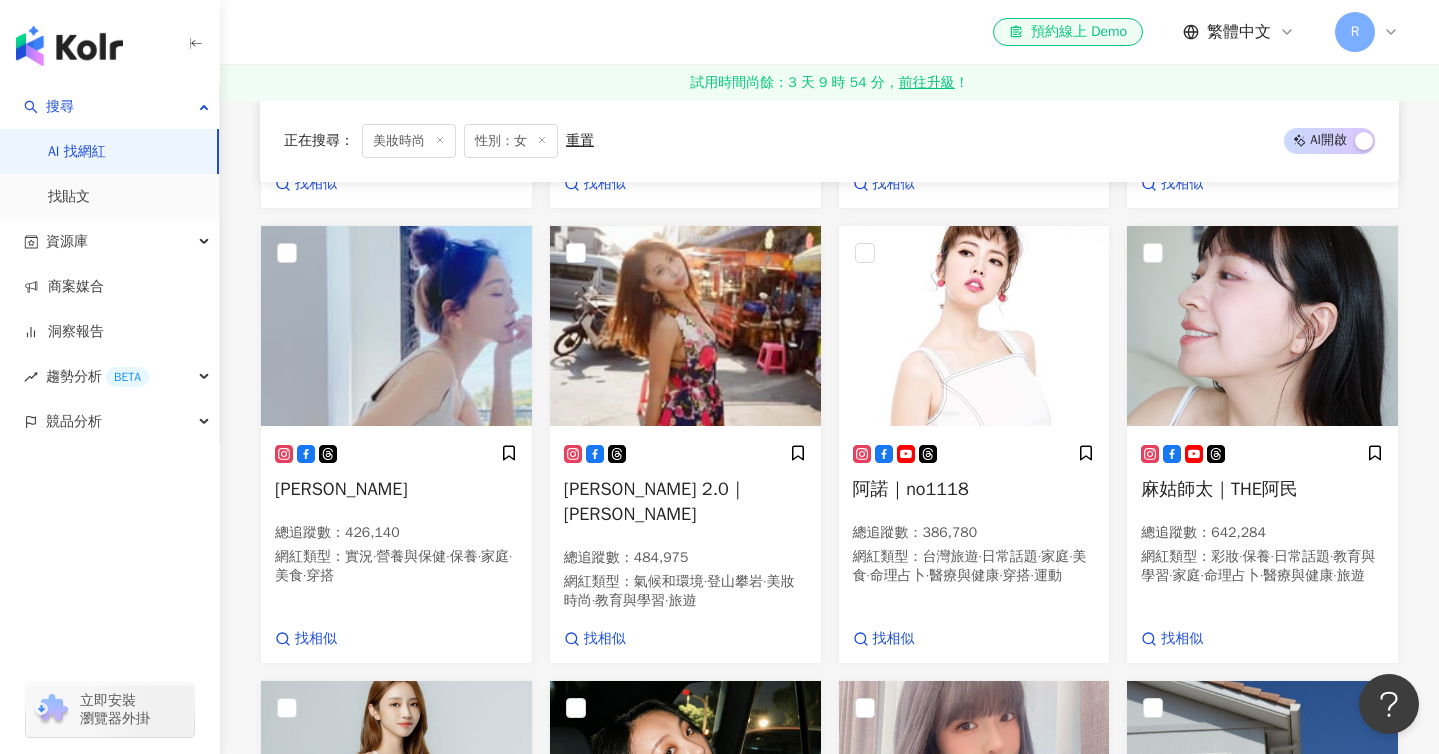 scroll, scrollTop: 57178, scrollLeft: 0, axis: vertical 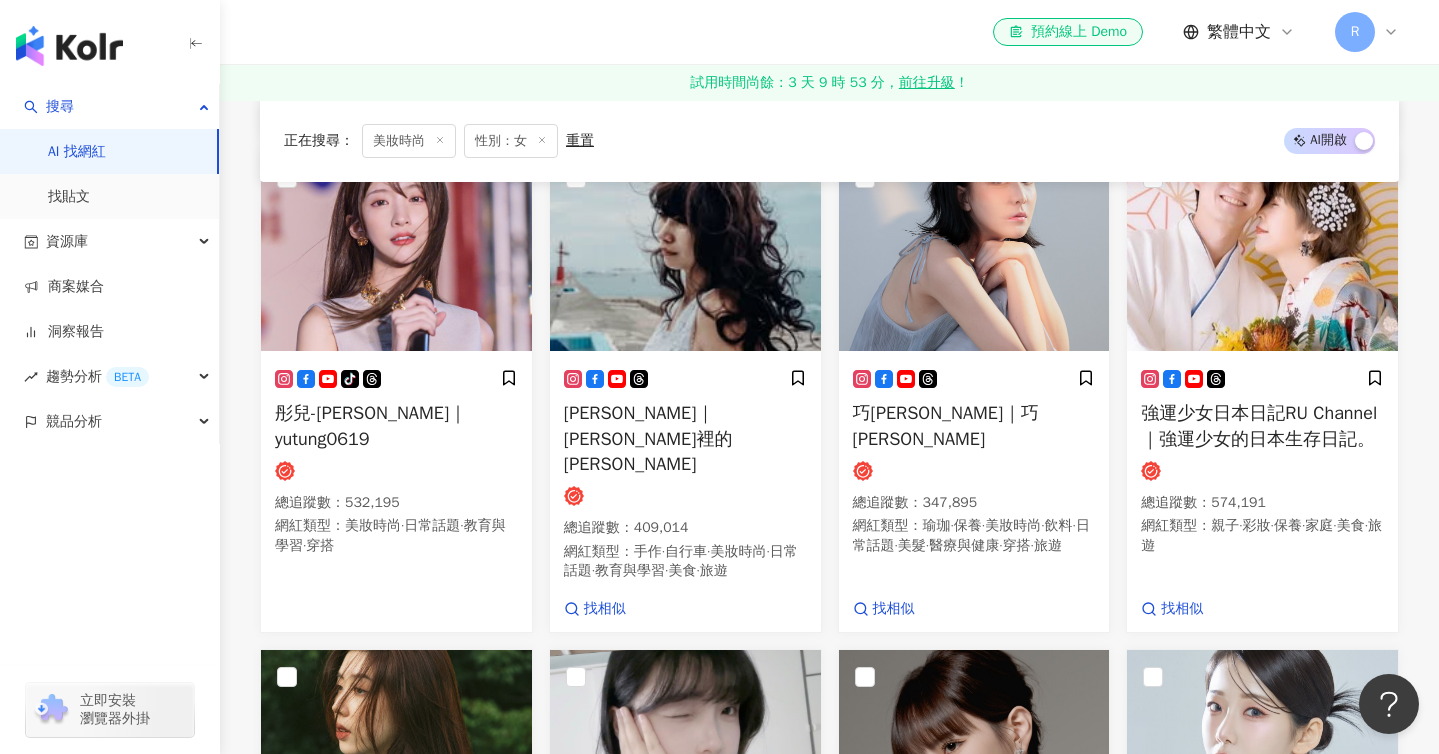 click on "繼續看更多" at bounding box center [841, 2109] 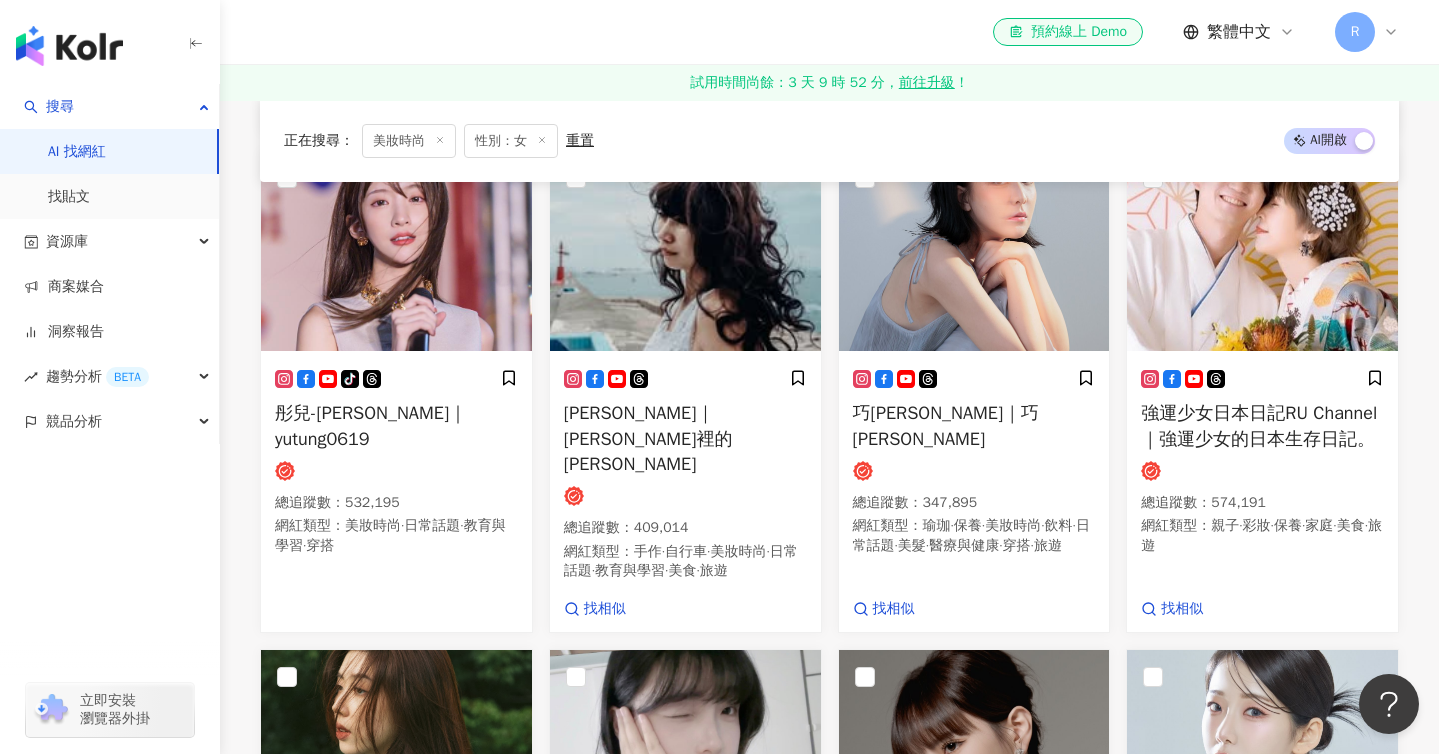 click on "水兒｜水兒 Waterfall 總追蹤數 ： 370,459 網紅類型 ： 彩妝  ·  保養  ·  美妝時尚  ·  日常話題  ·  教育與學習  ·  醫療與健康  ·  旅遊 找相似" at bounding box center (685, 1803) 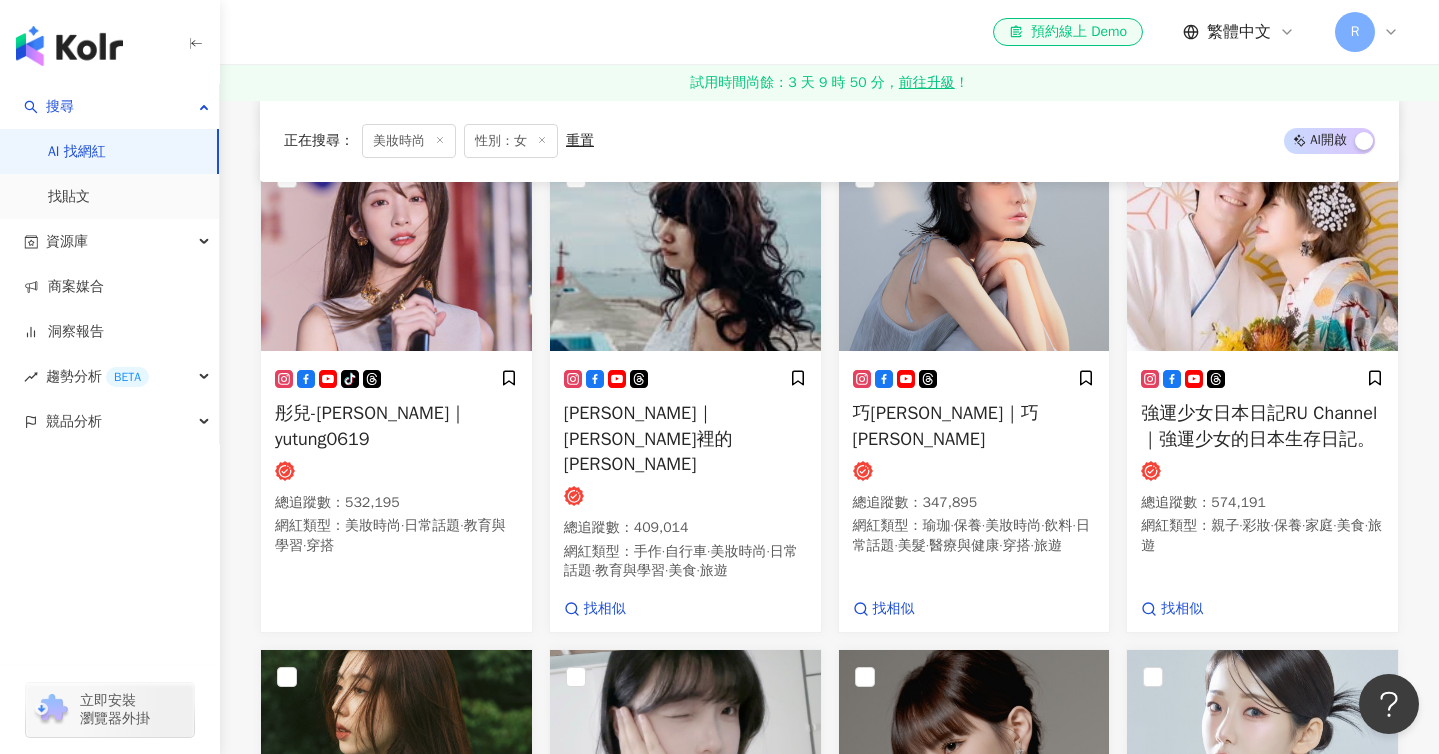 scroll, scrollTop: 58249, scrollLeft: 0, axis: vertical 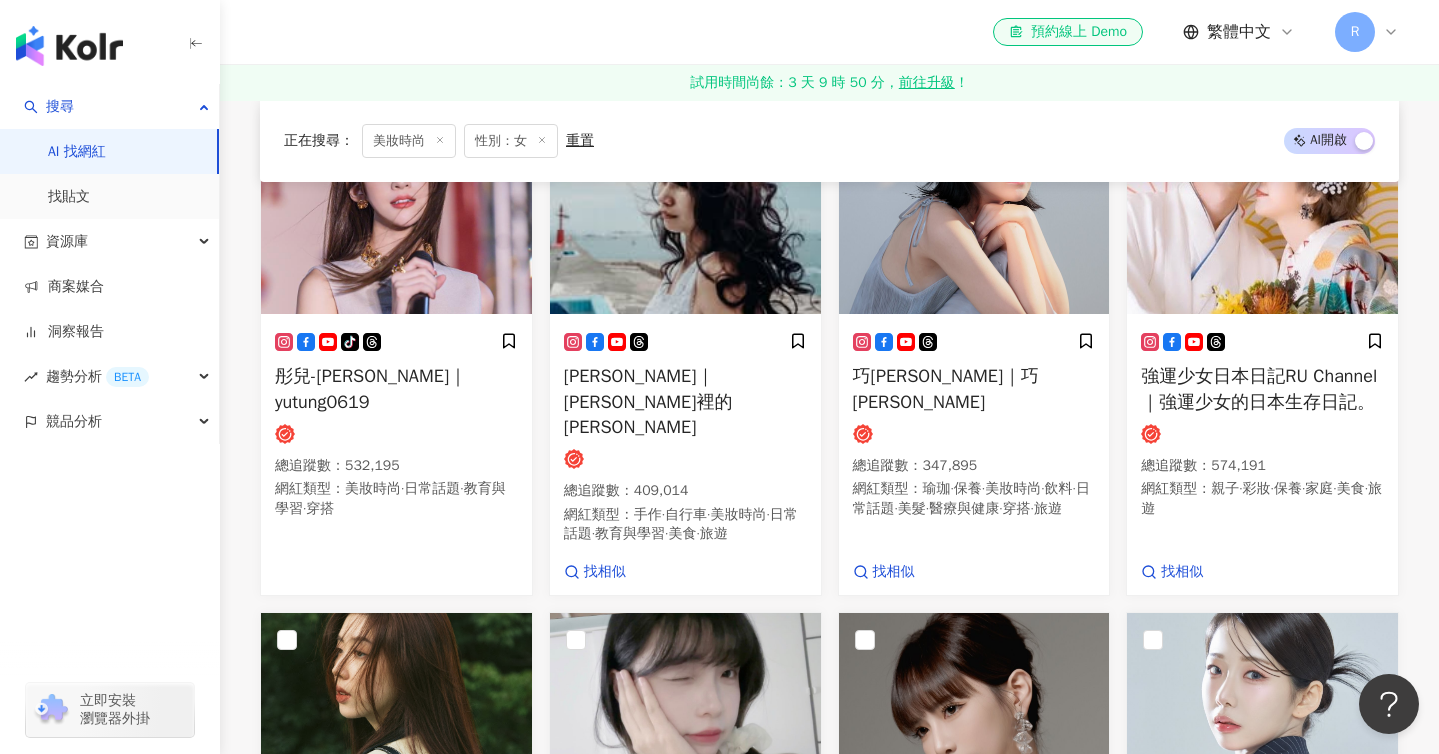 click on "水兒｜水兒 Waterfall 總追蹤數 ： 370,459 網紅類型 ： 彩妝  ·  保養  ·  美妝時尚  ·  日常話題  ·  教育與學習  ·  醫療與健康  ·  旅遊 找相似" at bounding box center [685, 1766] 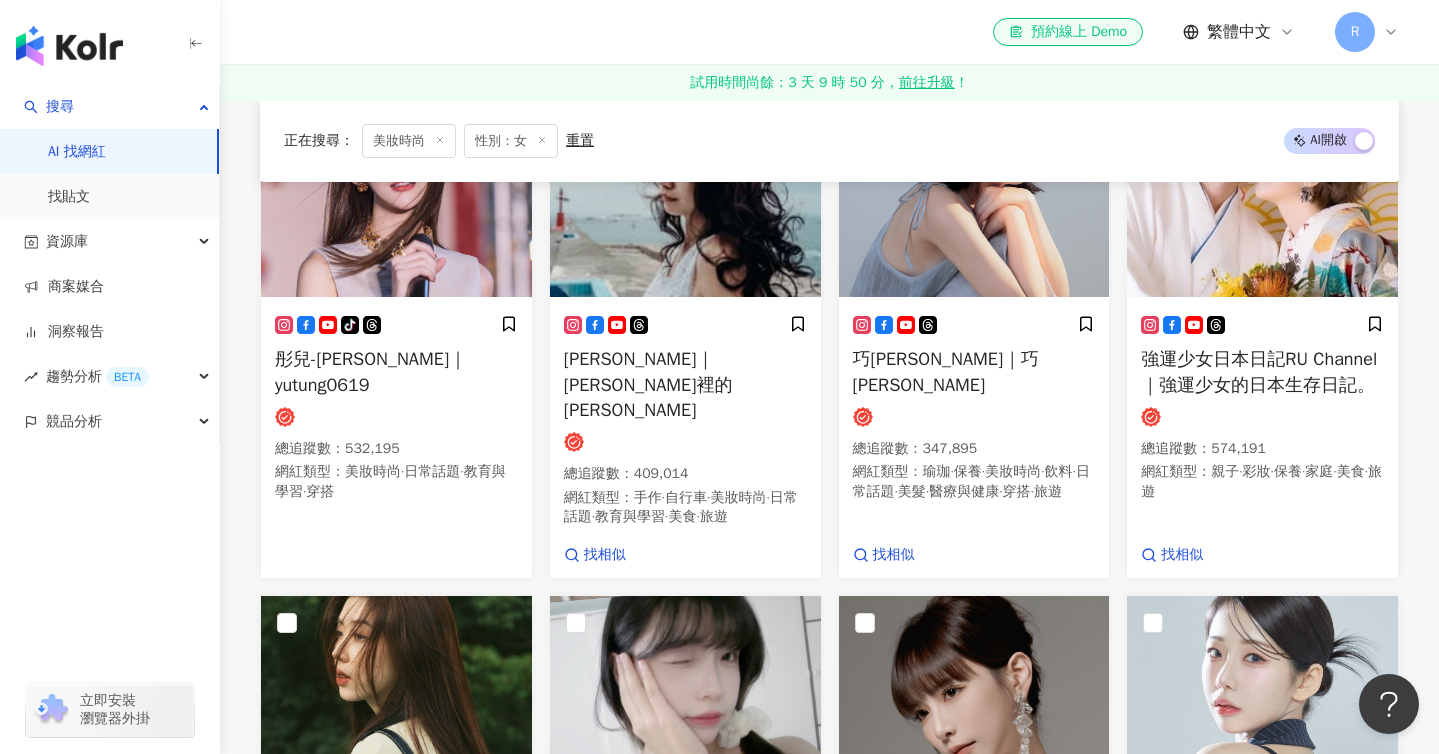 scroll, scrollTop: 58259, scrollLeft: 0, axis: vertical 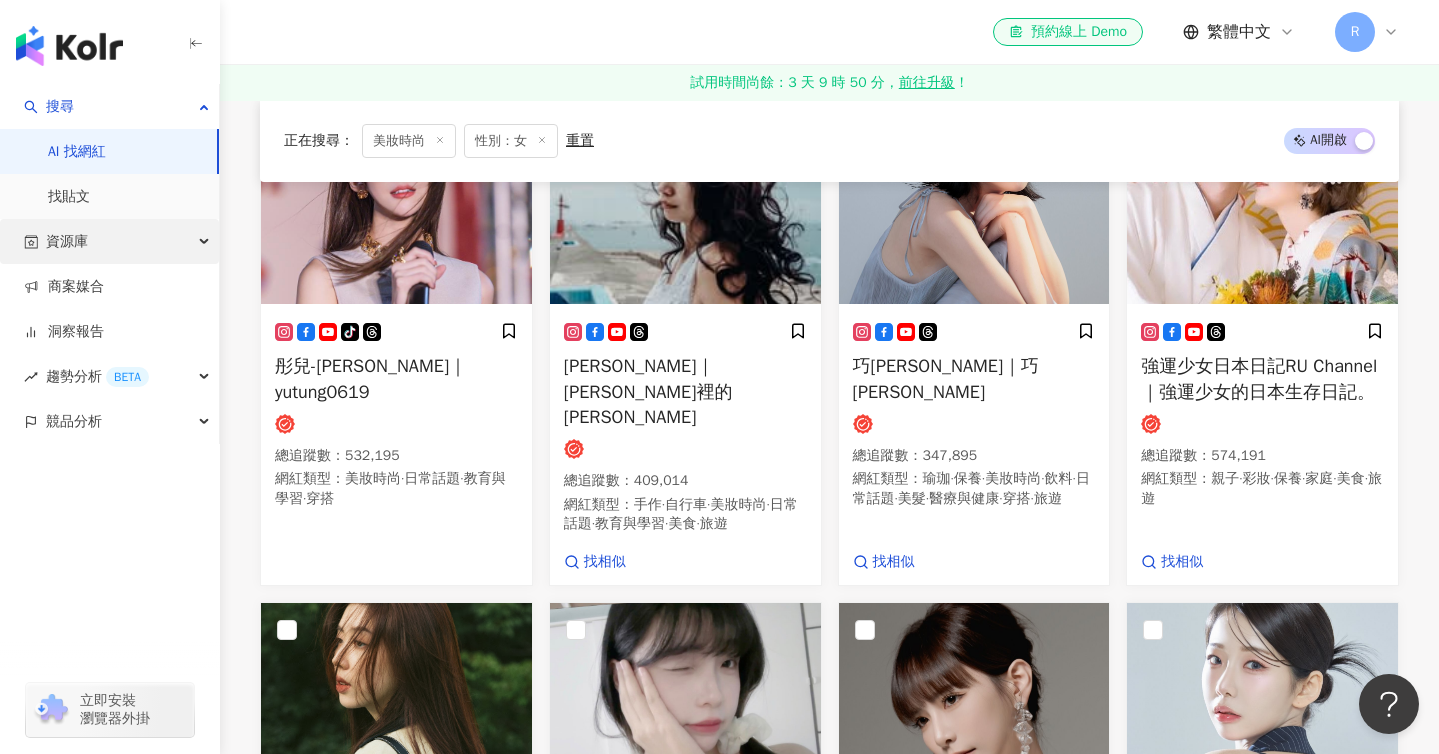 click on "資源庫" at bounding box center (109, 241) 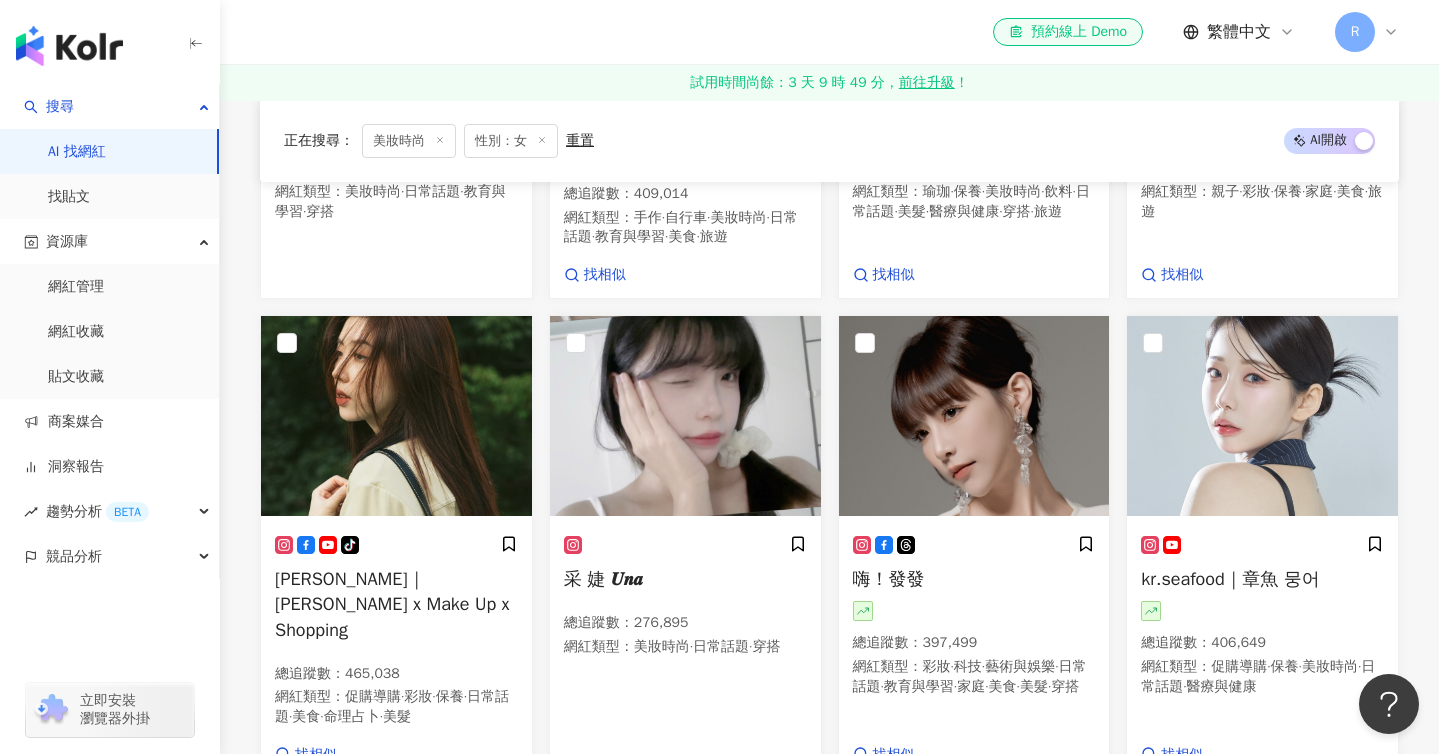 scroll, scrollTop: 58557, scrollLeft: 0, axis: vertical 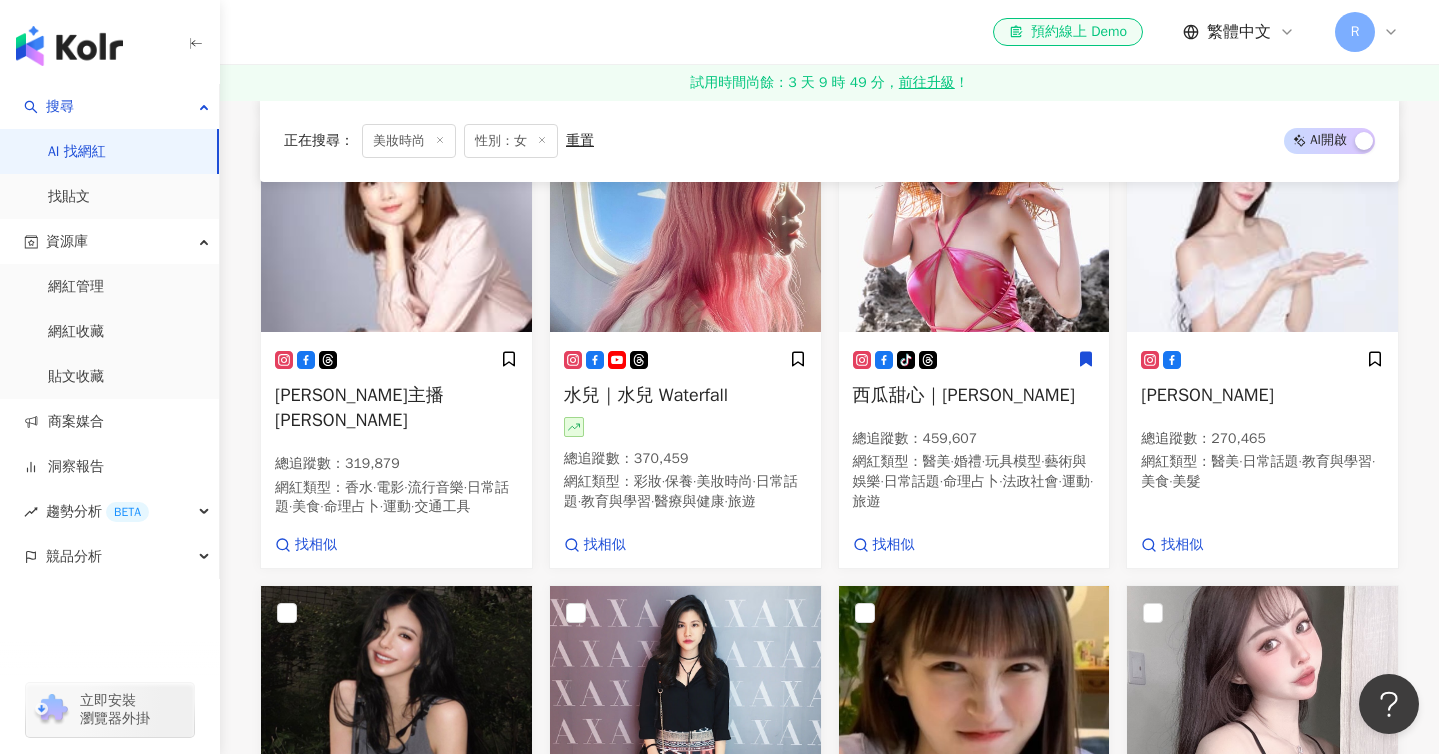 click on "繼續看更多" at bounding box center (830, 2059) 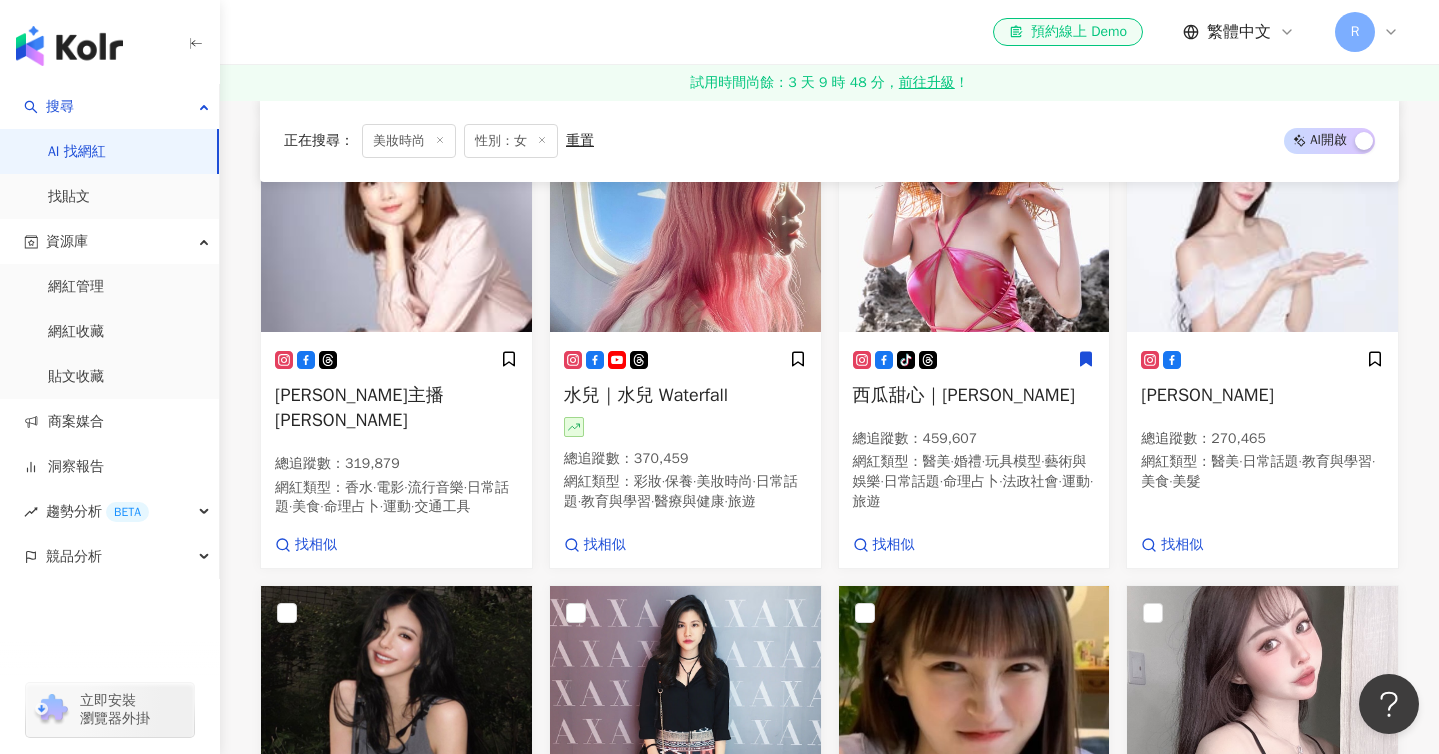 click on "怡婷｜yitin04.02 總追蹤數 ： 270,810 網紅類型 ： 感情  ·  美妝時尚  ·  日常話題  ·  財經 找相似" at bounding box center (685, 1756) 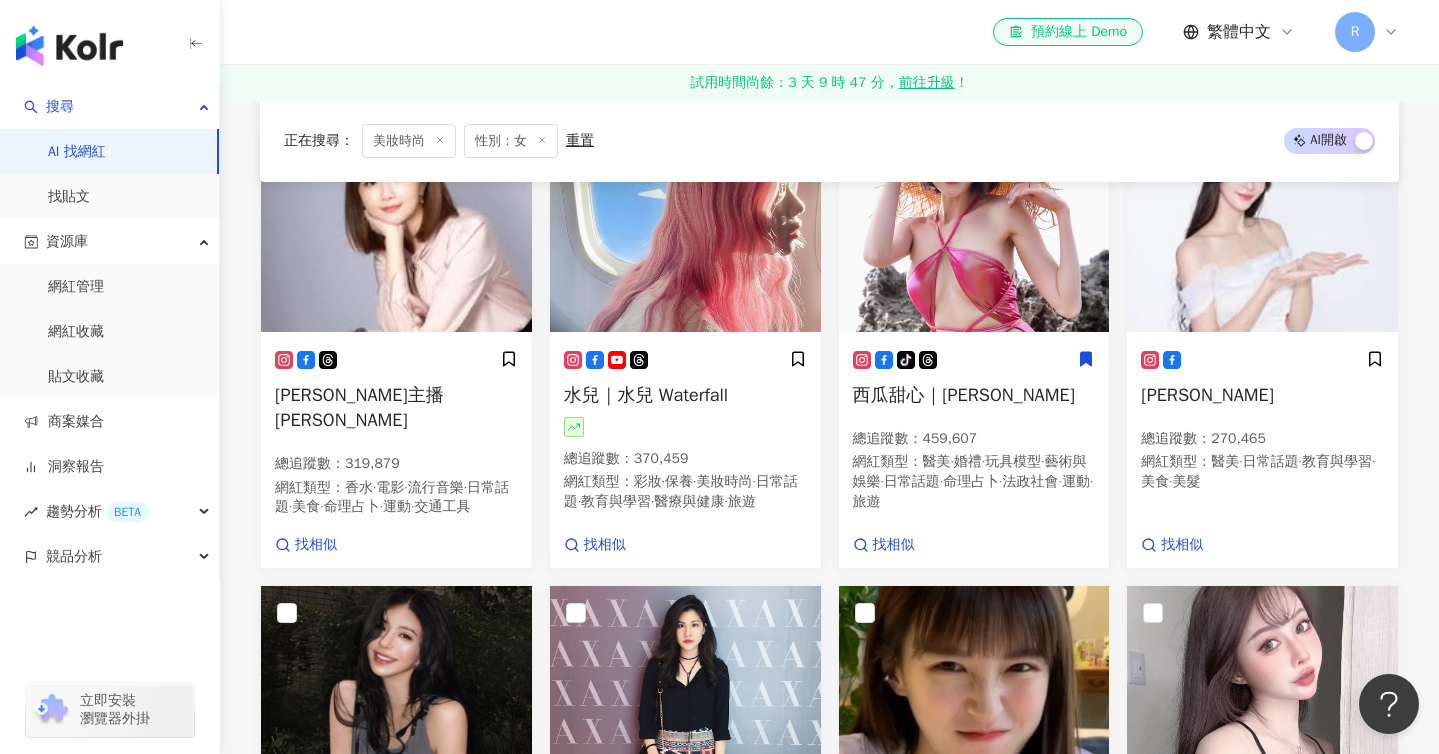 scroll, scrollTop: 59619, scrollLeft: 0, axis: vertical 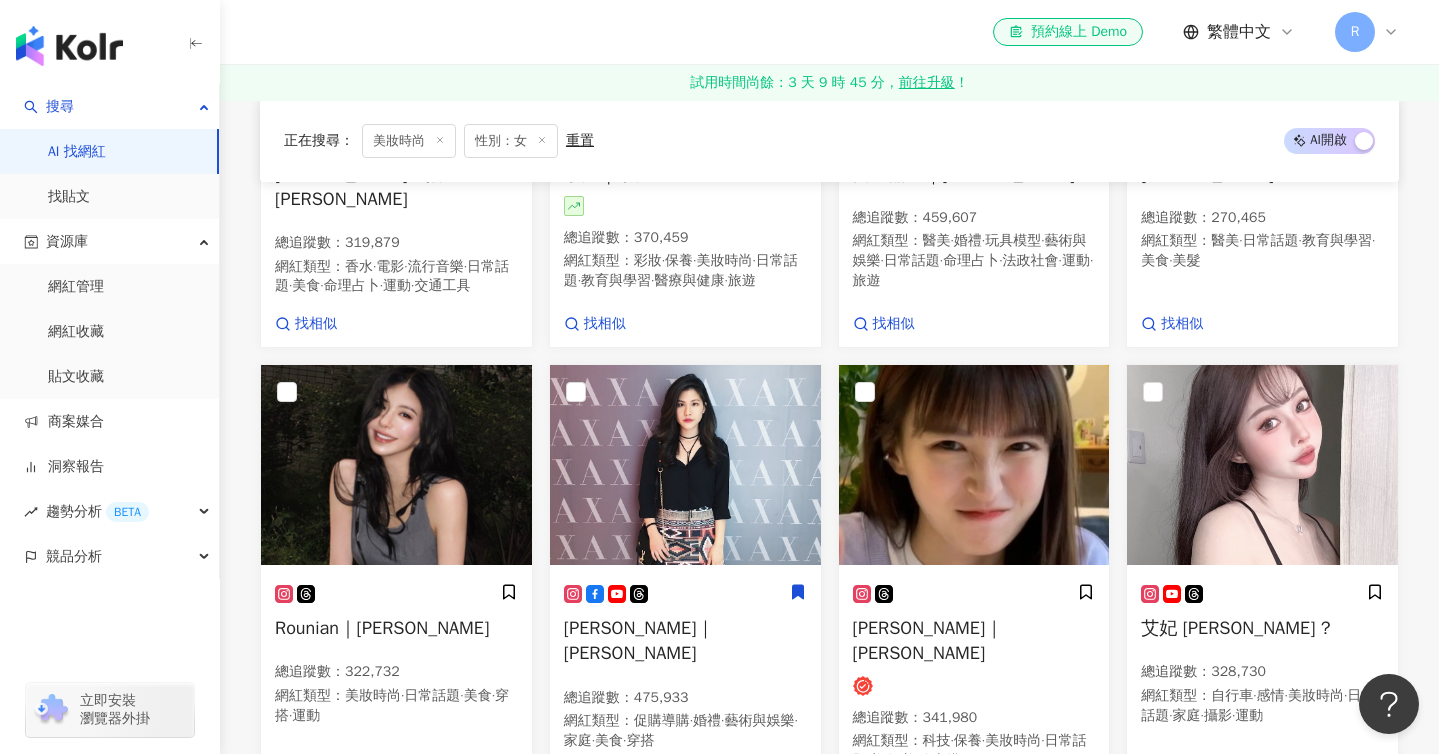 click on "Savislook 總追蹤數 ： 476,974 網紅類型 ： 藝術與娛樂  ·  日常話題  ·  穿搭" at bounding box center (1262, 2057) 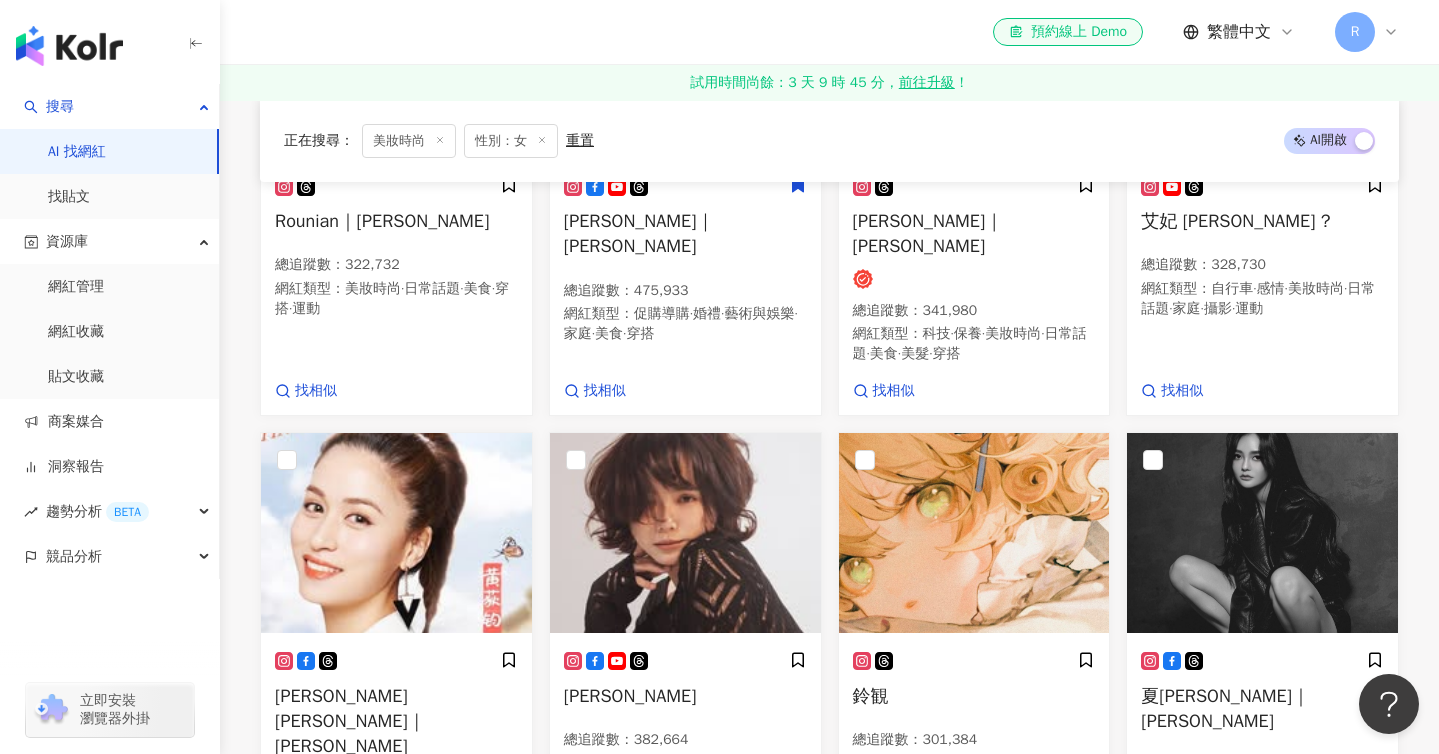 scroll, scrollTop: 60323, scrollLeft: 0, axis: vertical 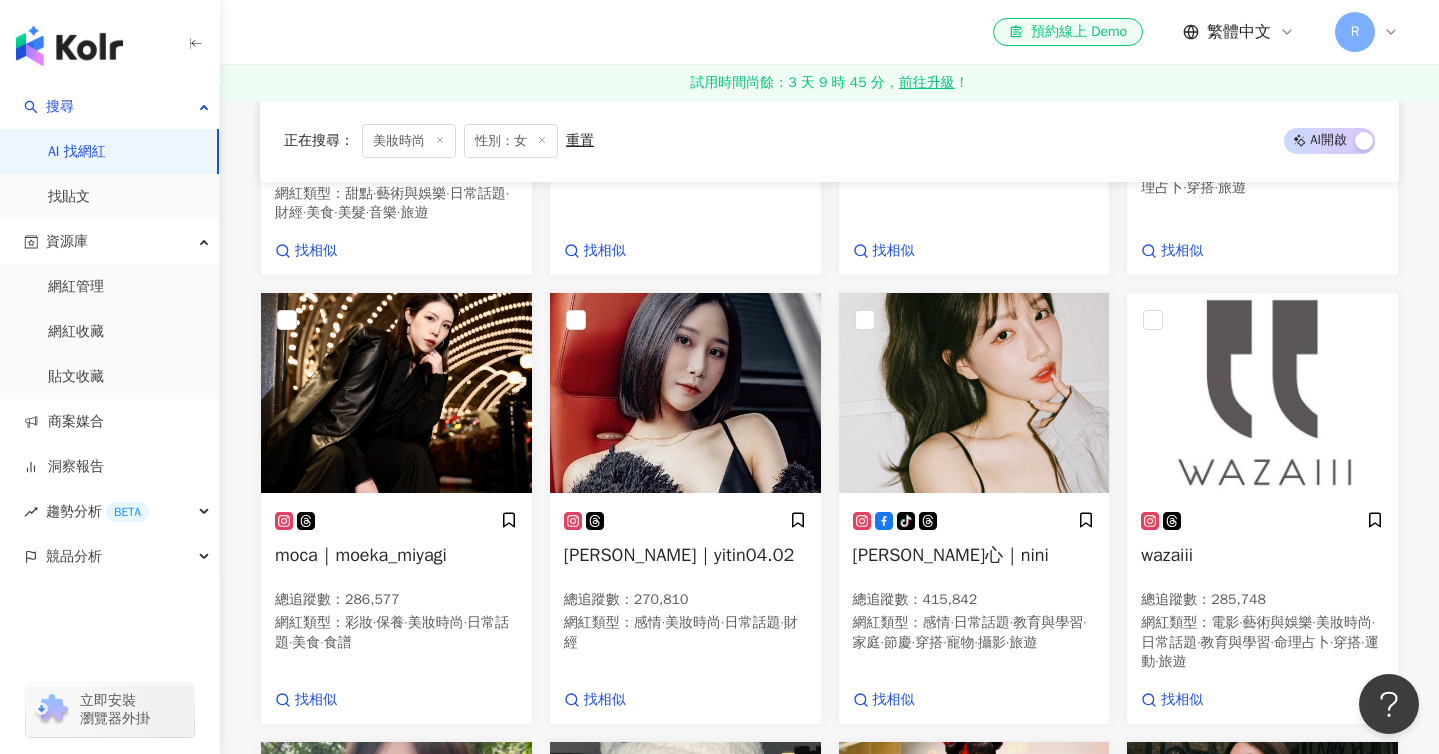 click on "繼續看更多" at bounding box center (830, 2200) 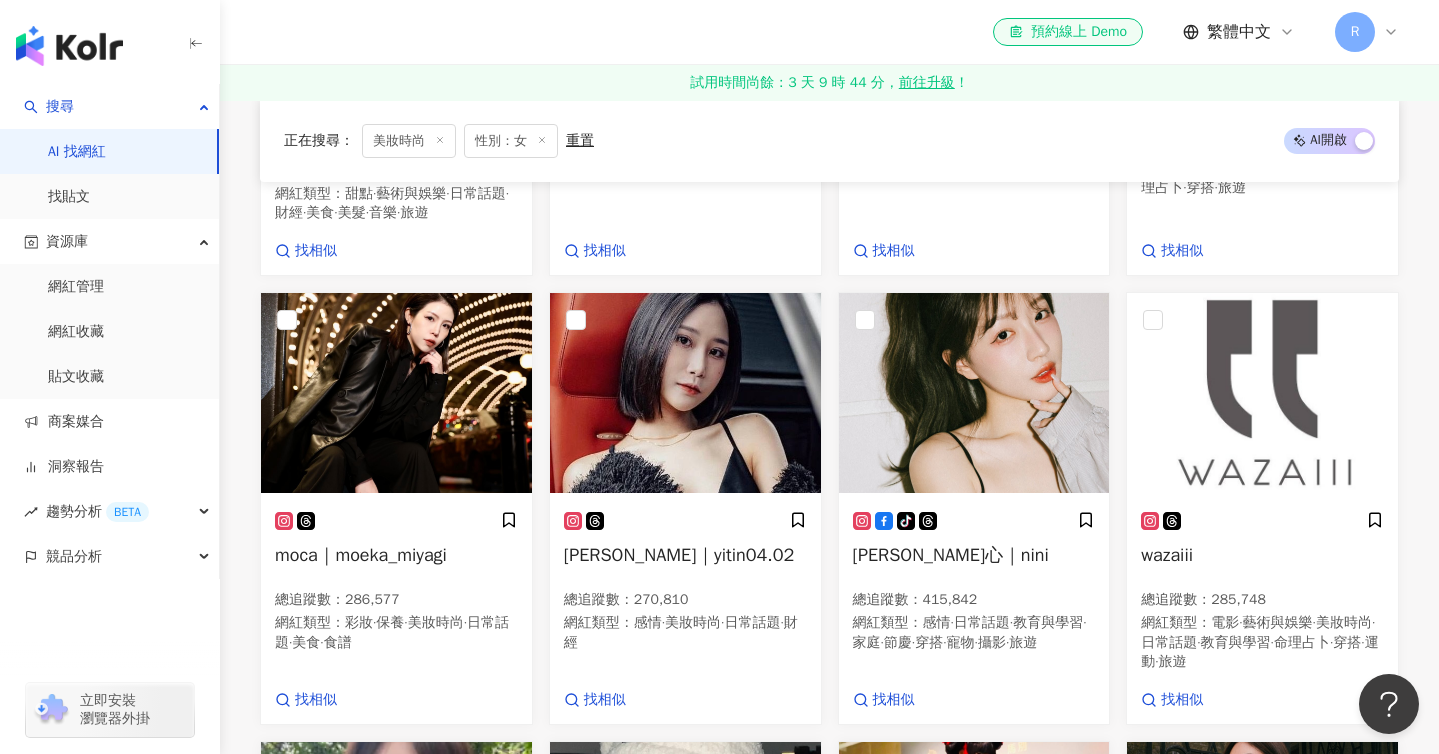 click on "荊紫妍｜小辣椒Crystal 總追蹤數 ： 5,568,665 網紅類型 ： 美妝時尚  ·  日常話題  ·  教育與學習  ·  美食 找相似 小嗨｜stilleecho 總追蹤數 ： 5,108,374 網紅類型 ： 流行音樂  ·  飲料  ·  日常話題  ·  美髮  ·  音樂 找相似 Pan Piano｜Pan 總追蹤數 ： 4,456,030 網紅類型 ： 玩具模型  ·  藝術與娛樂  ·  美妝時尚  ·  日常話題  ·  美食  ·  遊戲  ·  音樂  ·  交通工具 找相似 tiktok-icon 艾瑞絲｜Aries 總追蹤數 ： 5,623,247 網紅類型 ： 醫美  ·  感情  ·  彩妝  ·  保養  ·  日常話題  ·  教育與學習  ·  家庭  ·  命理占卜  ·  醫療與健康  ·  旅遊 找相似 邱靜誼｜憑果茱 總追蹤數 ： 4,116,350 網紅類型 ： 台灣旅遊  ·  保養  ·  美食  ·  交通工具 找相似 楊丞琳｜Rainie 總追蹤數 ： 5,975,702 網紅類型 ： 藝術與娛樂  ·  美妝時尚  ·  音樂 找相似 寧寧｜Ning 總追蹤數 ： 3,609,923 網紅類型 ：  ·" at bounding box center [829, -28976] 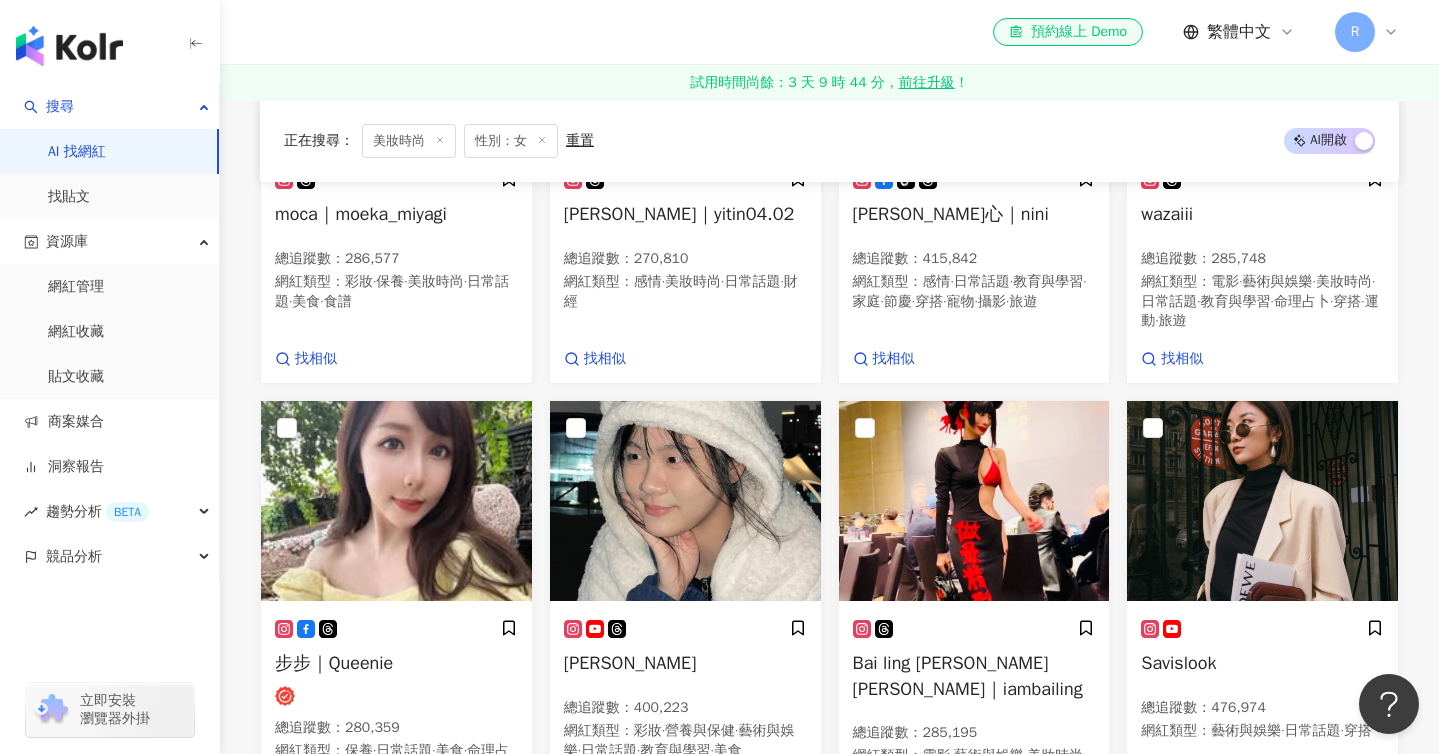 scroll, scrollTop: 61251, scrollLeft: 0, axis: vertical 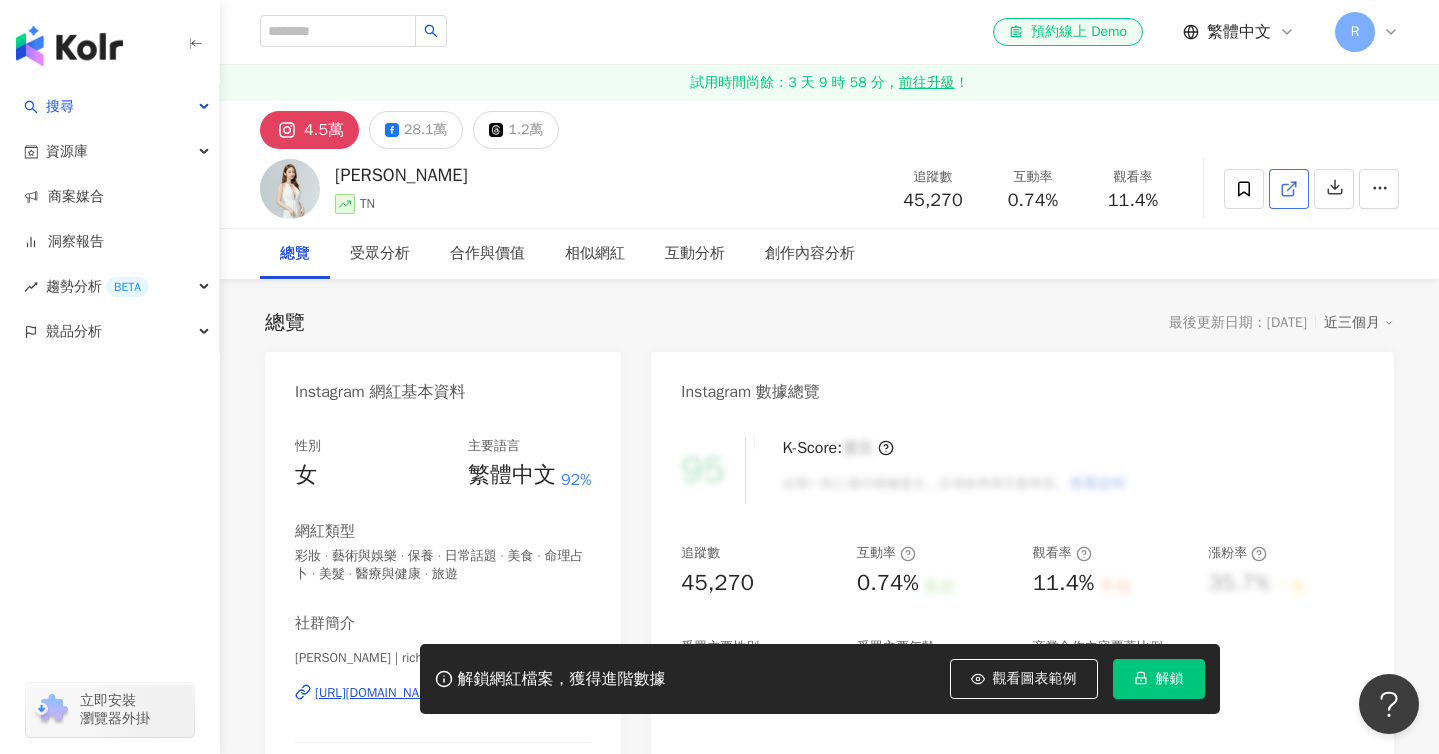 click 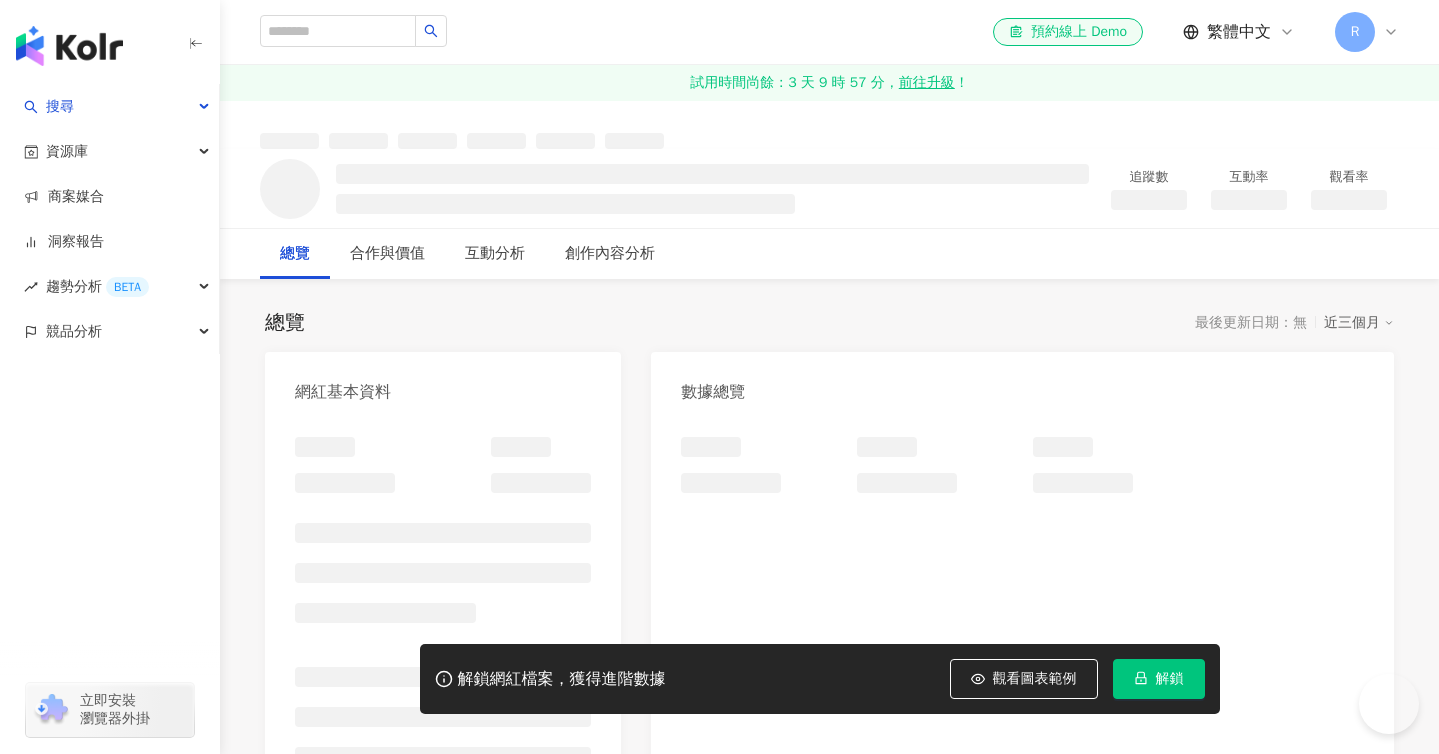 scroll, scrollTop: 0, scrollLeft: 0, axis: both 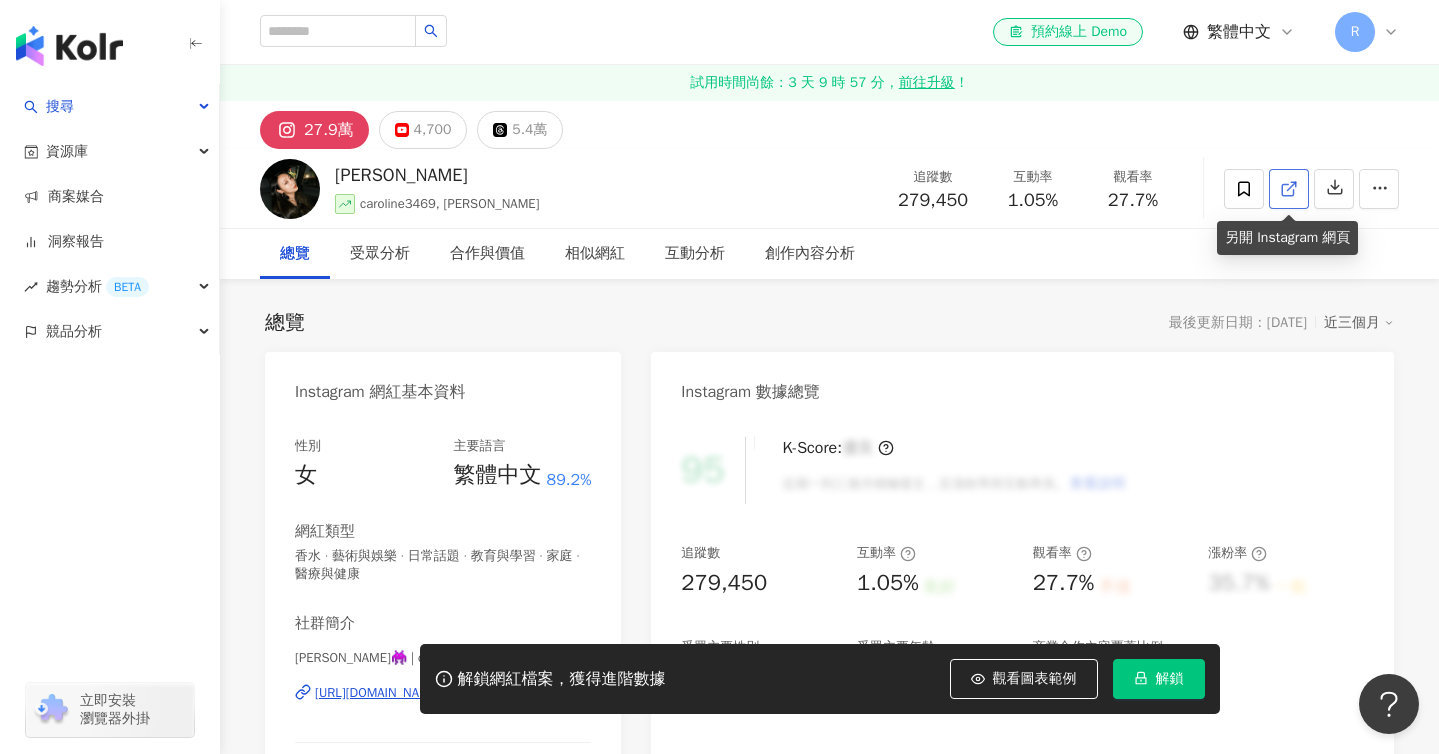 click 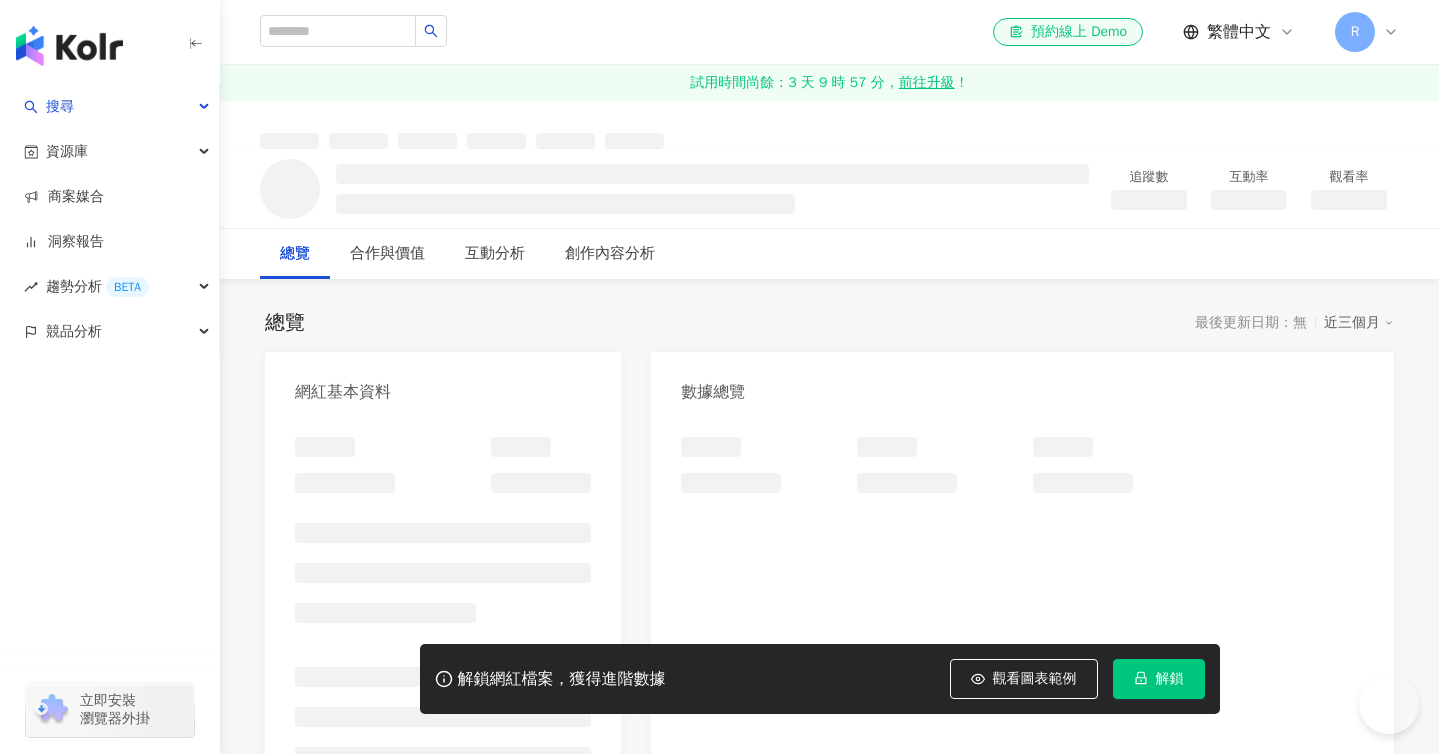 scroll, scrollTop: 0, scrollLeft: 0, axis: both 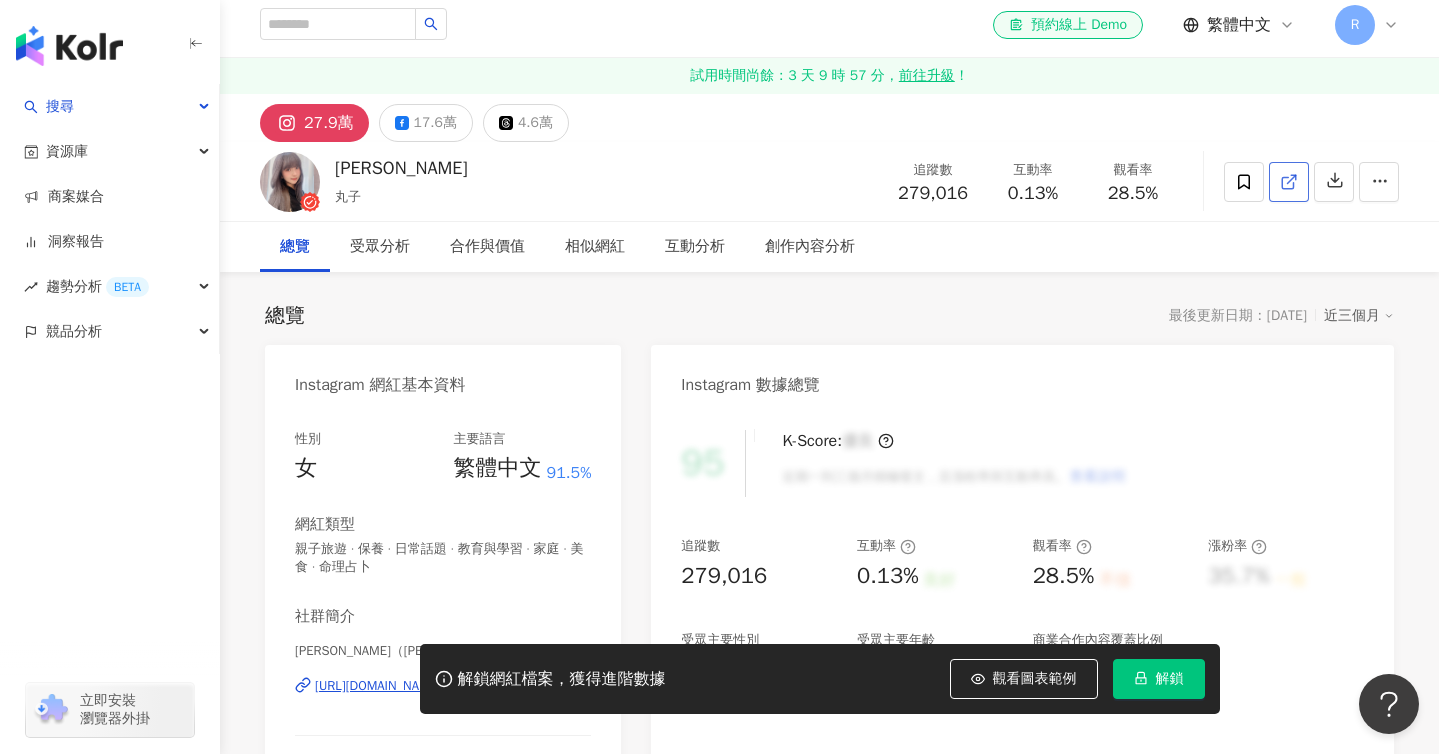 click 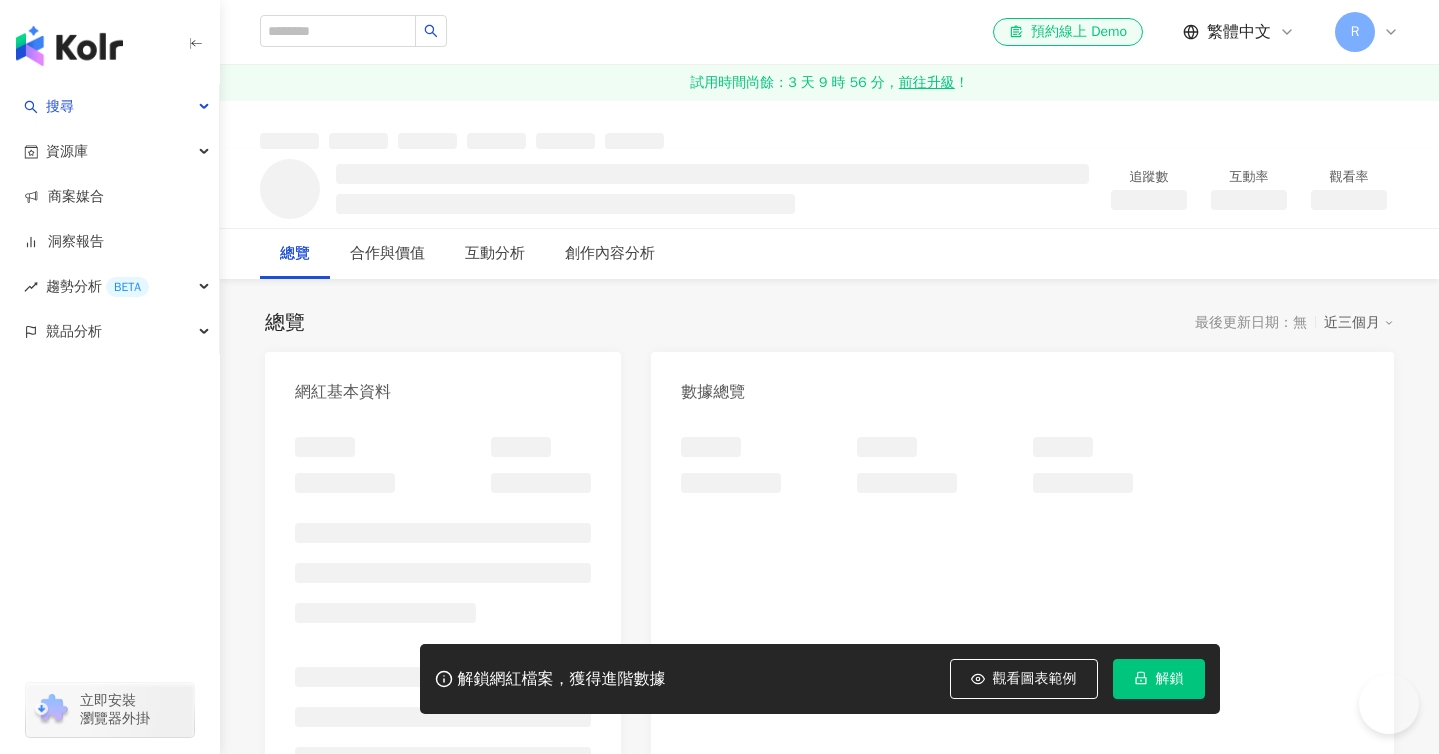 scroll, scrollTop: 0, scrollLeft: 0, axis: both 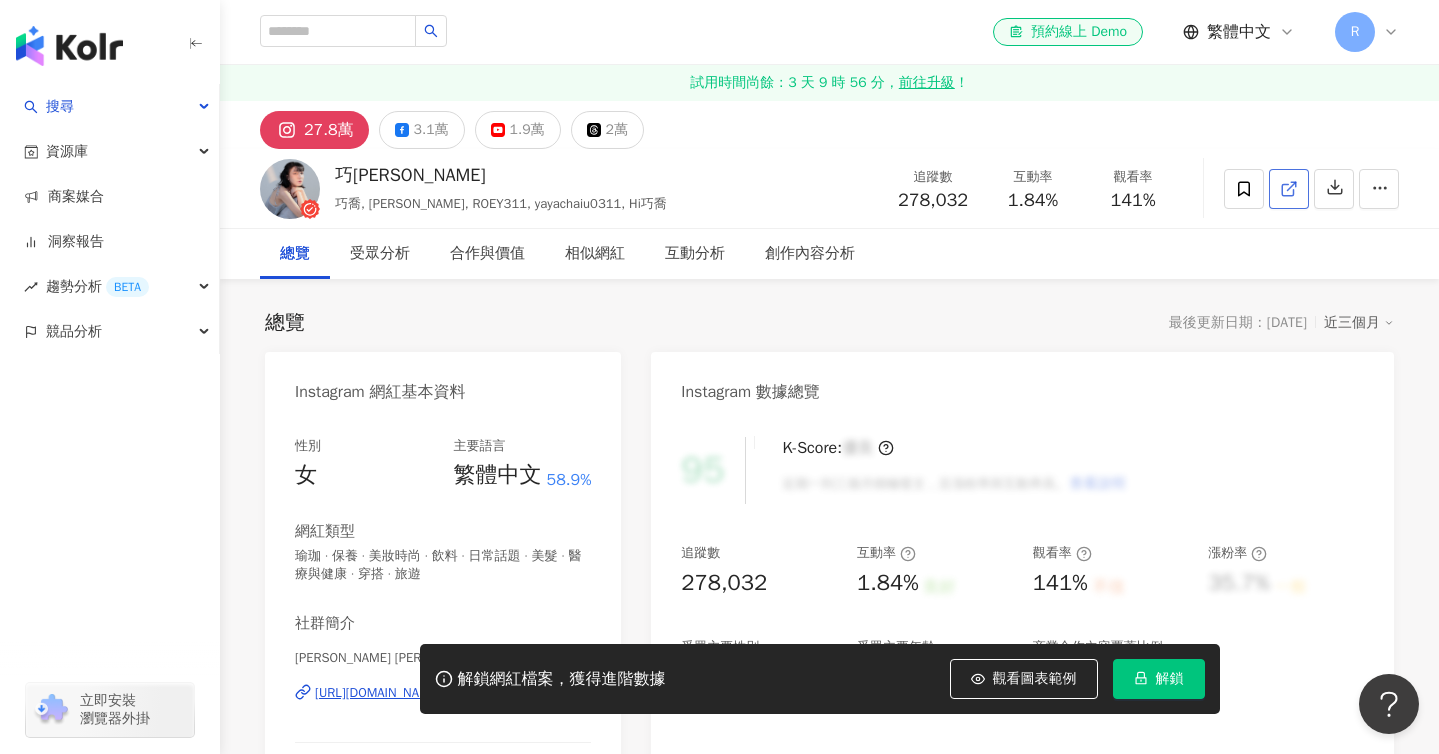 click 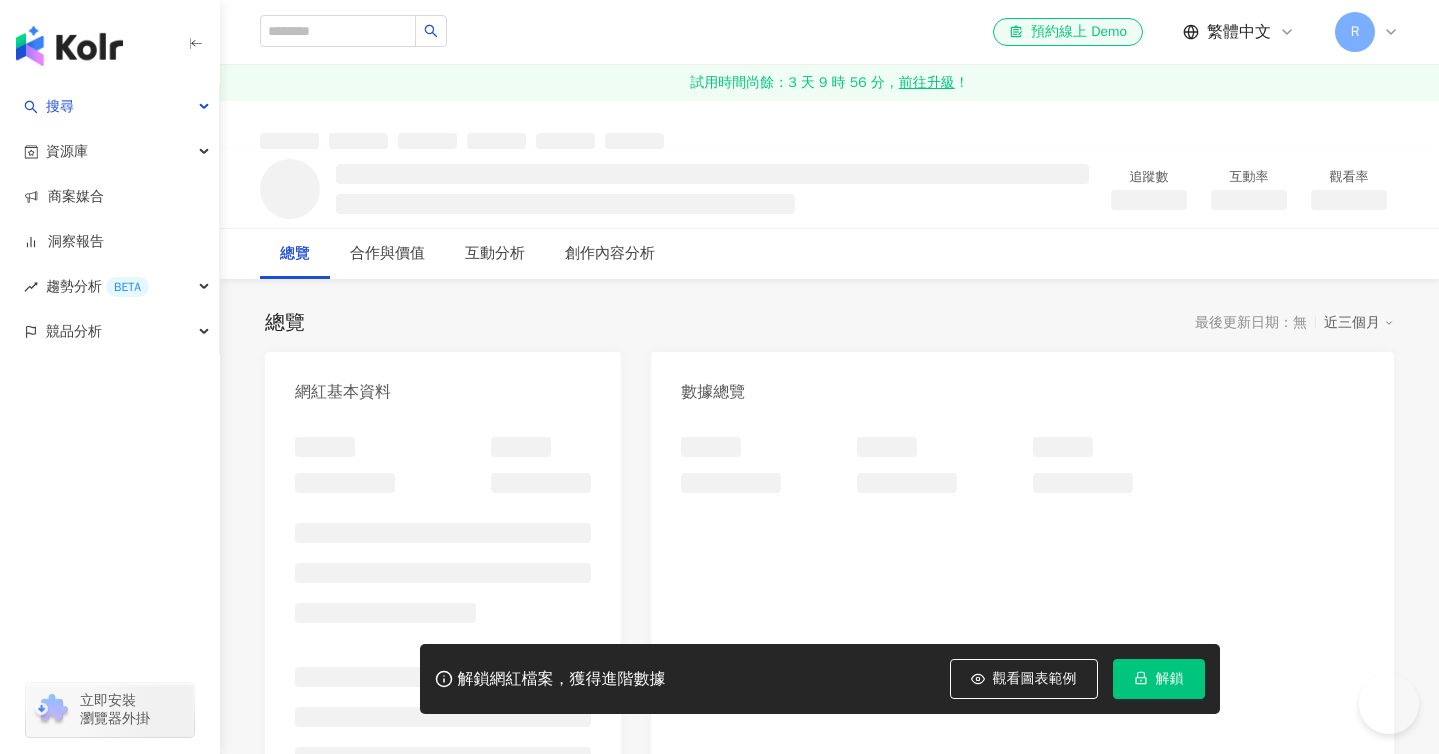 scroll, scrollTop: 0, scrollLeft: 0, axis: both 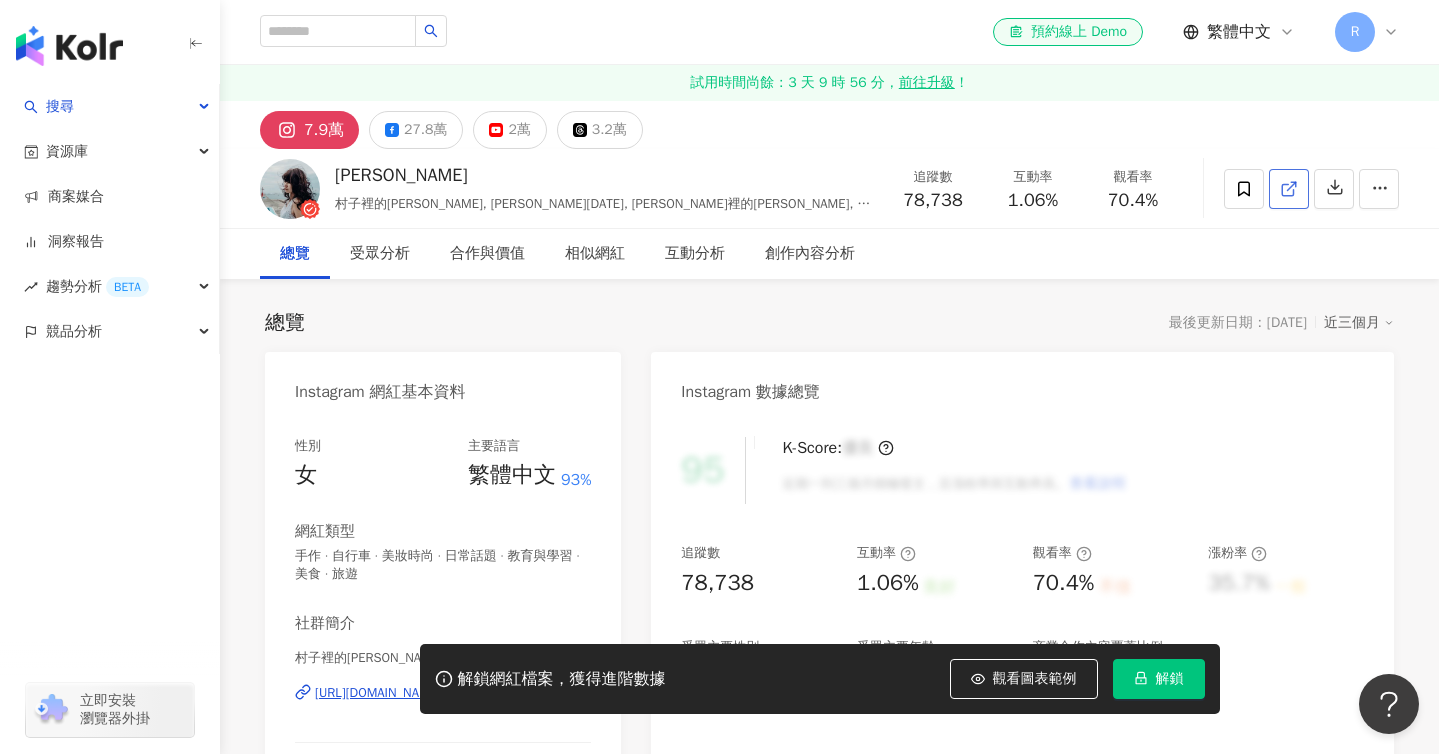 click 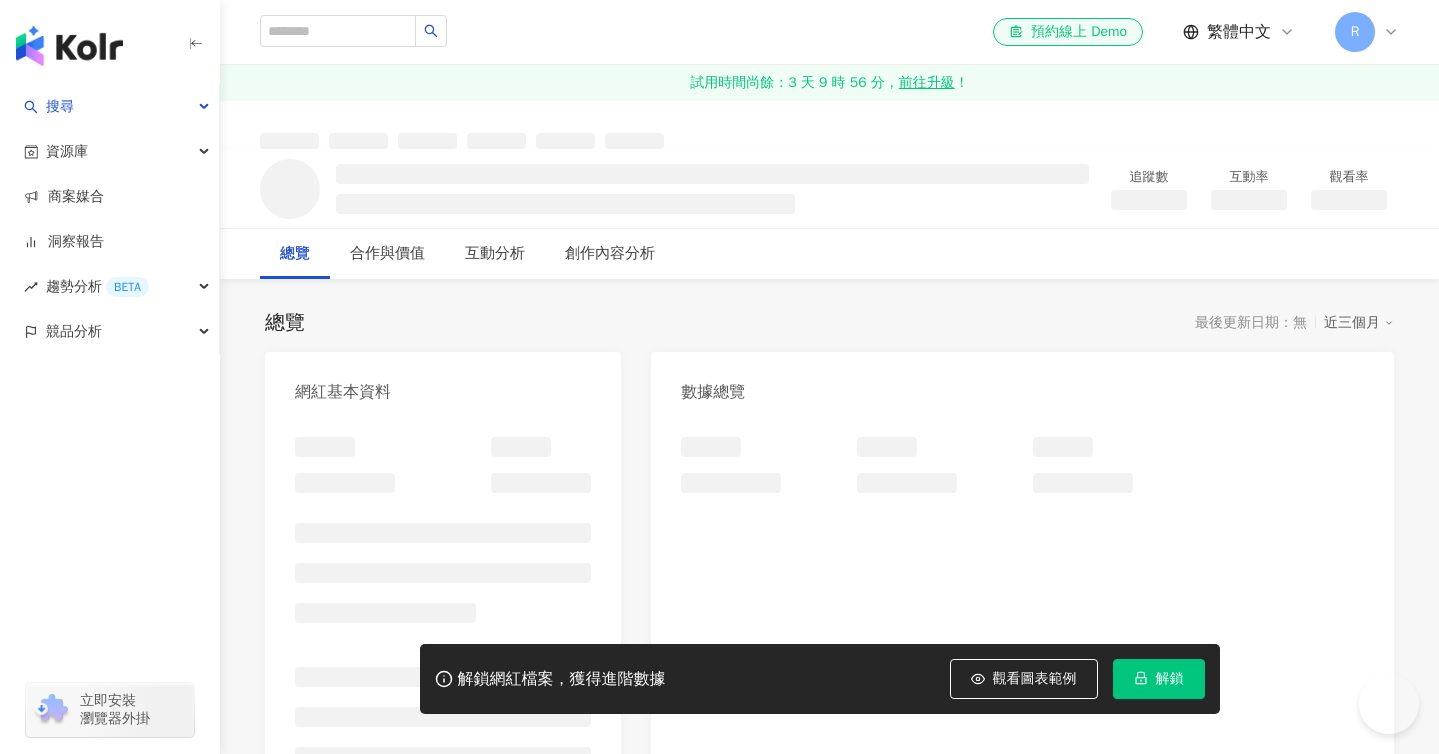 scroll, scrollTop: 0, scrollLeft: 0, axis: both 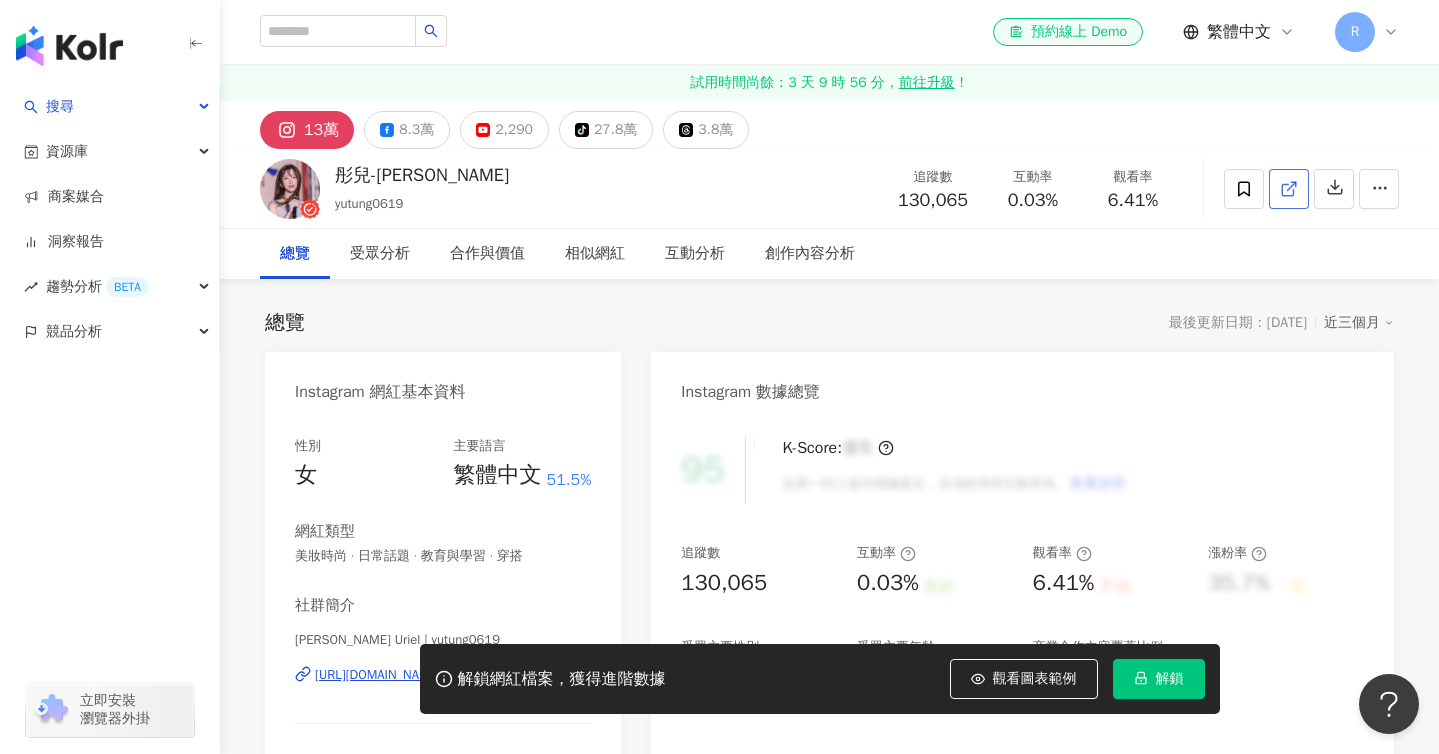 click 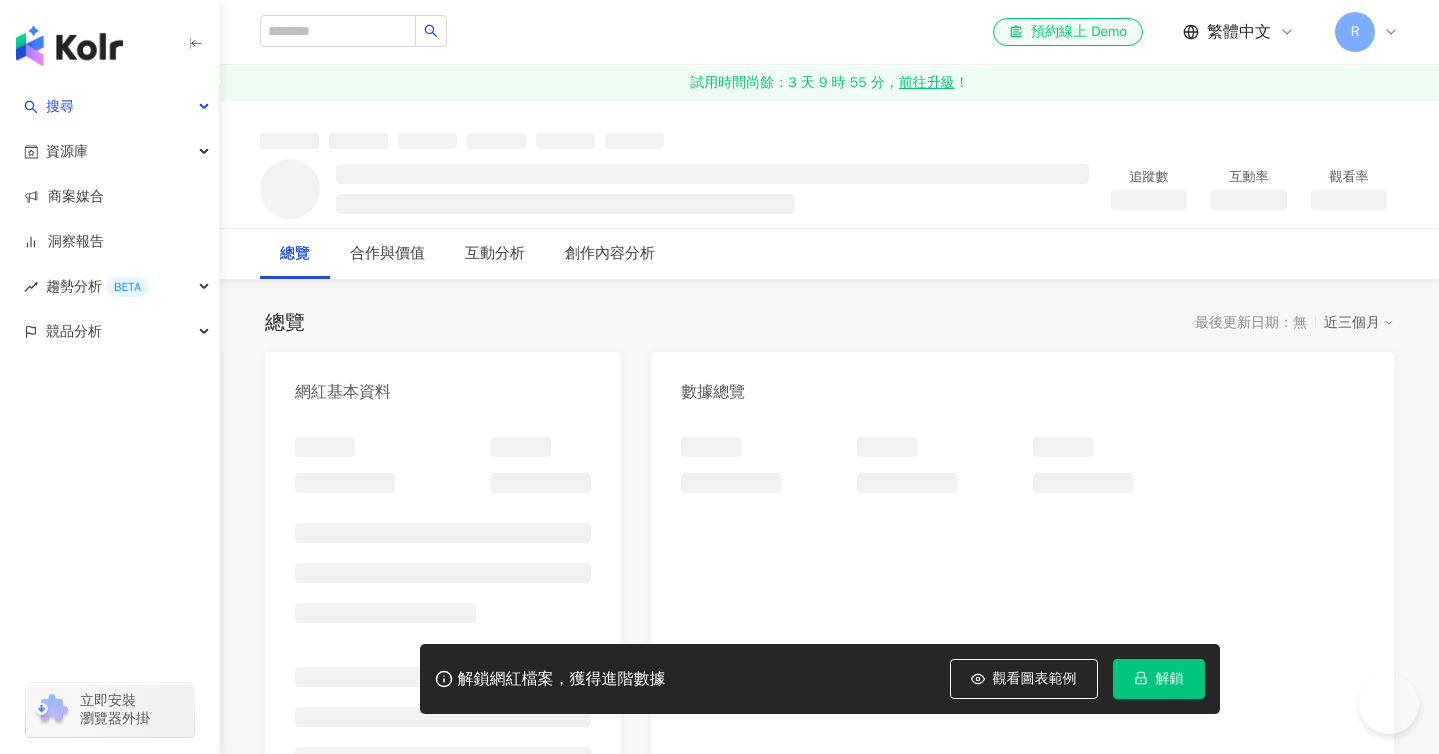 scroll, scrollTop: 0, scrollLeft: 0, axis: both 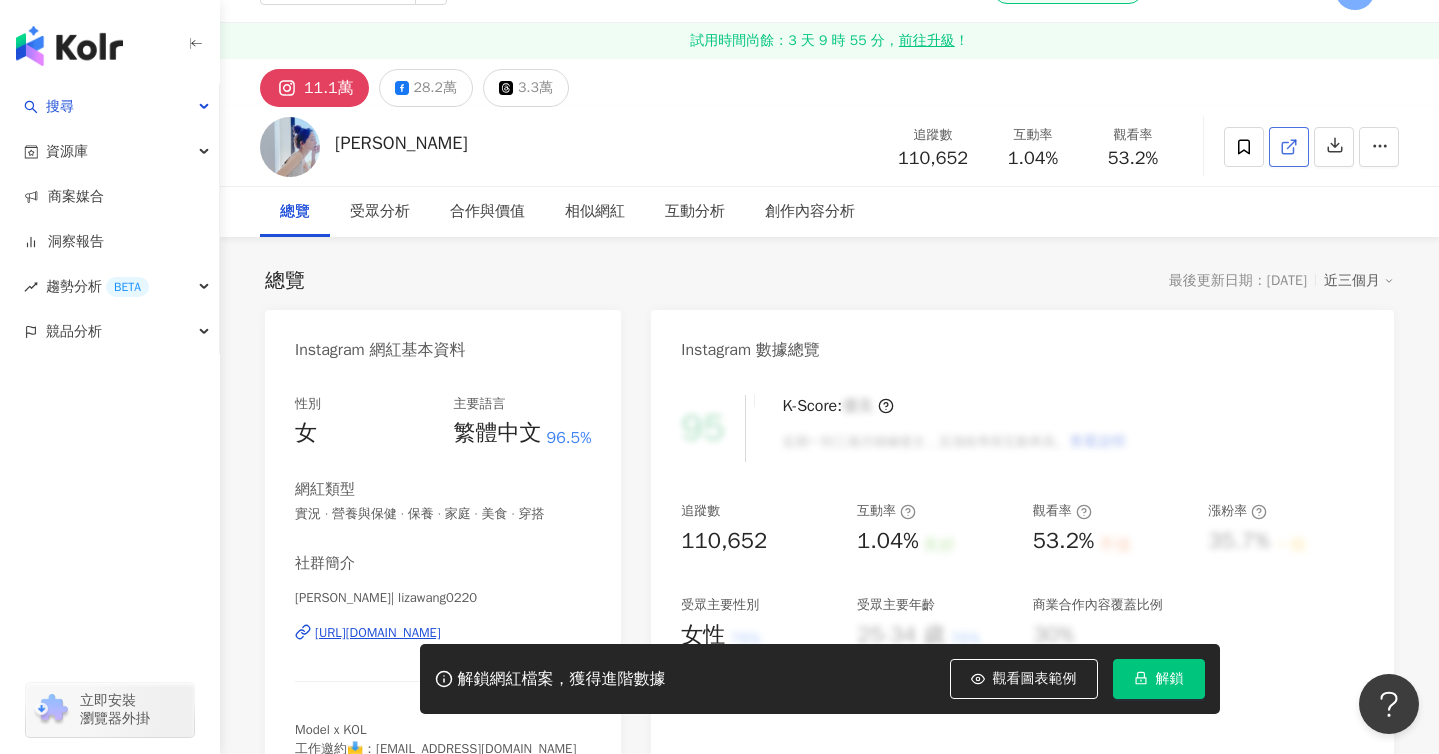 click 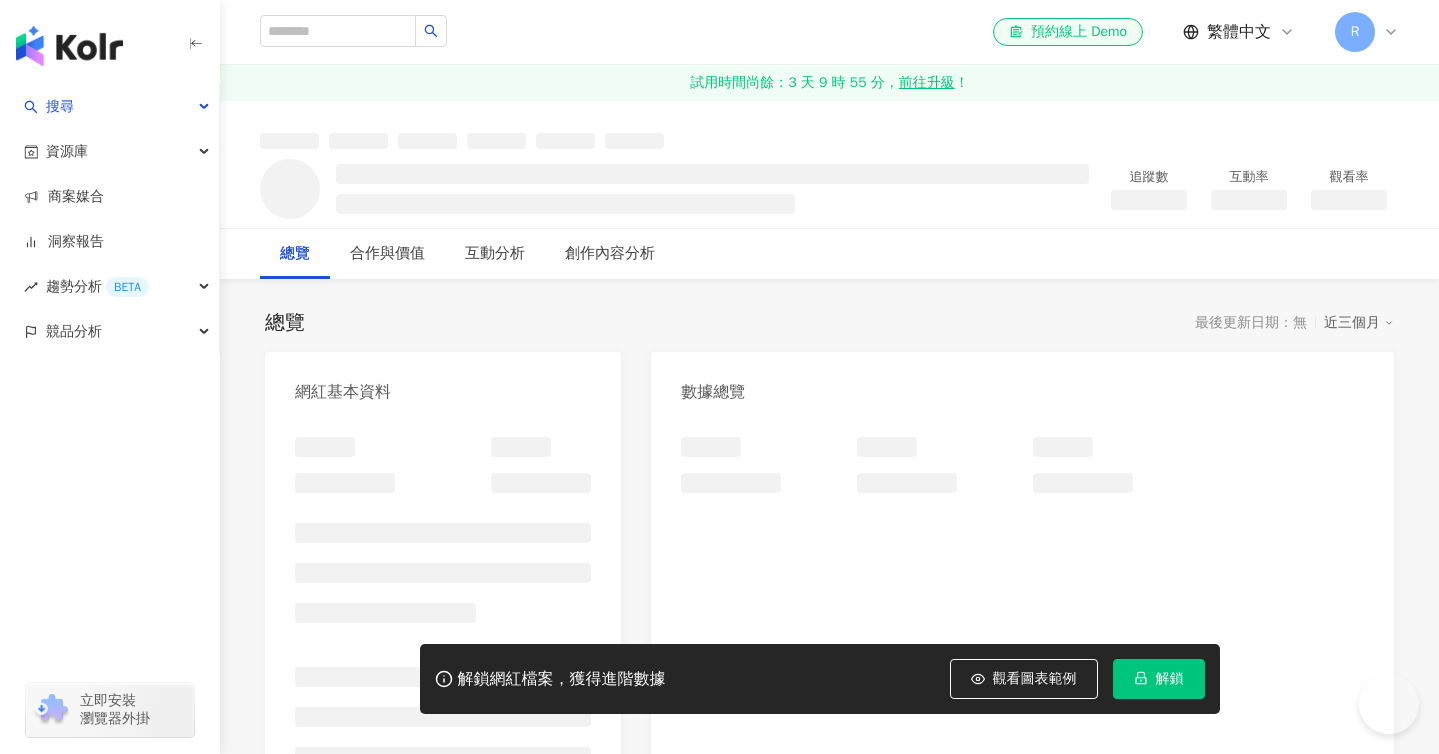 scroll, scrollTop: 0, scrollLeft: 0, axis: both 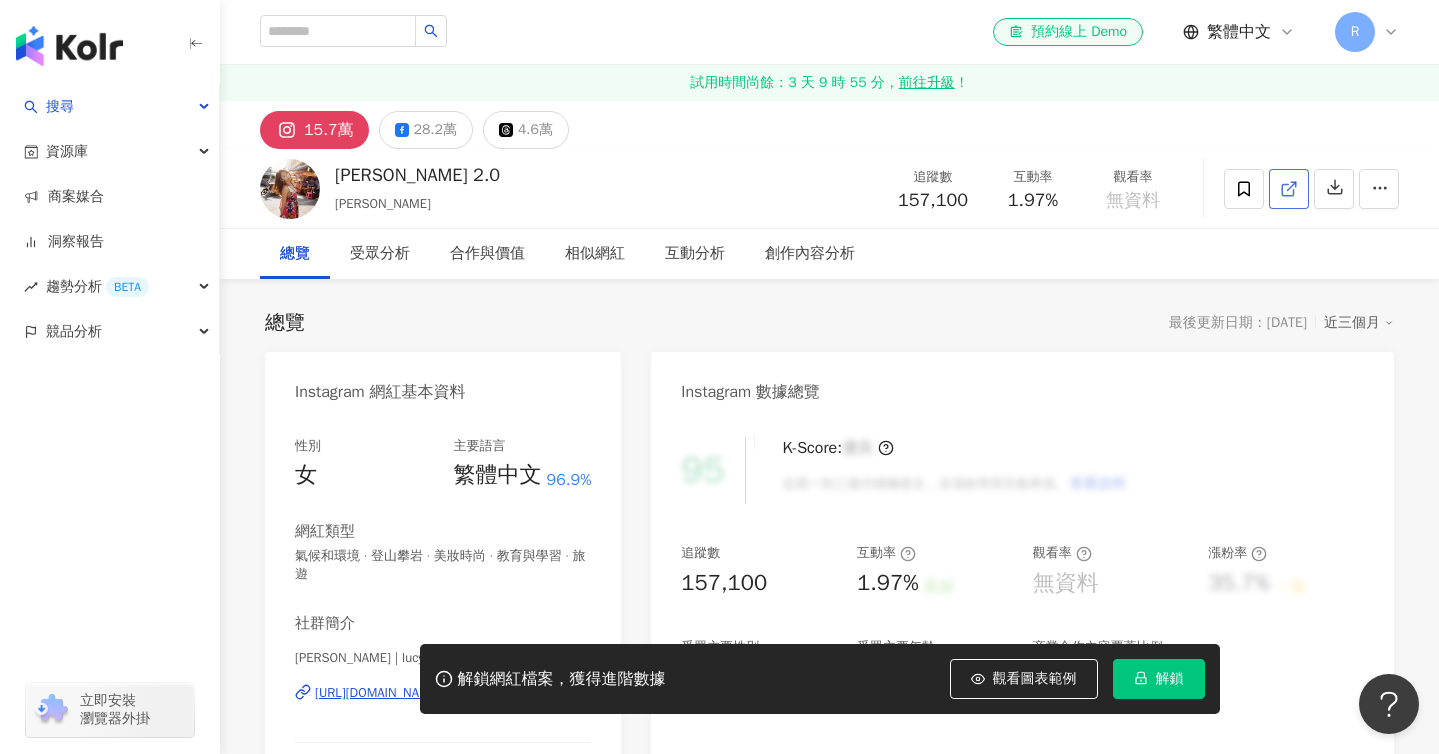 click 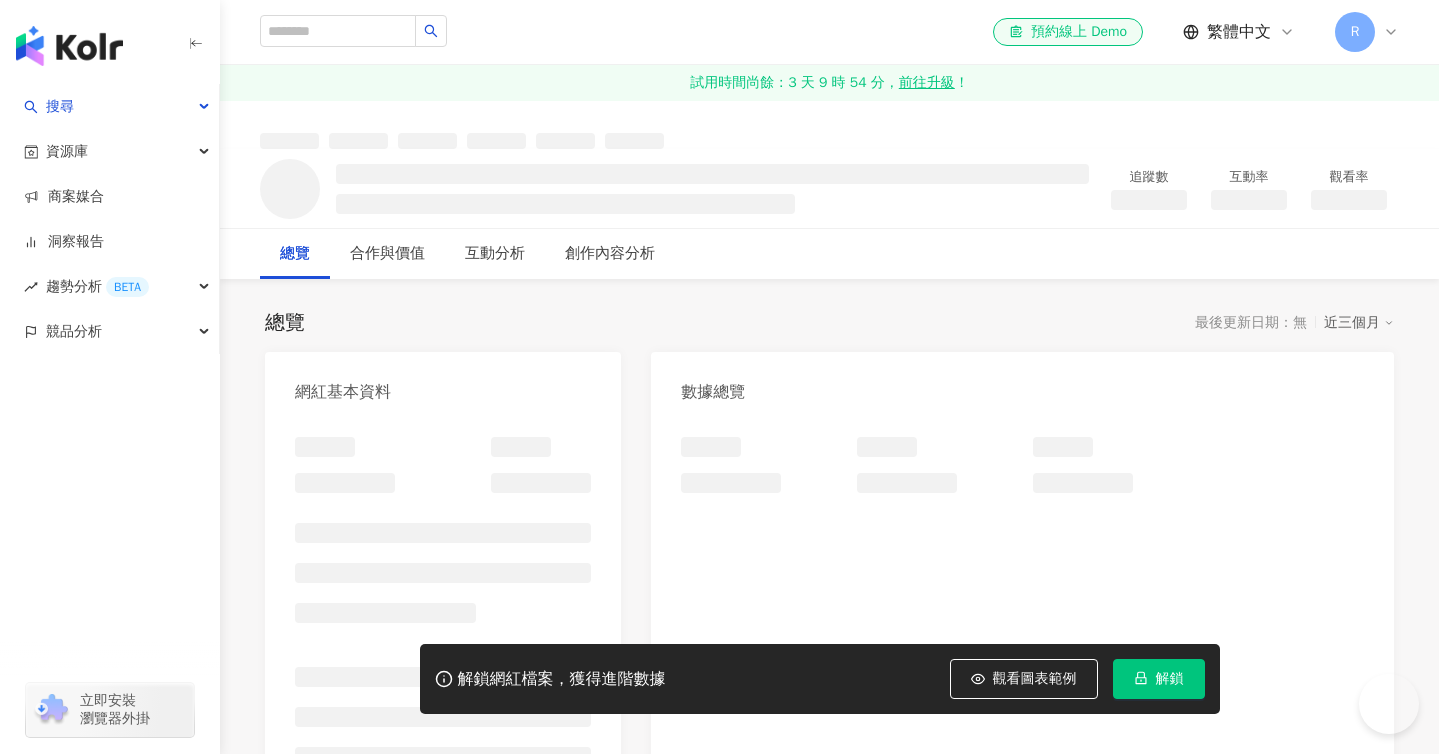 scroll, scrollTop: 0, scrollLeft: 0, axis: both 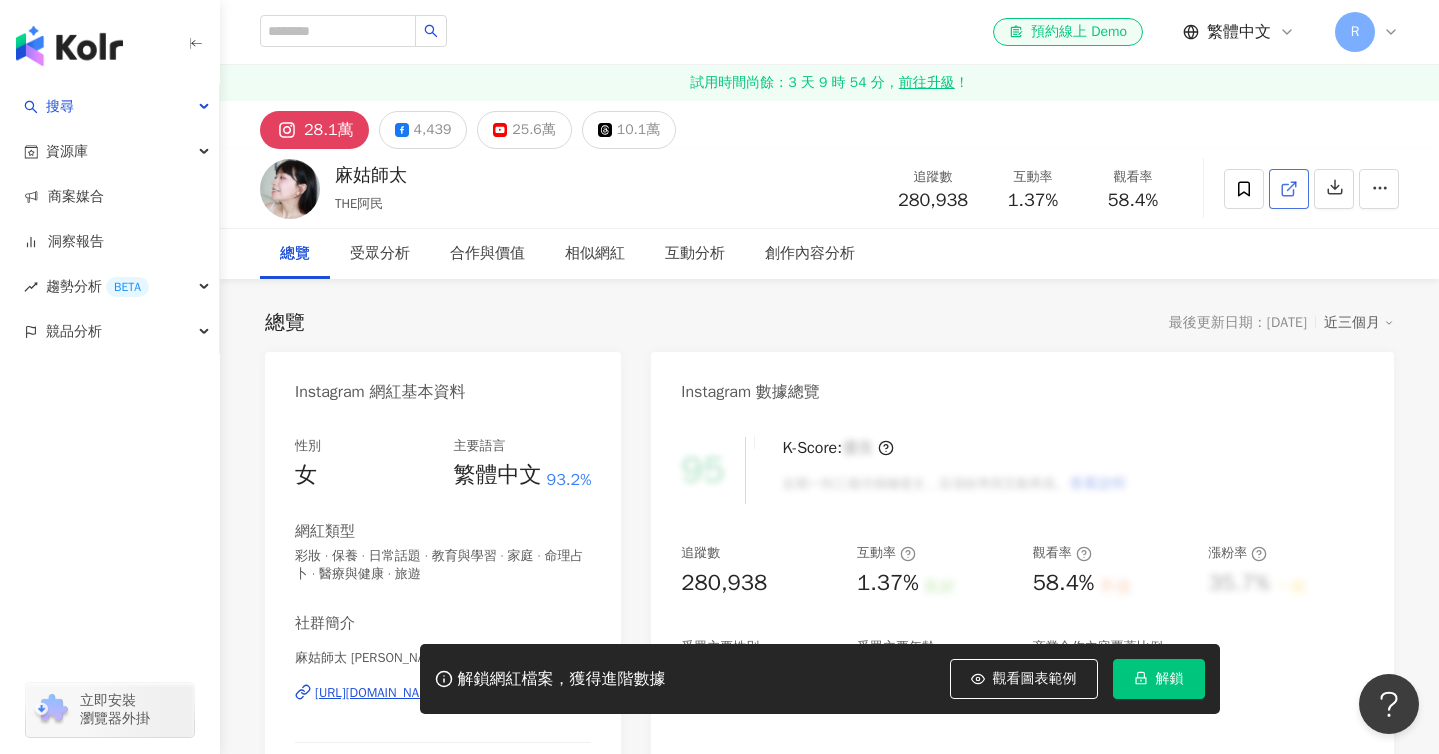 click 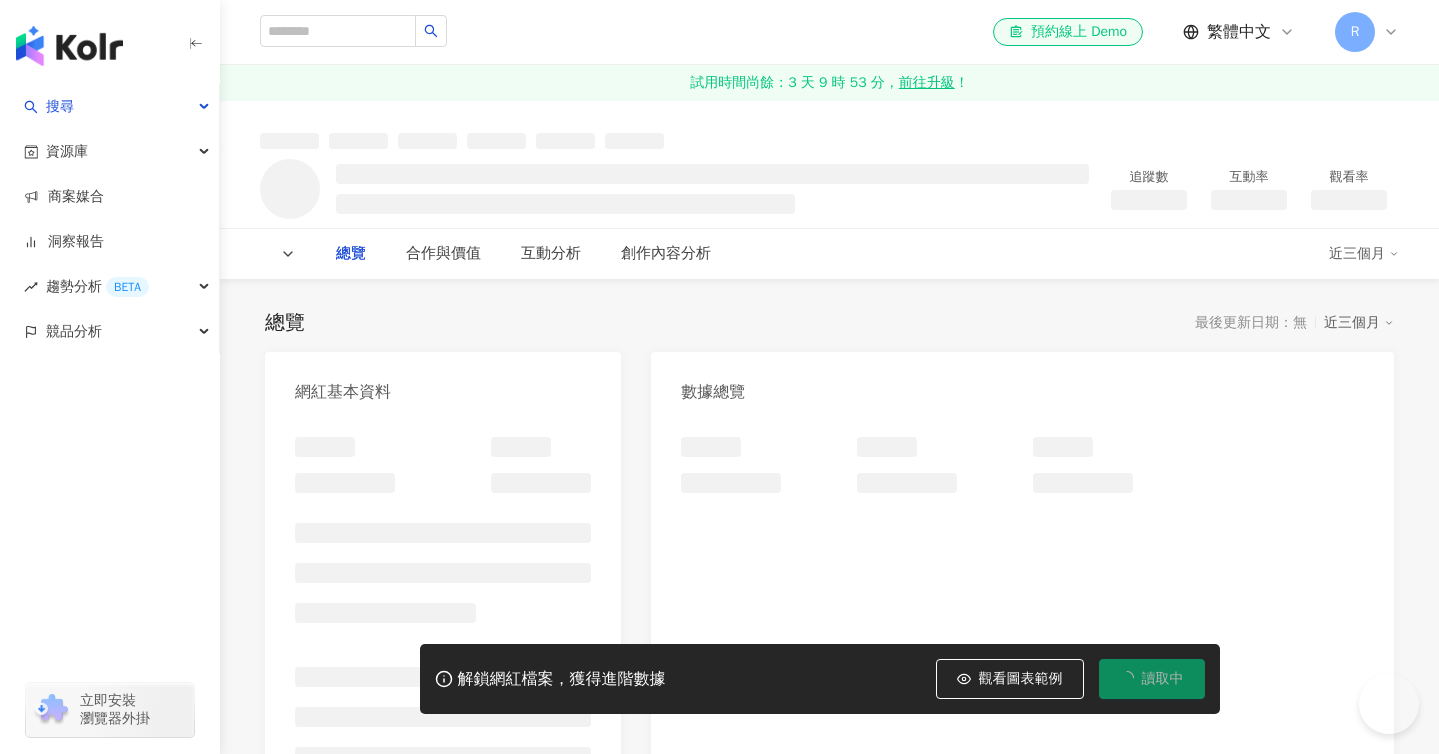 scroll, scrollTop: 0, scrollLeft: 0, axis: both 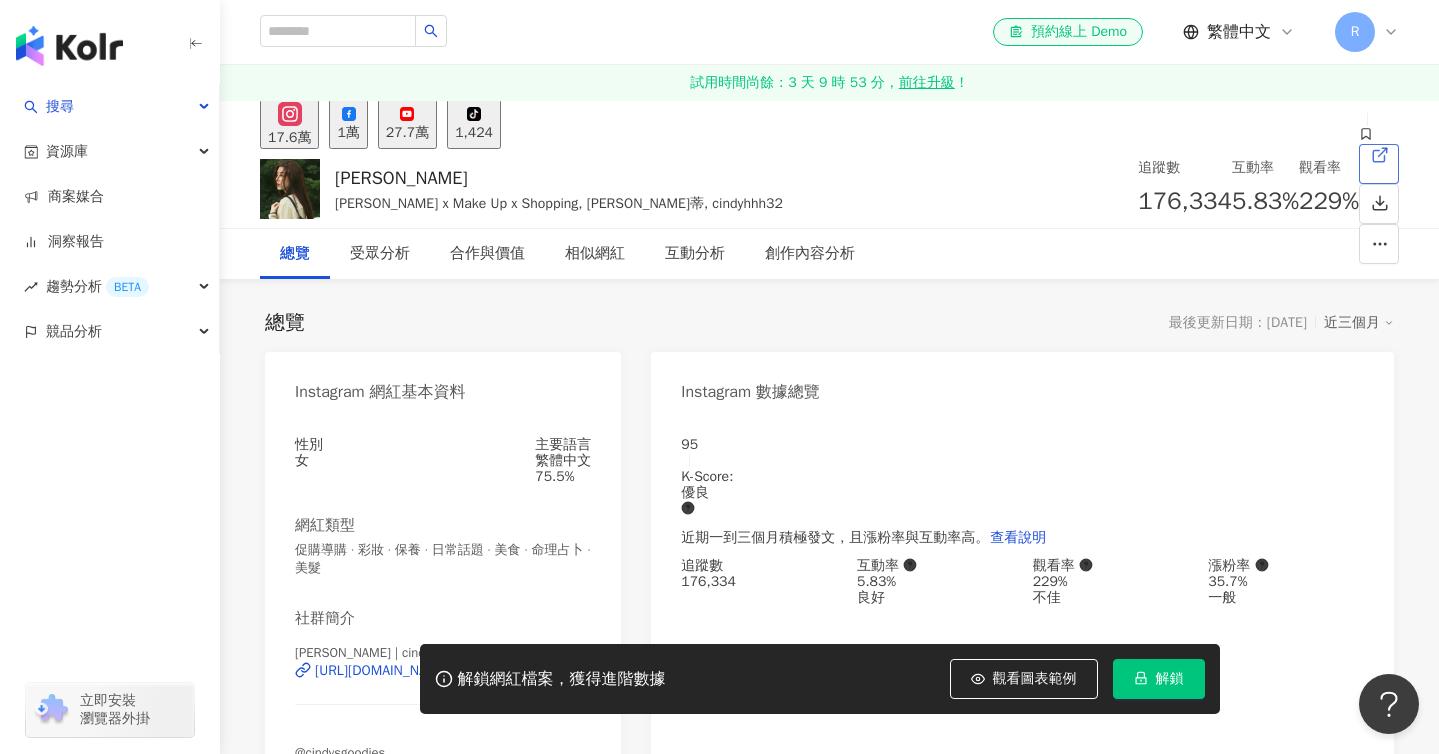 click 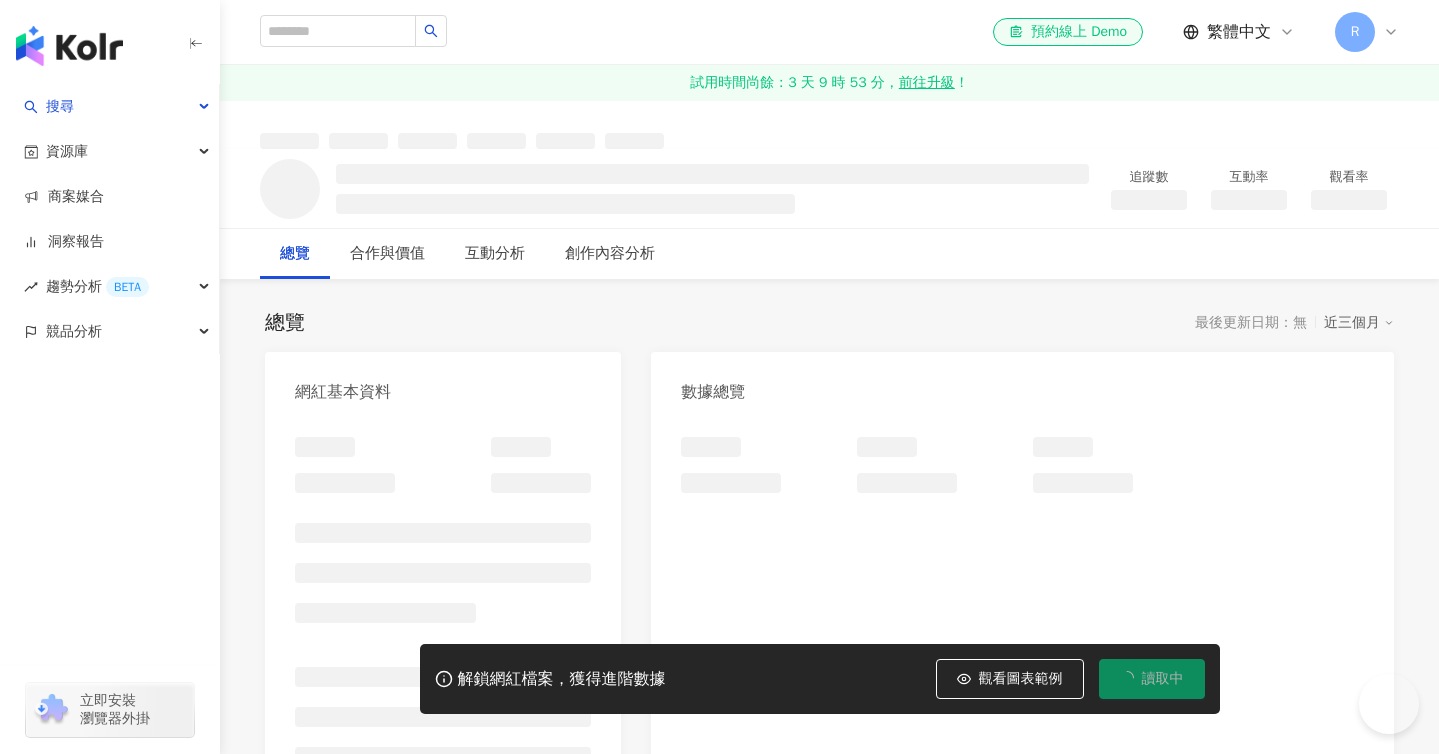 scroll, scrollTop: 0, scrollLeft: 0, axis: both 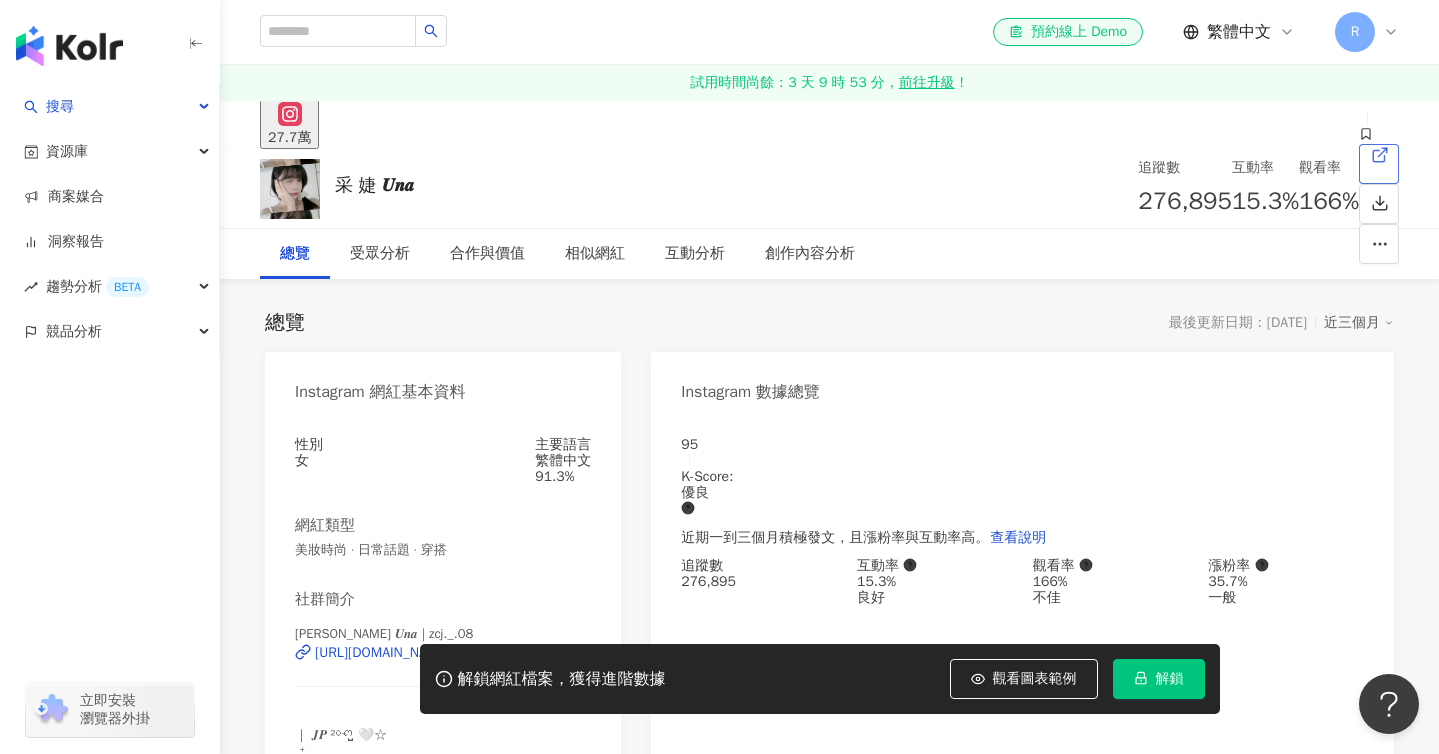click 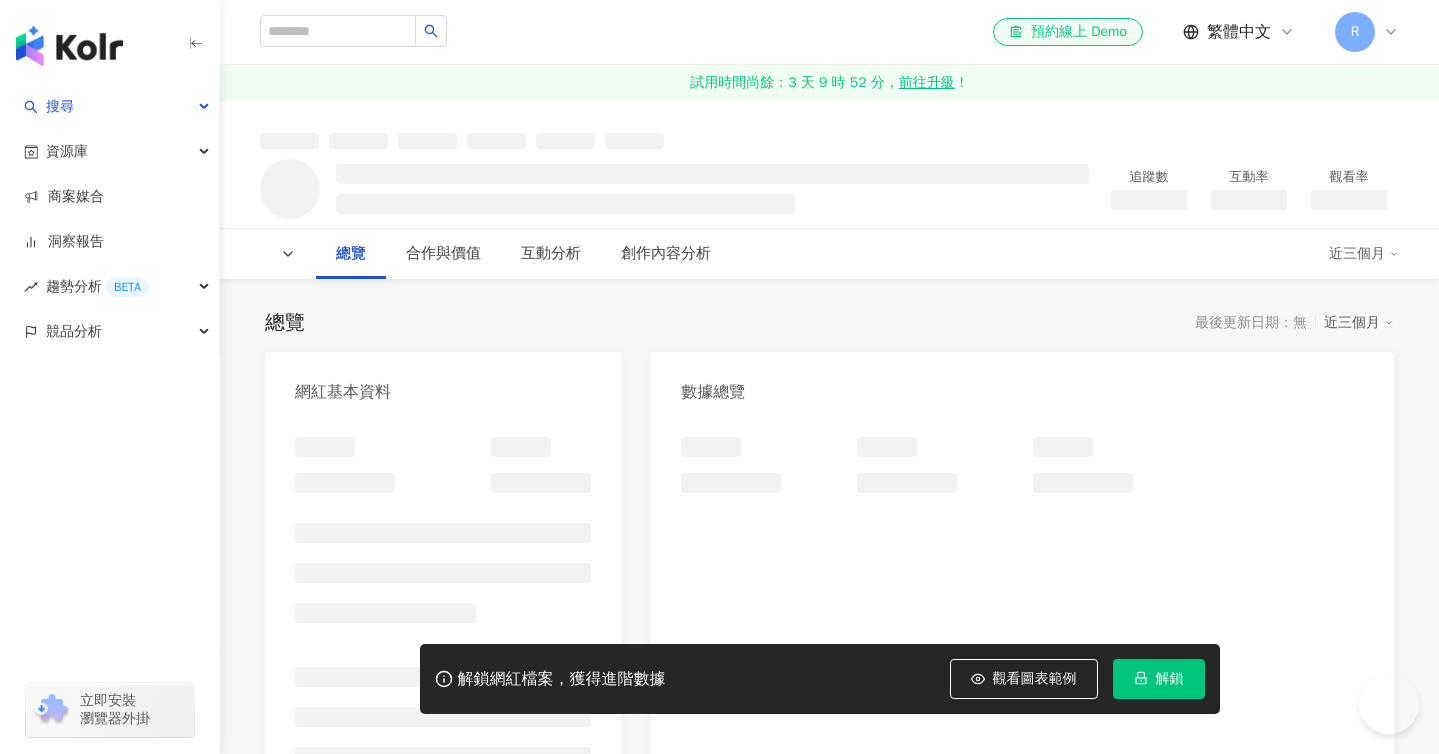 scroll, scrollTop: 0, scrollLeft: 0, axis: both 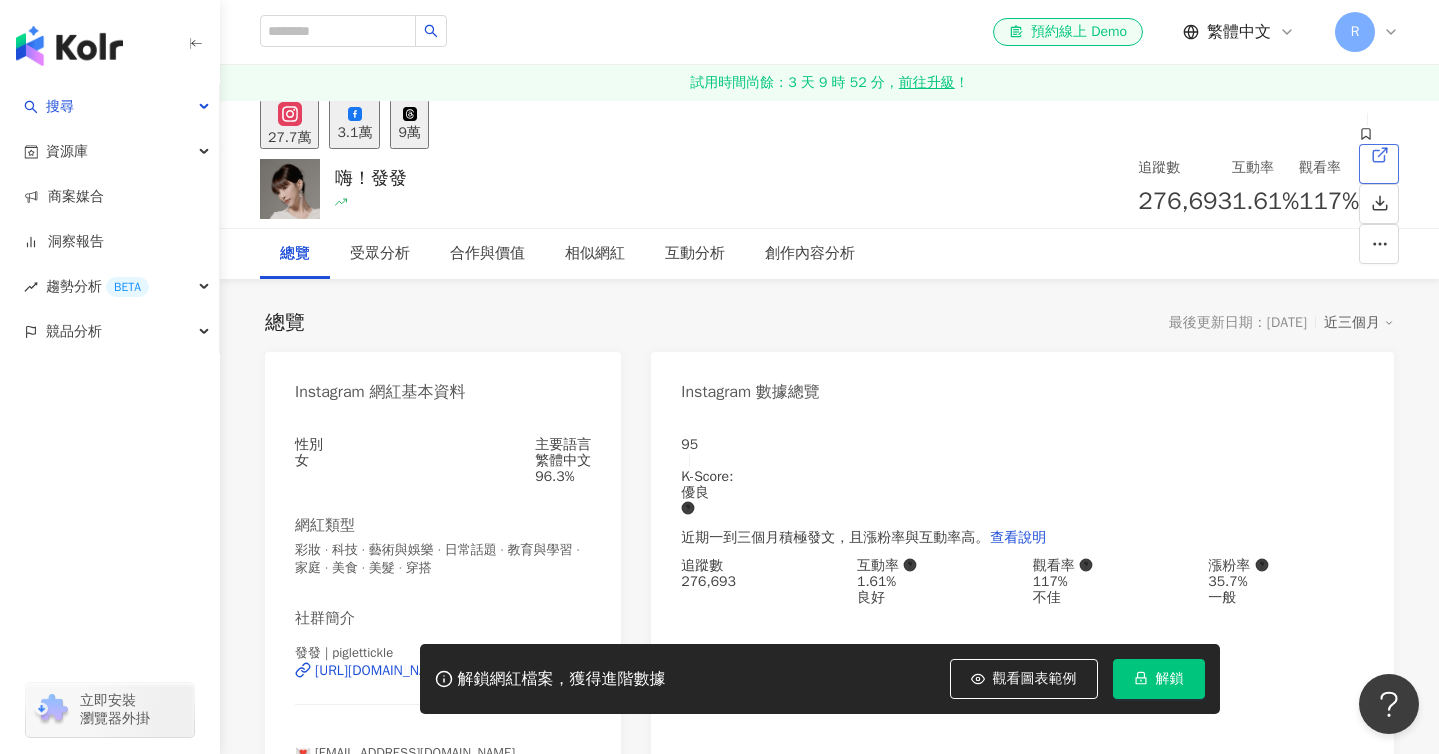 click 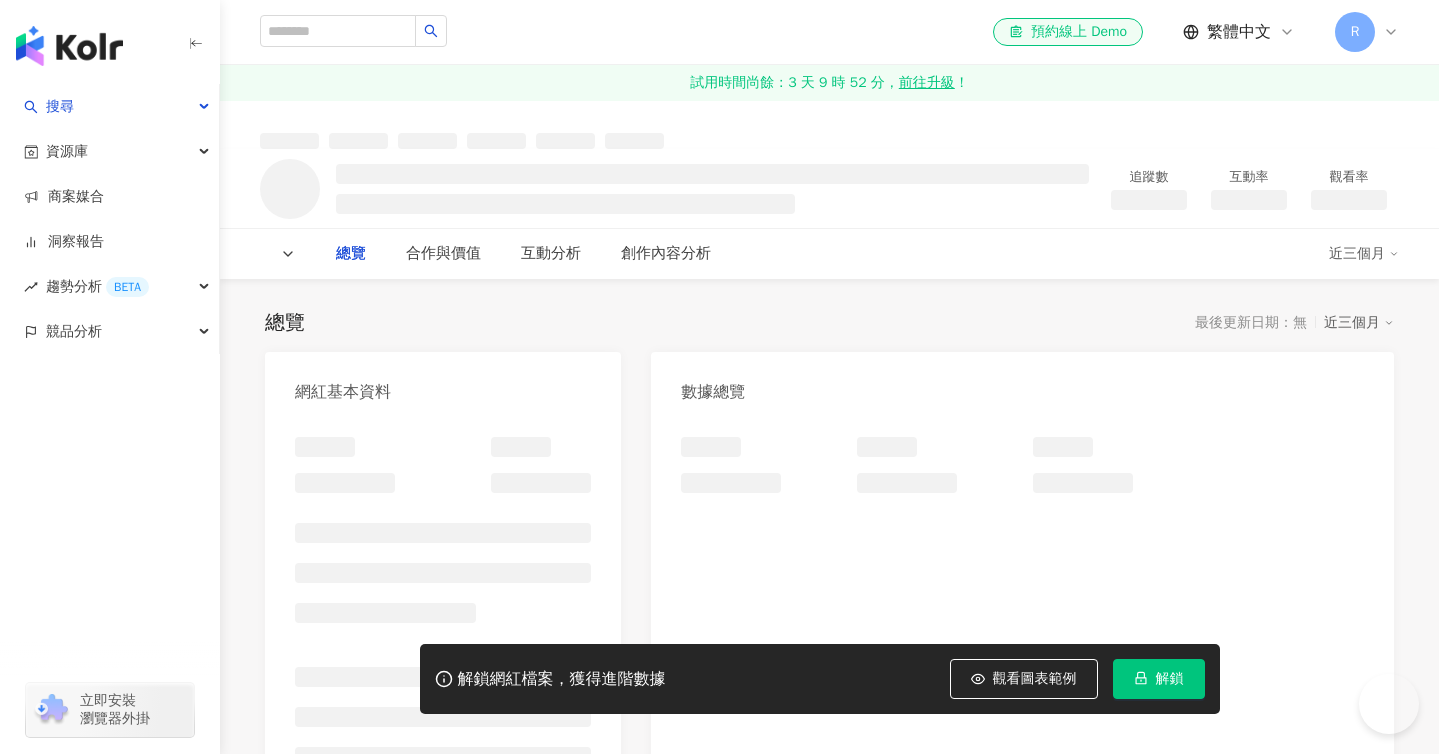scroll, scrollTop: 0, scrollLeft: 0, axis: both 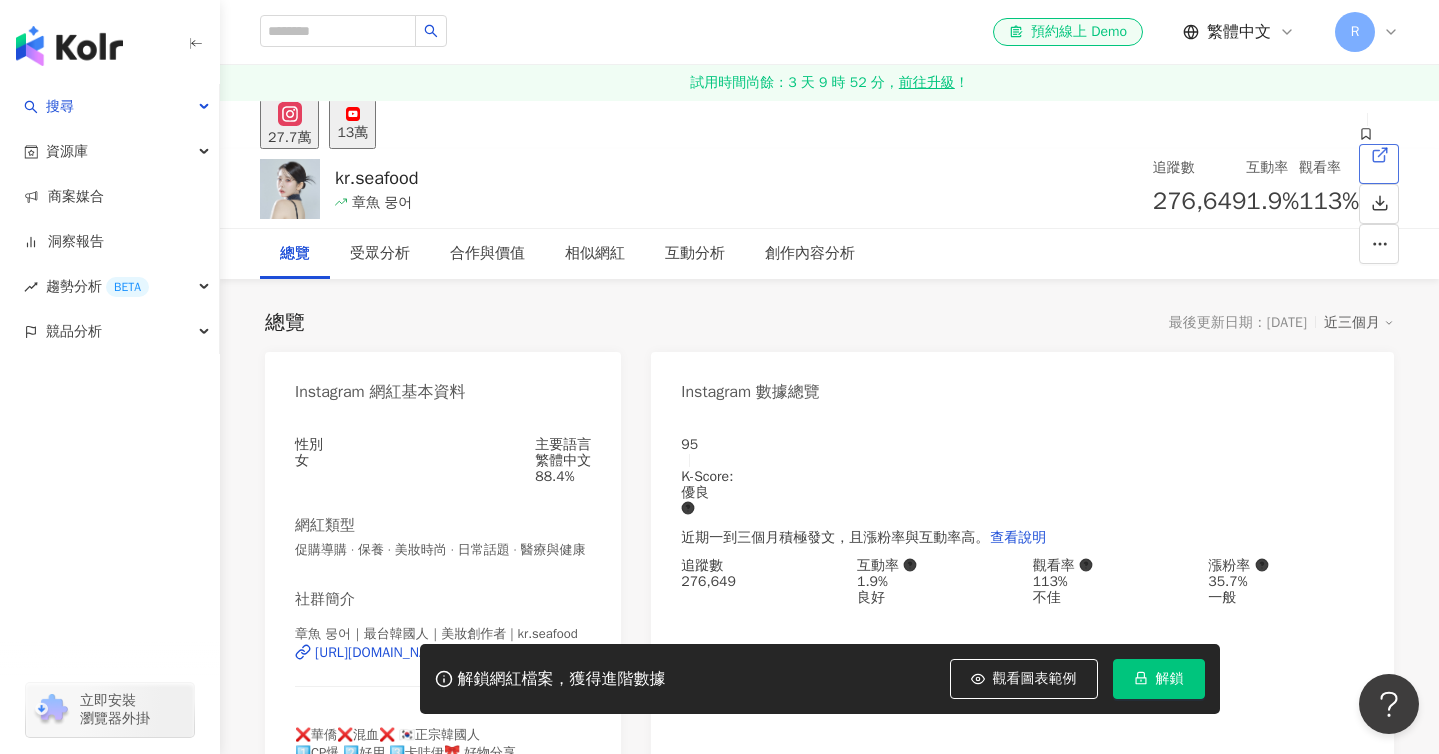 click 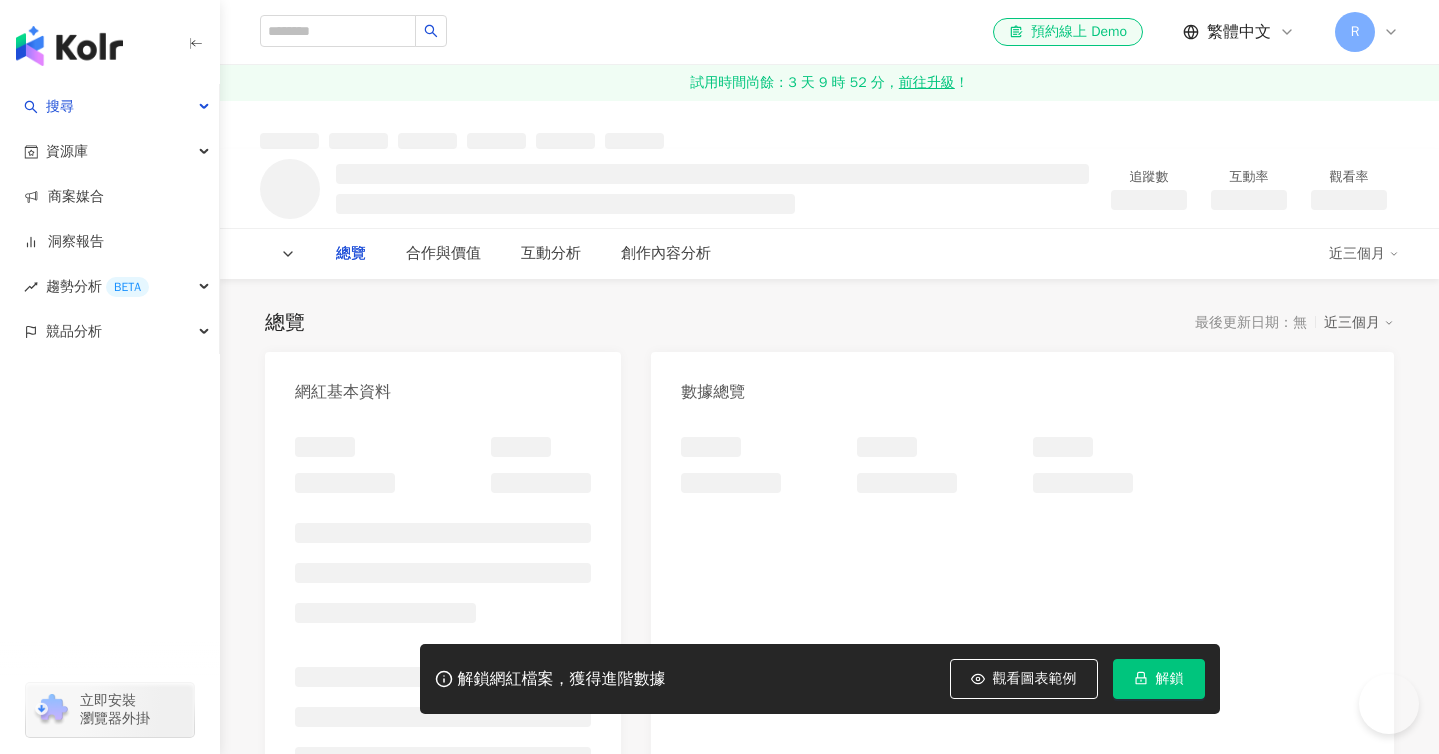 scroll, scrollTop: 0, scrollLeft: 0, axis: both 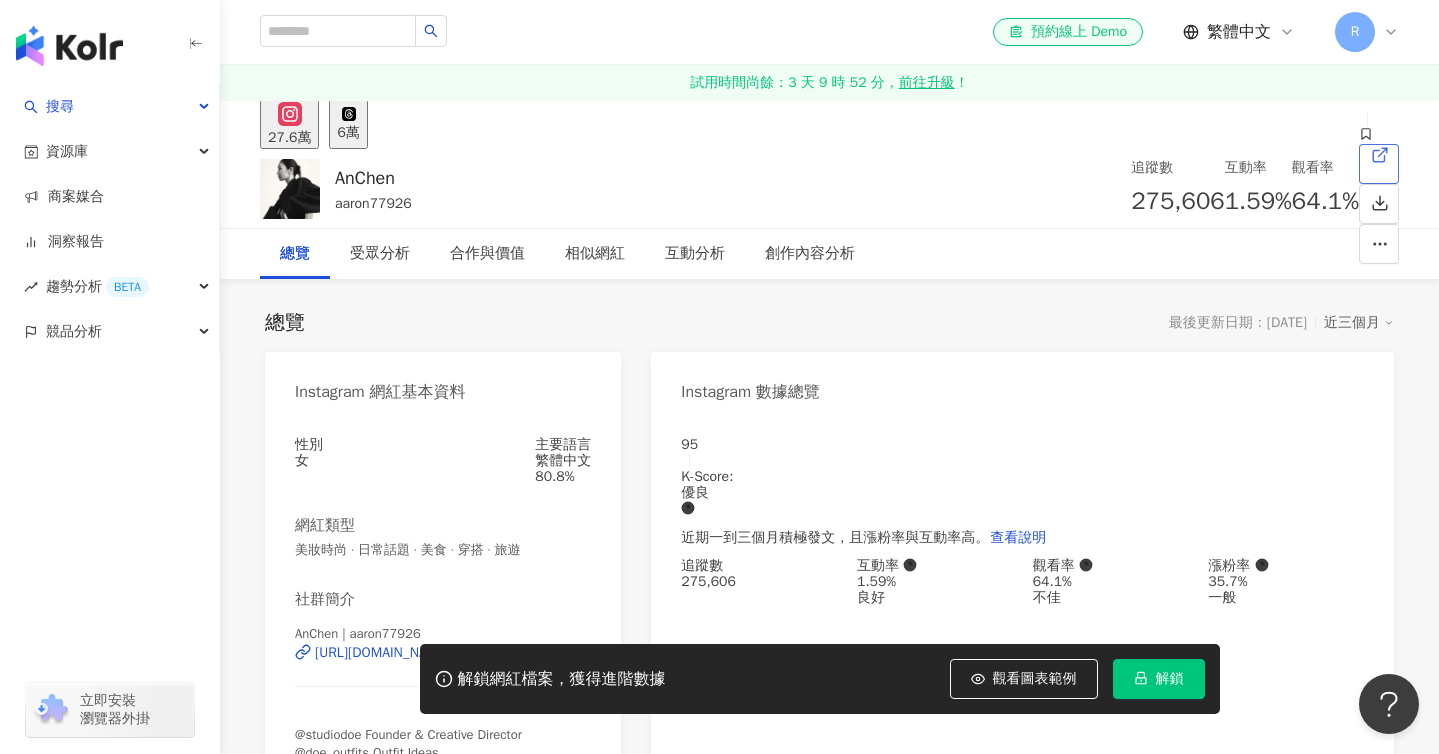 click 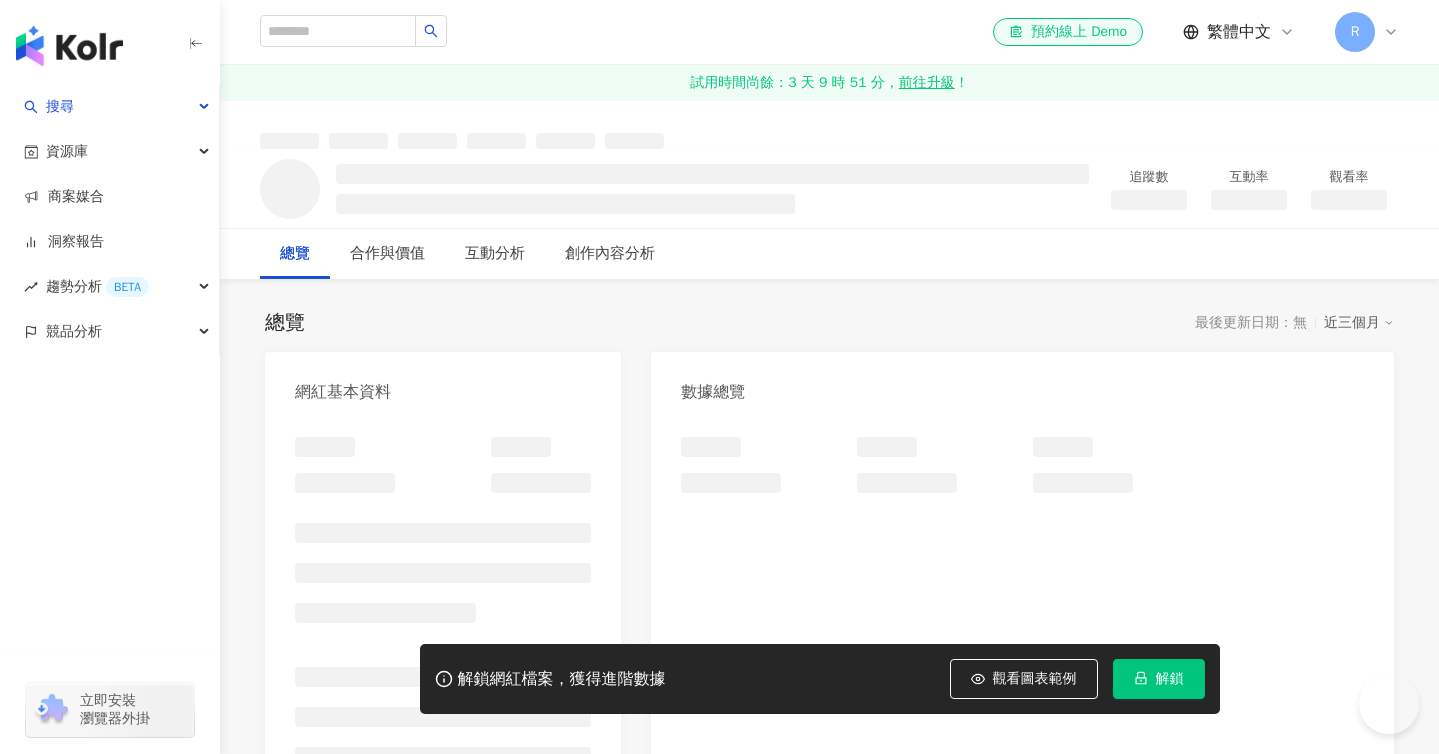 scroll, scrollTop: 0, scrollLeft: 0, axis: both 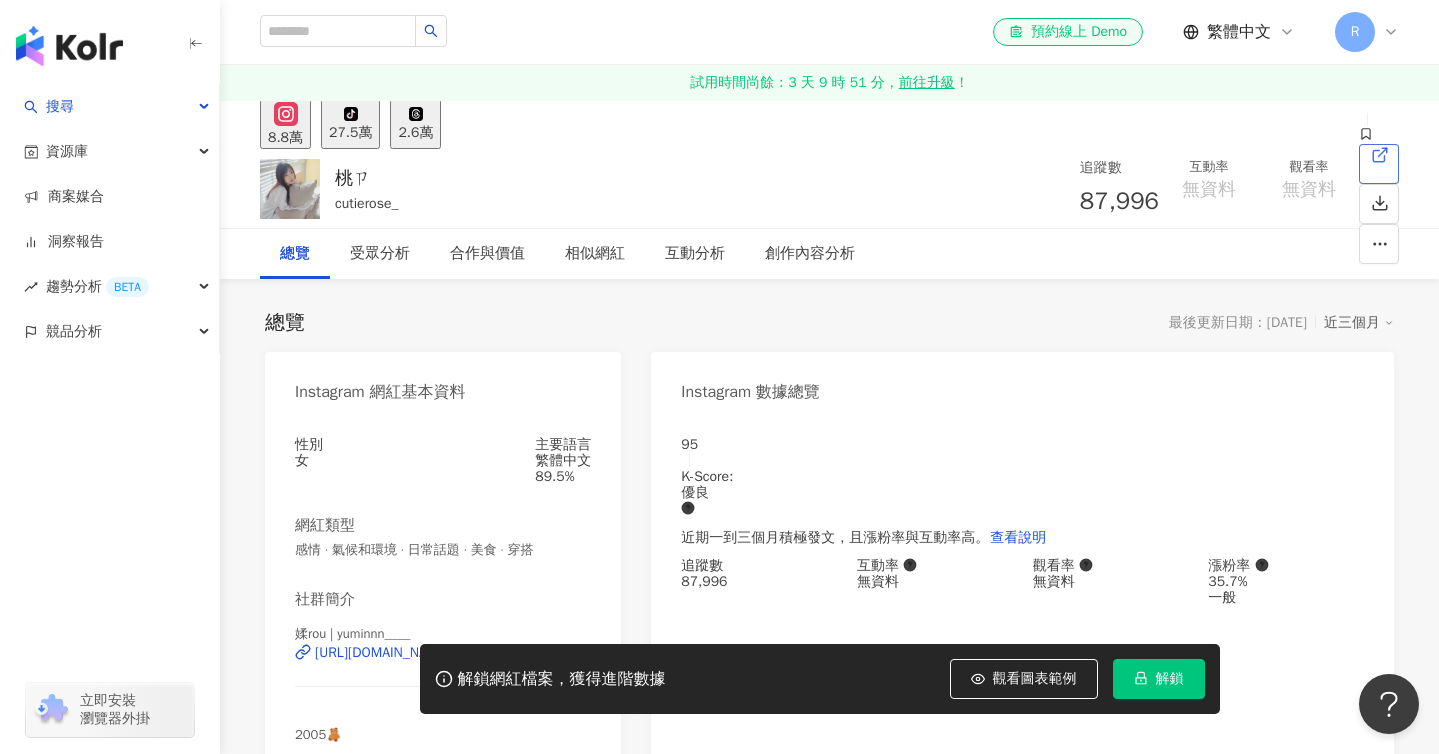 click at bounding box center [1379, 164] 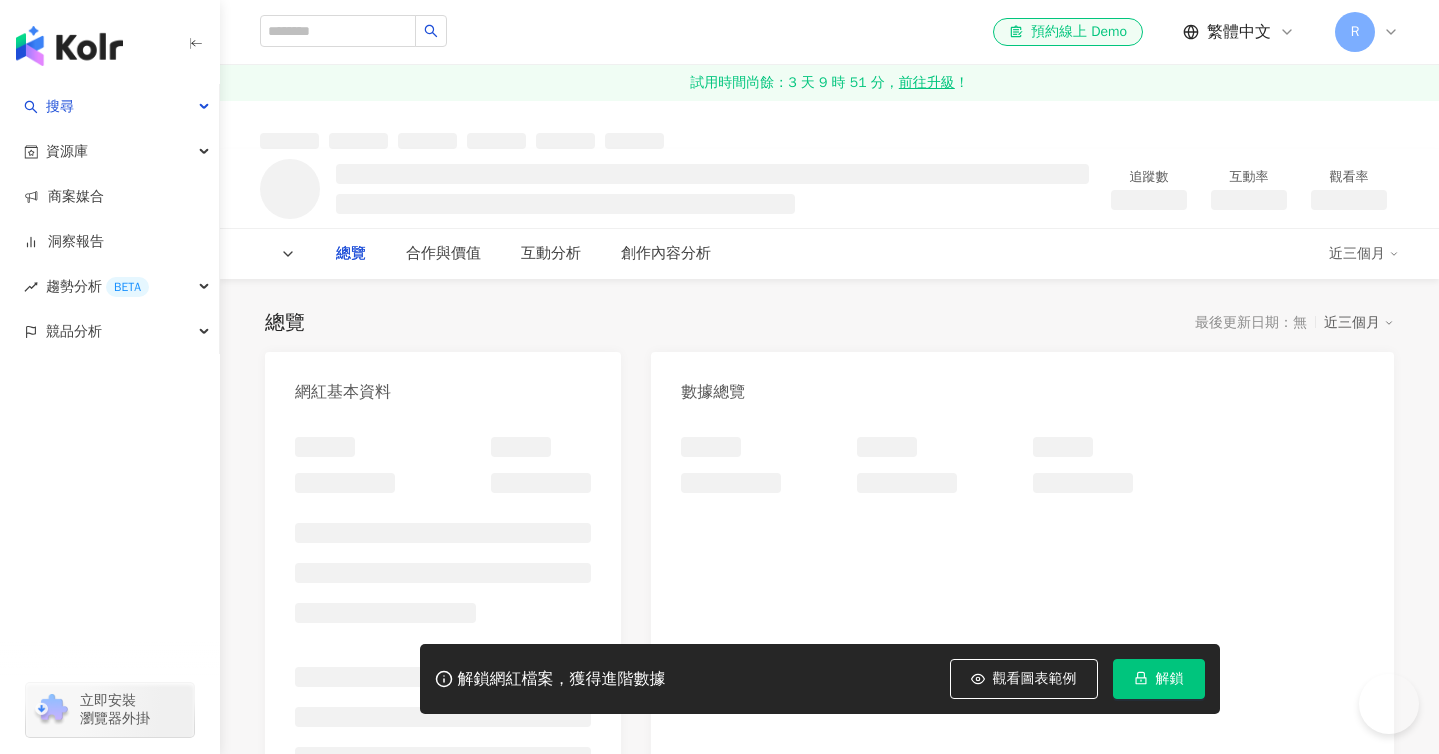 scroll, scrollTop: 0, scrollLeft: 0, axis: both 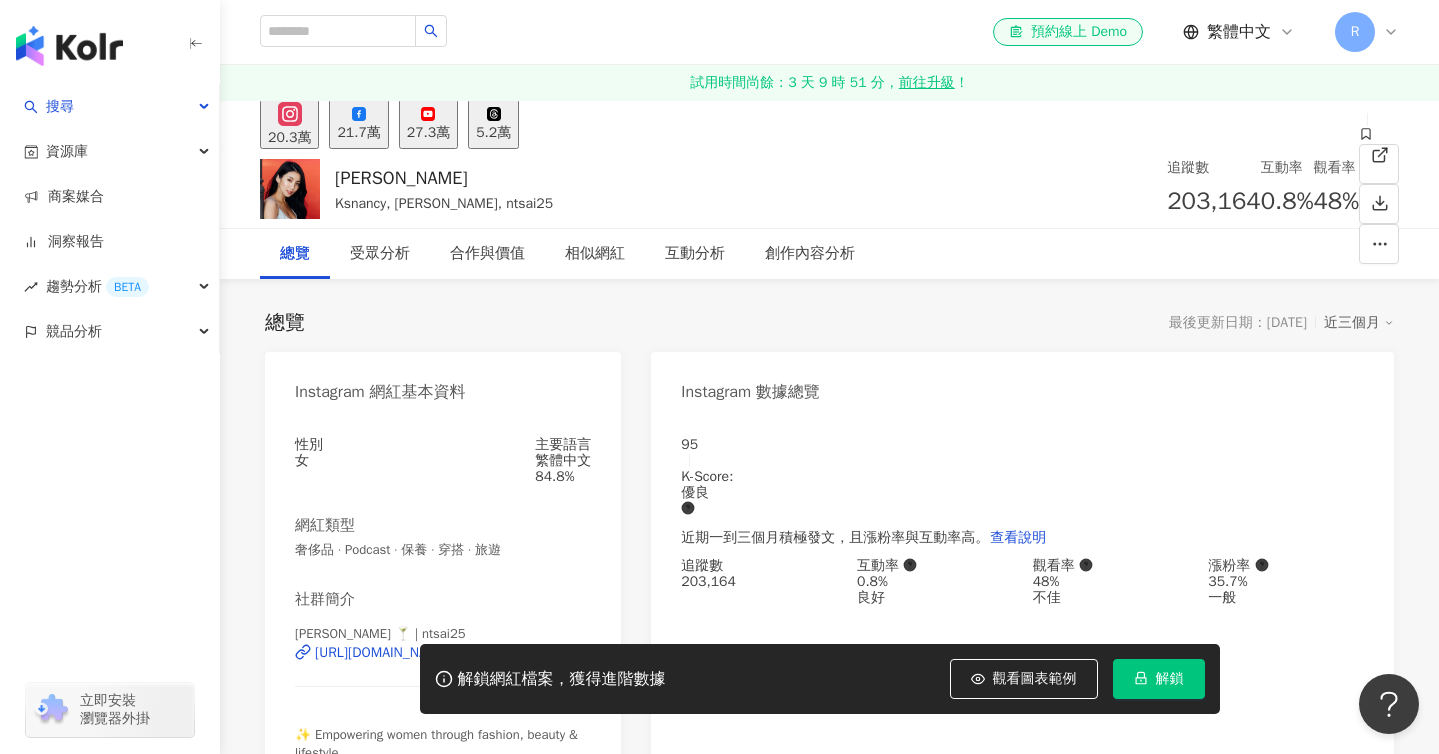 click 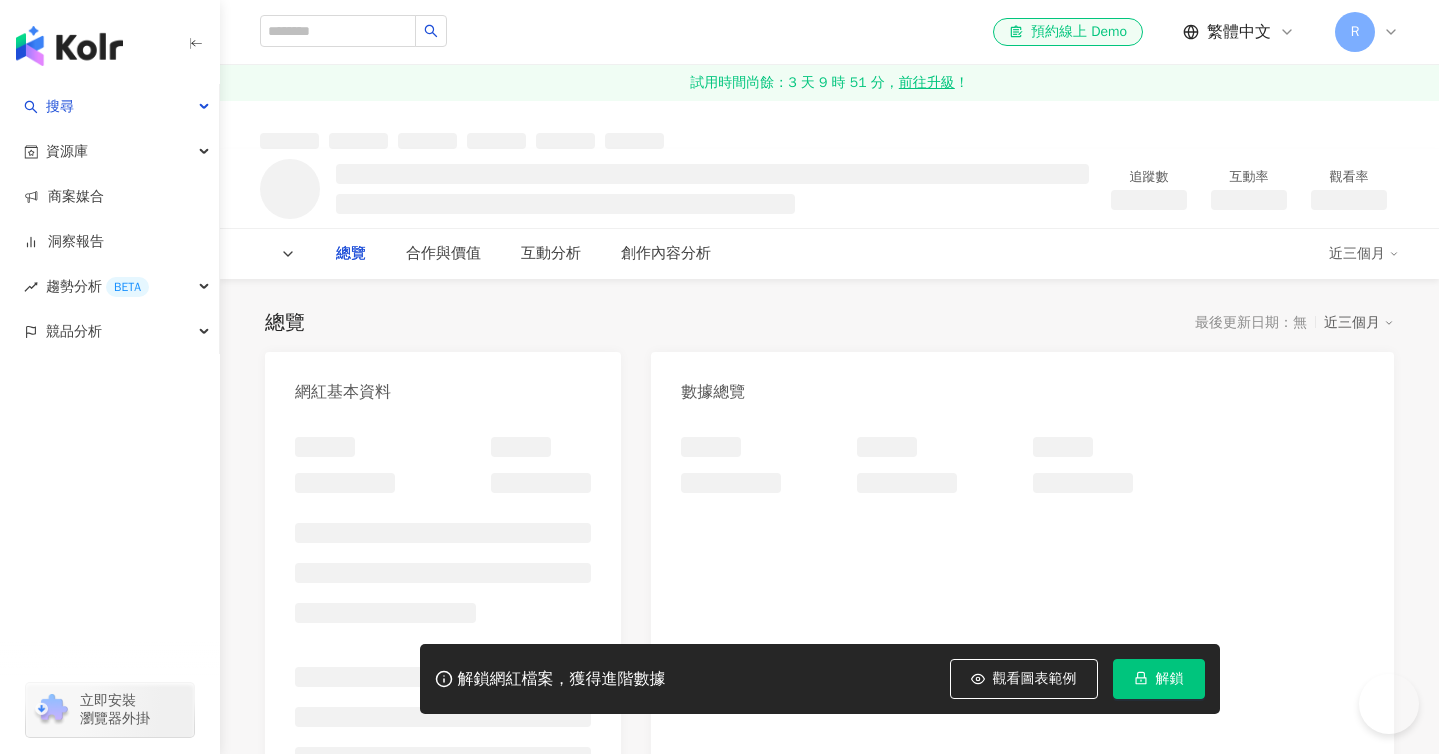 scroll, scrollTop: 0, scrollLeft: 0, axis: both 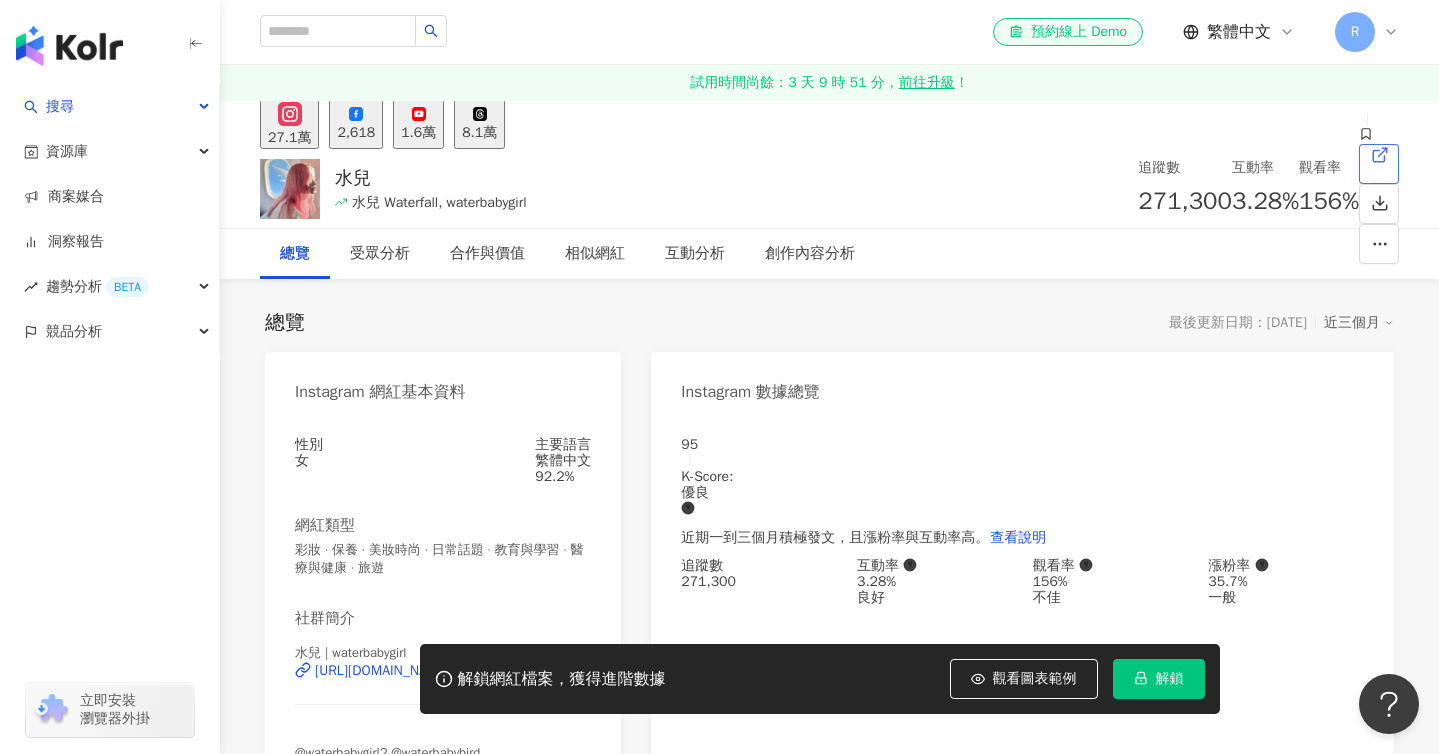 click 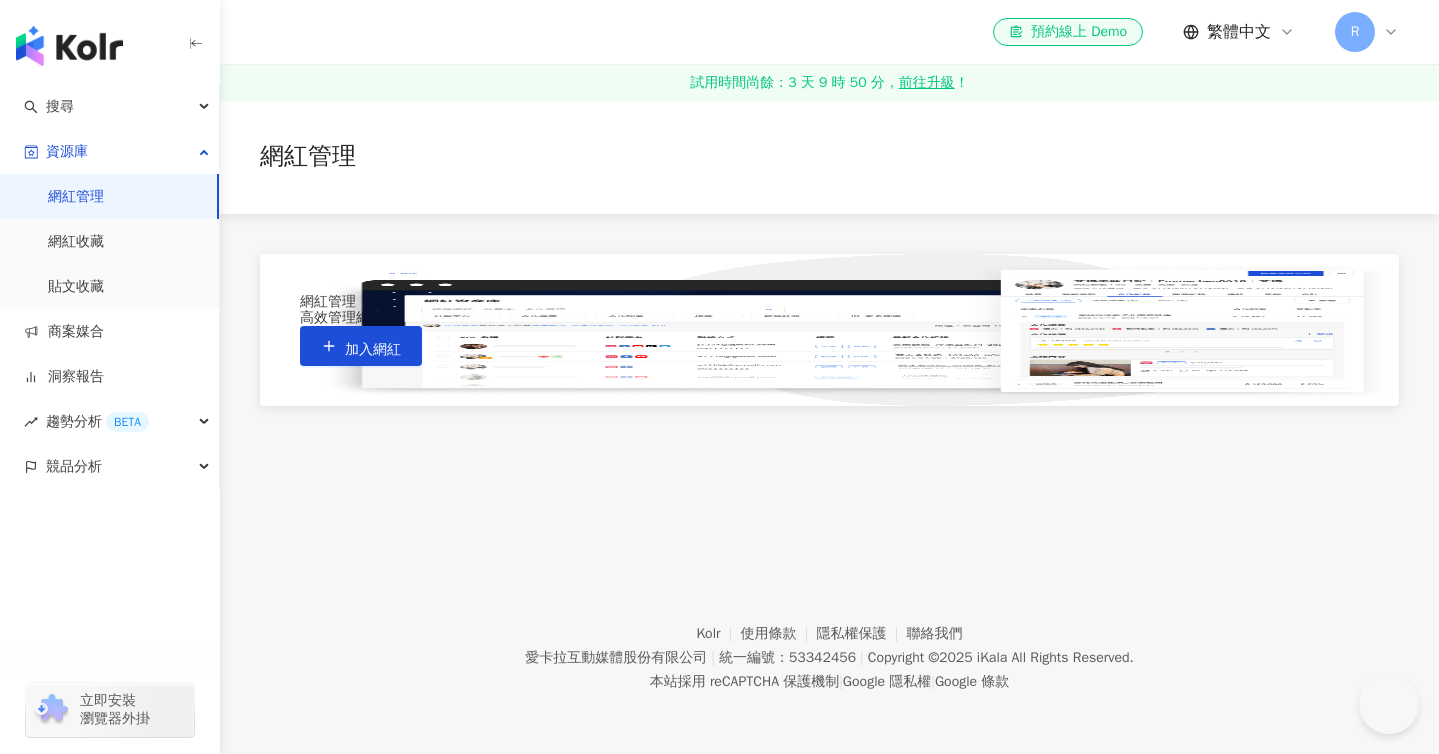 scroll, scrollTop: 0, scrollLeft: 0, axis: both 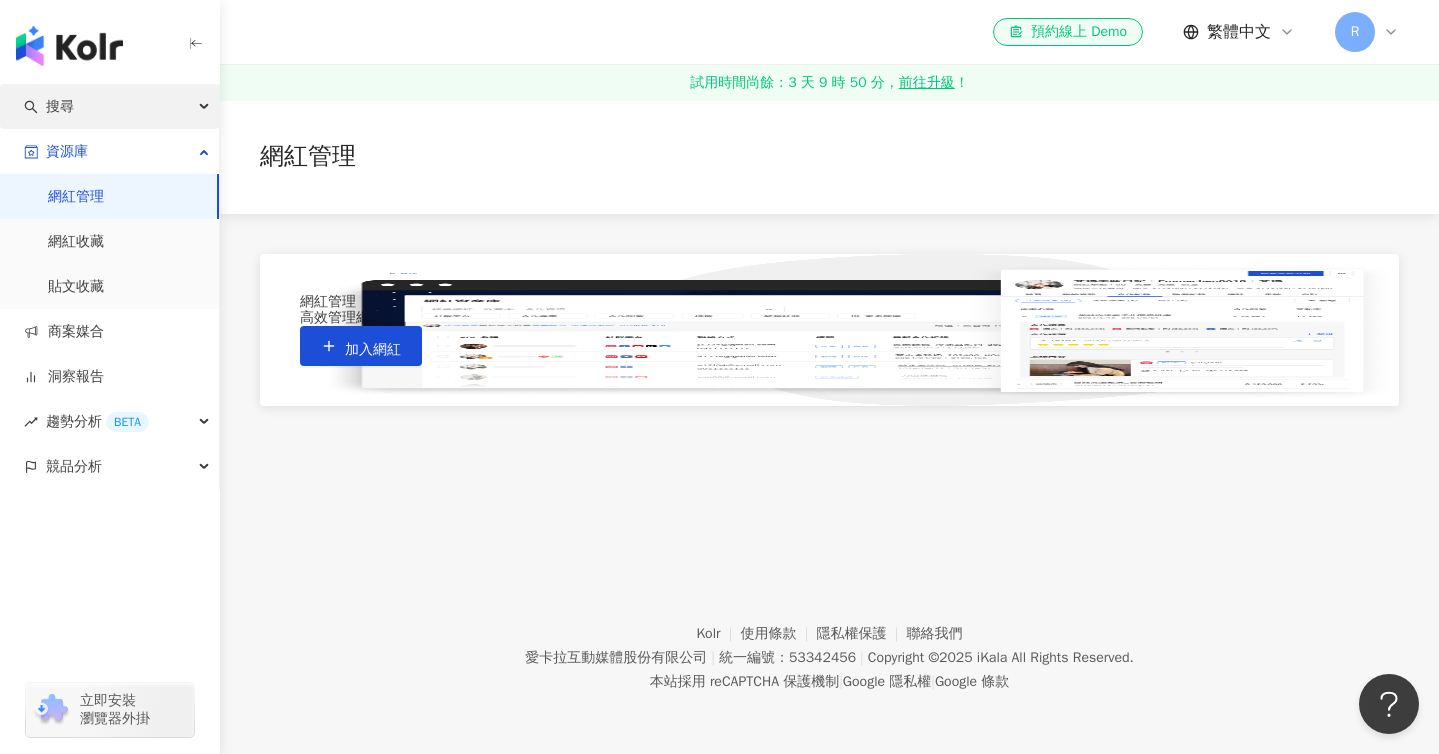 click on "搜尋" at bounding box center (109, 106) 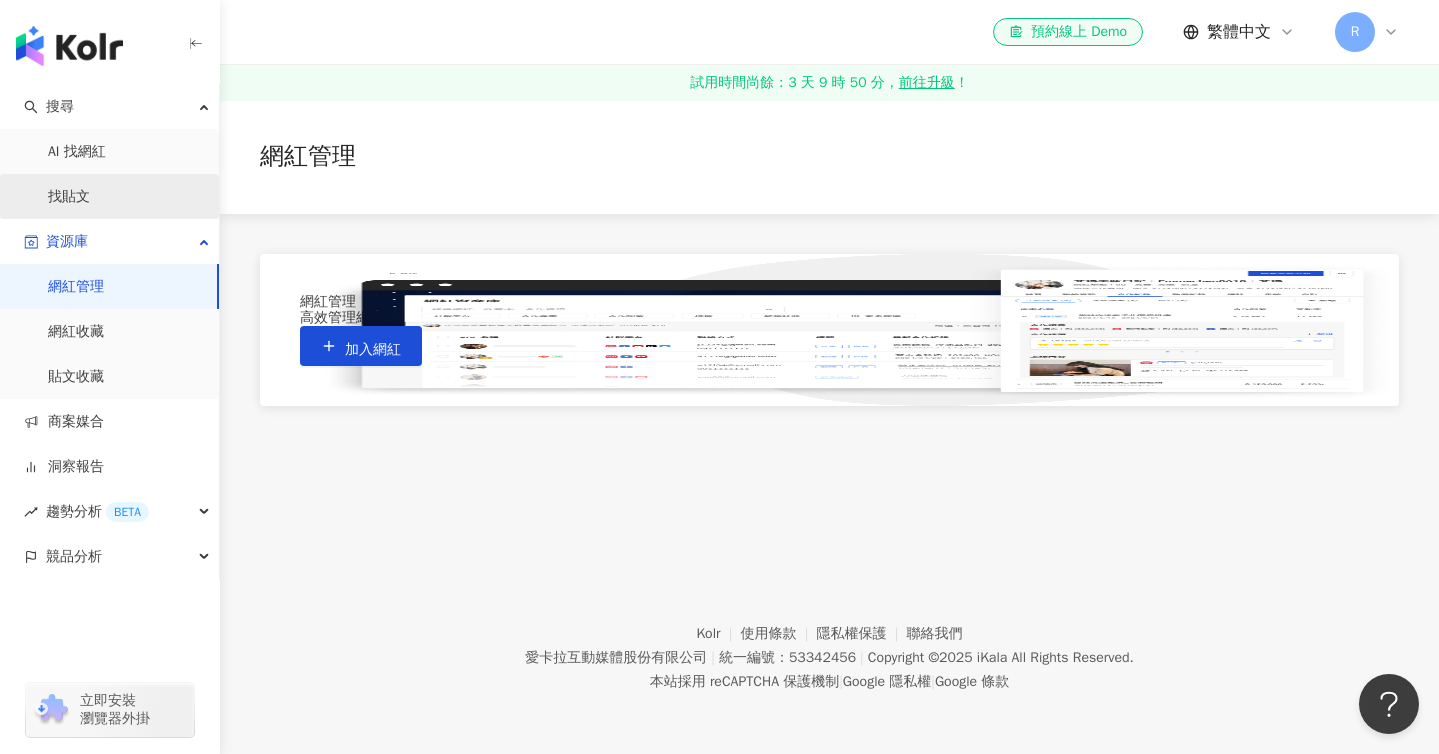 click on "找貼文" at bounding box center (69, 197) 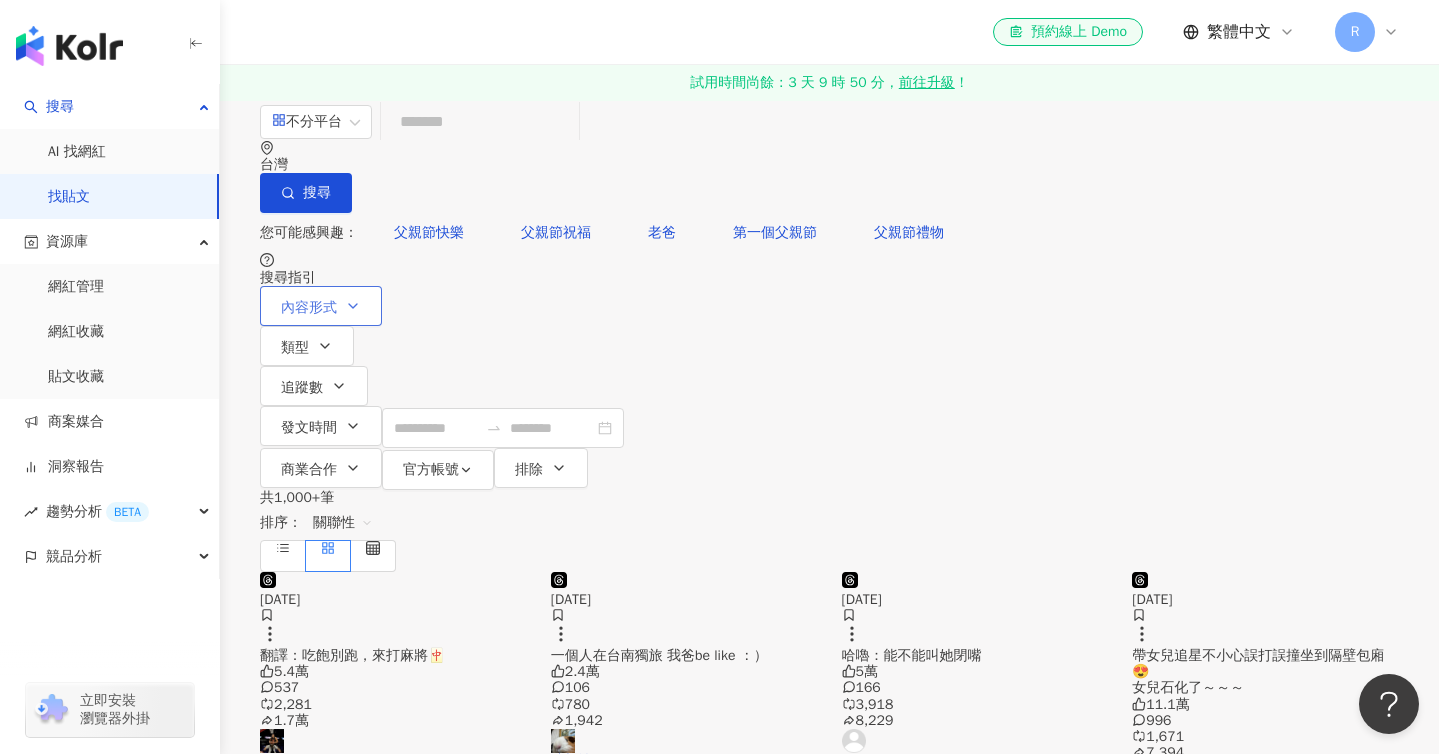 click on "內容形式" at bounding box center (321, 306) 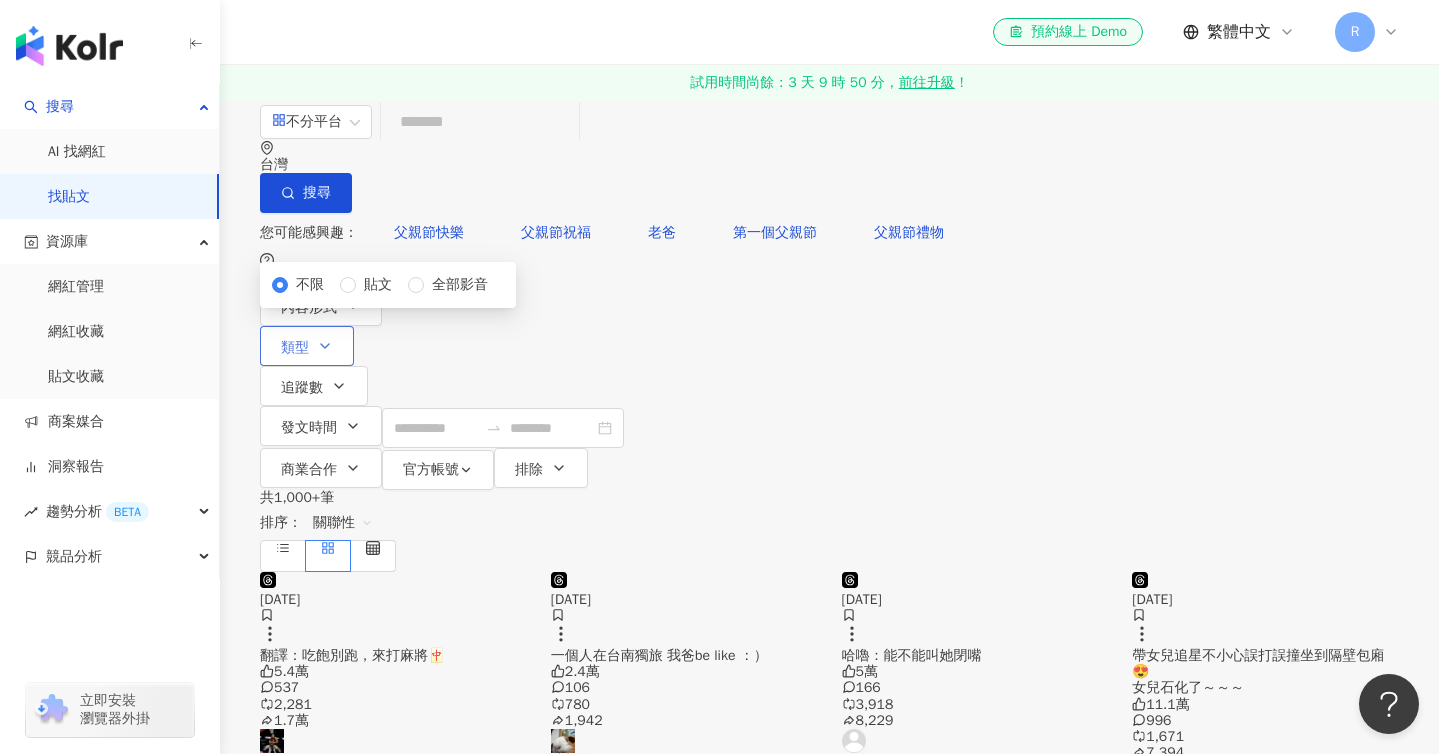 click on "類型" at bounding box center (295, 348) 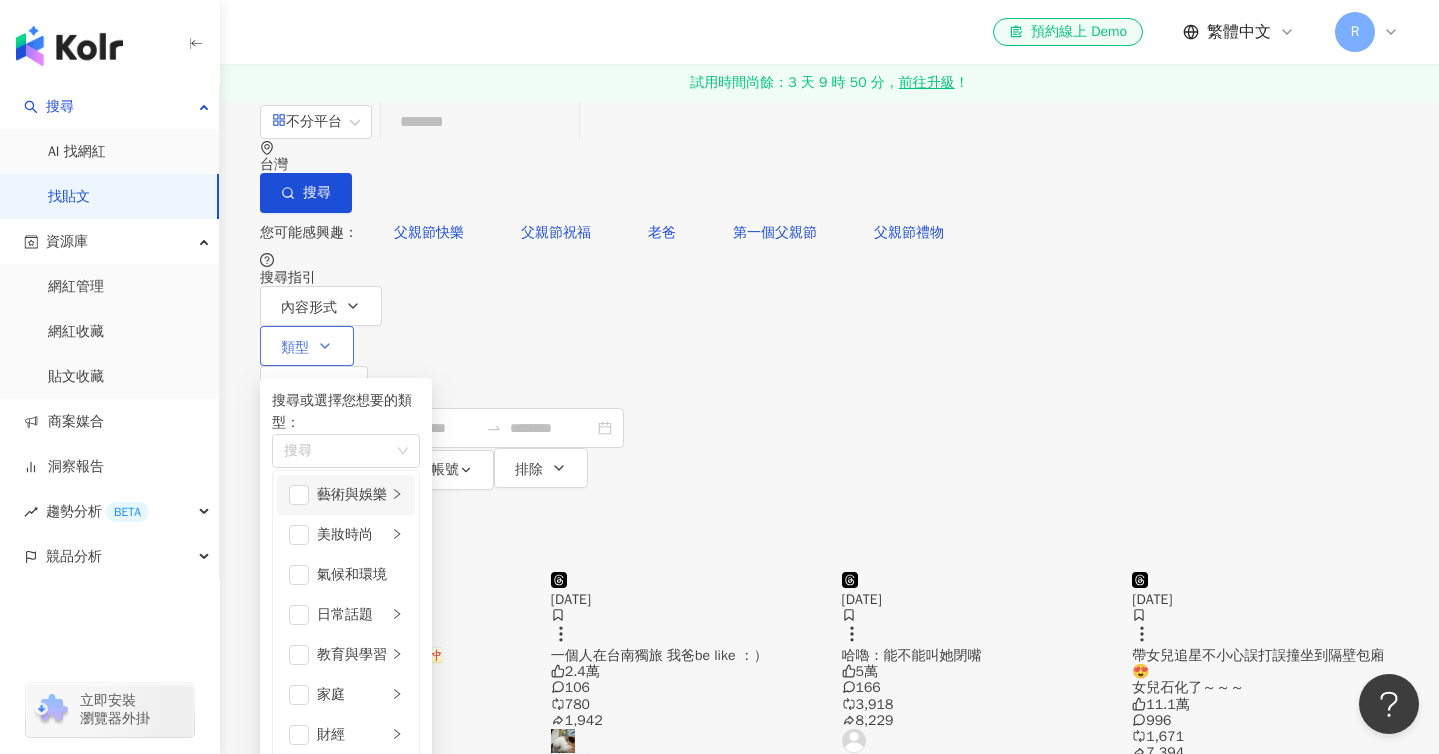 scroll, scrollTop: 44, scrollLeft: 0, axis: vertical 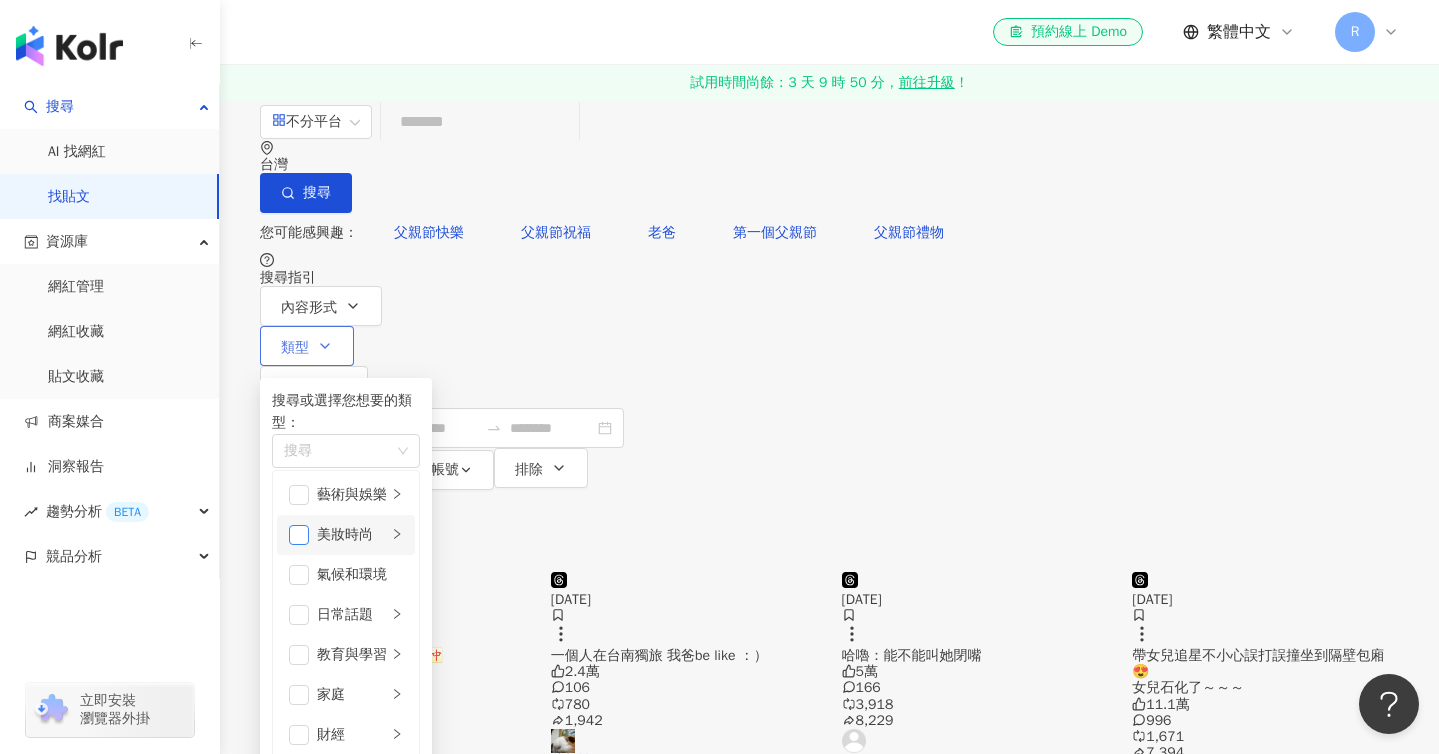 click at bounding box center [299, 535] 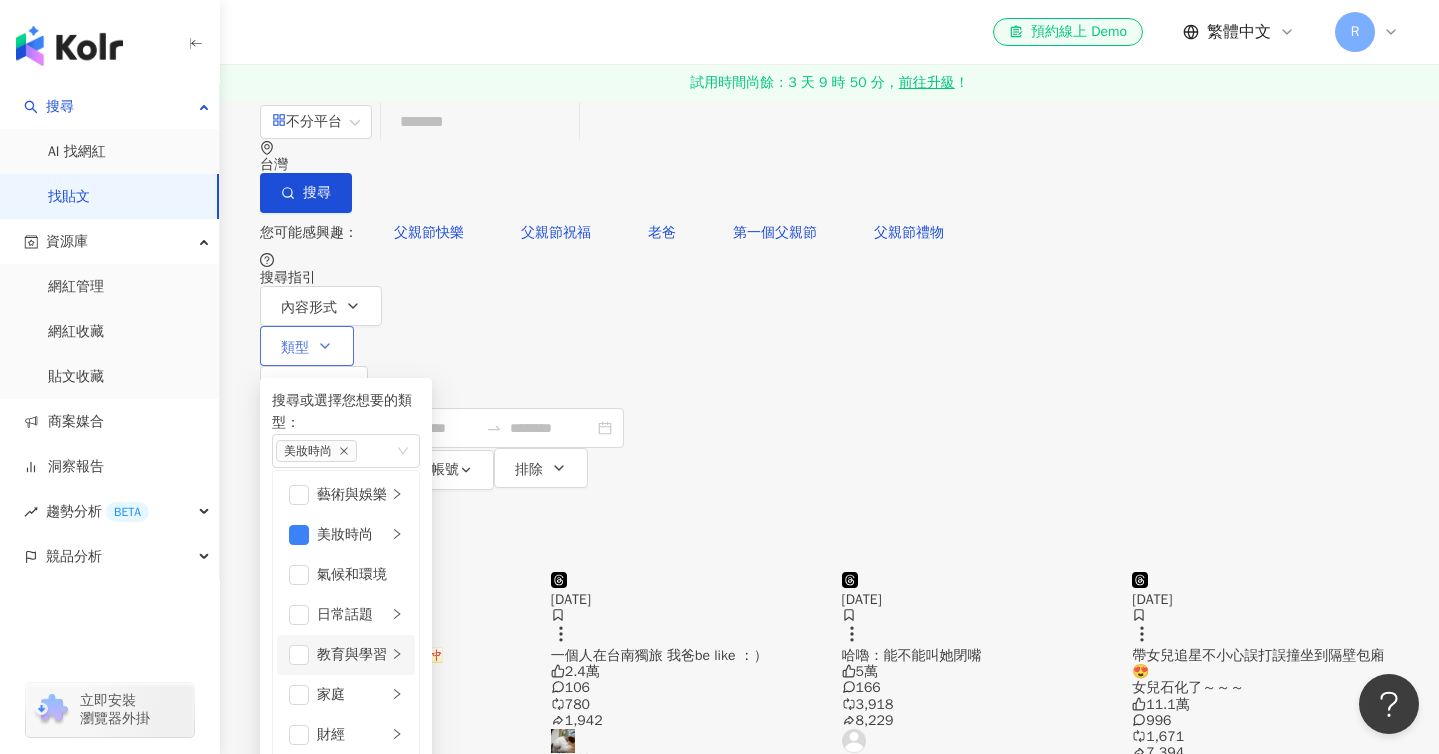 scroll, scrollTop: 390, scrollLeft: 0, axis: vertical 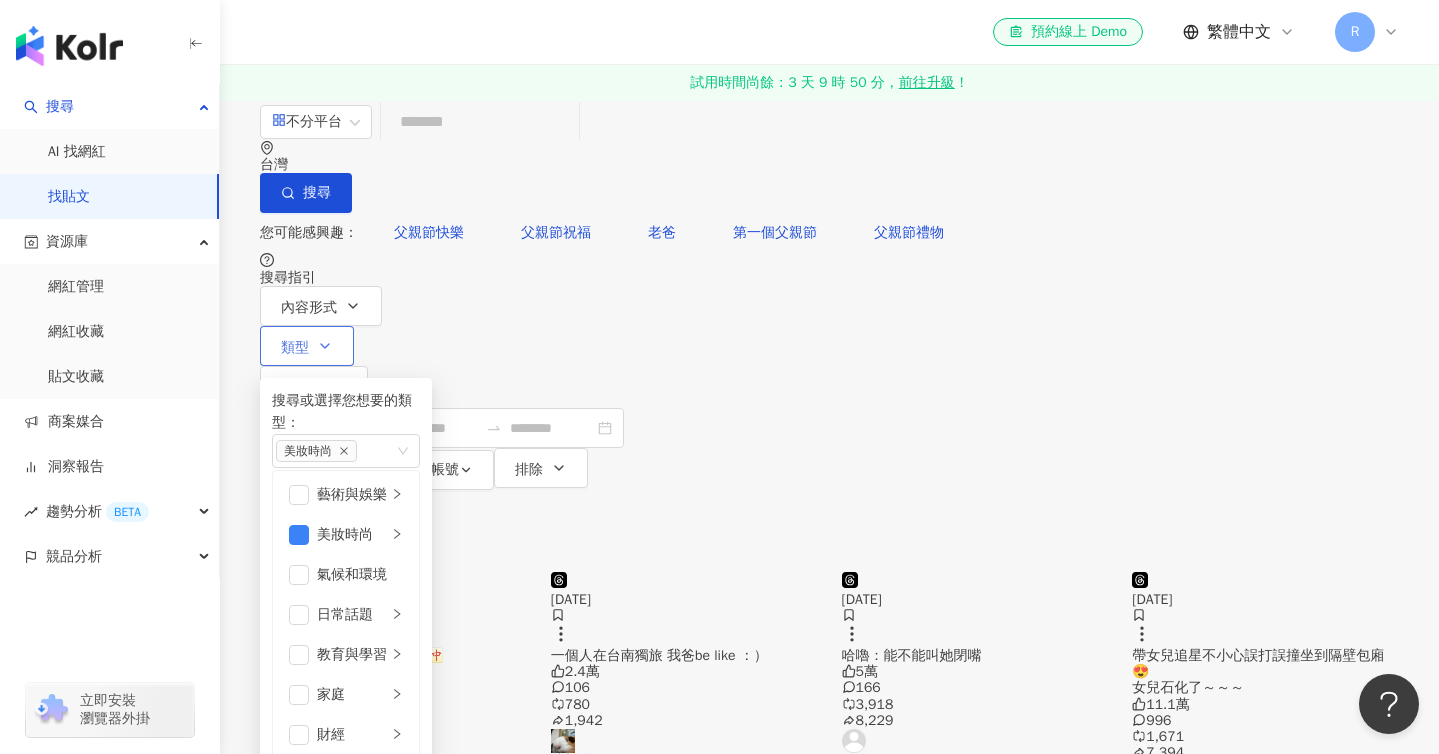 click at bounding box center [299, 935] 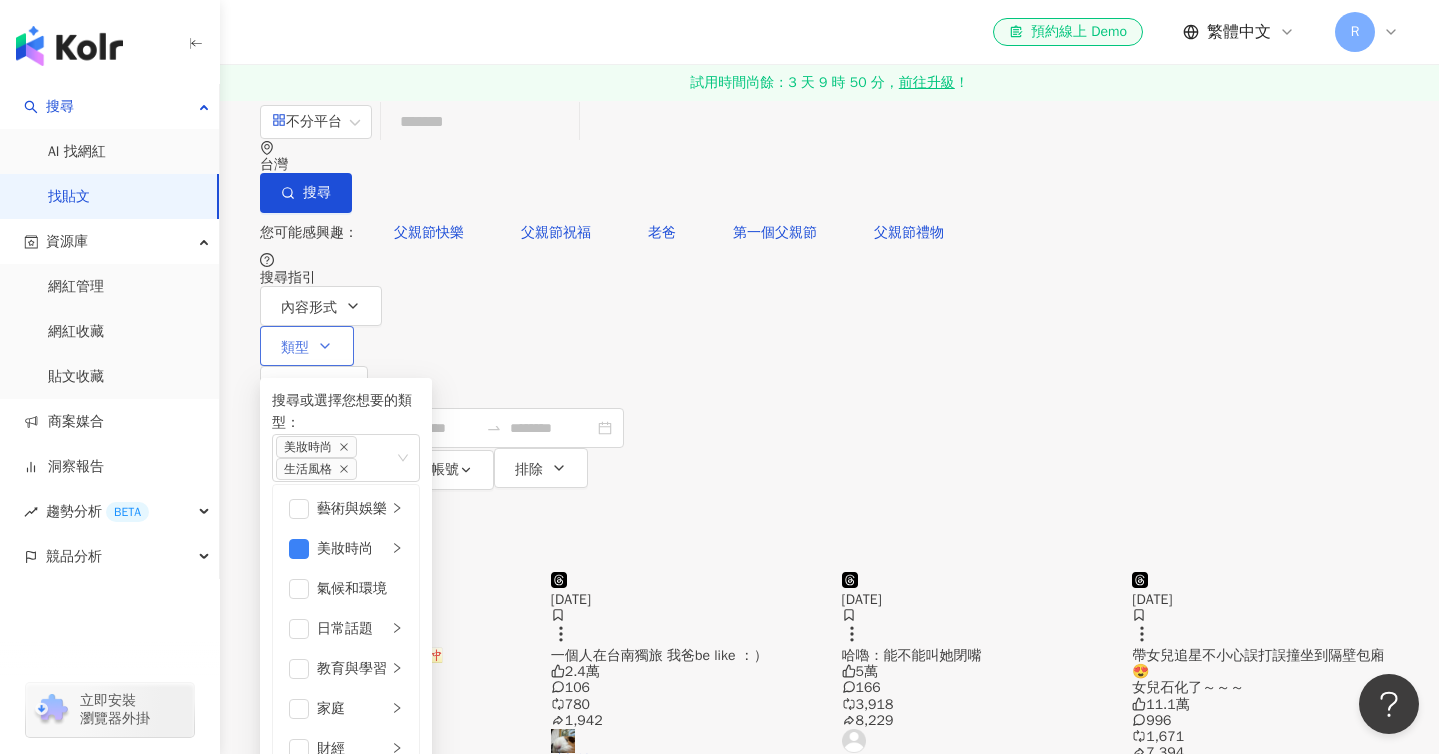 scroll, scrollTop: 693, scrollLeft: 0, axis: vertical 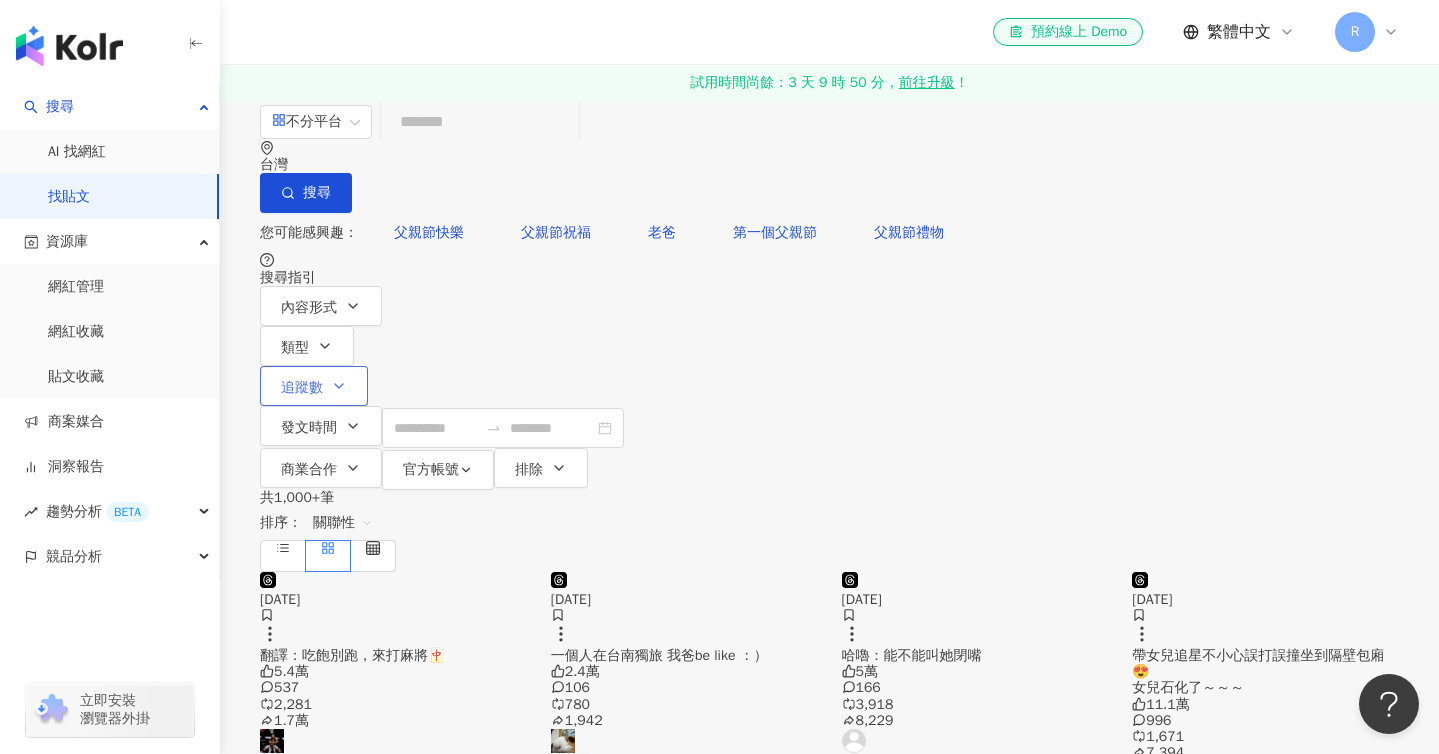 click on "追蹤數" at bounding box center (302, 388) 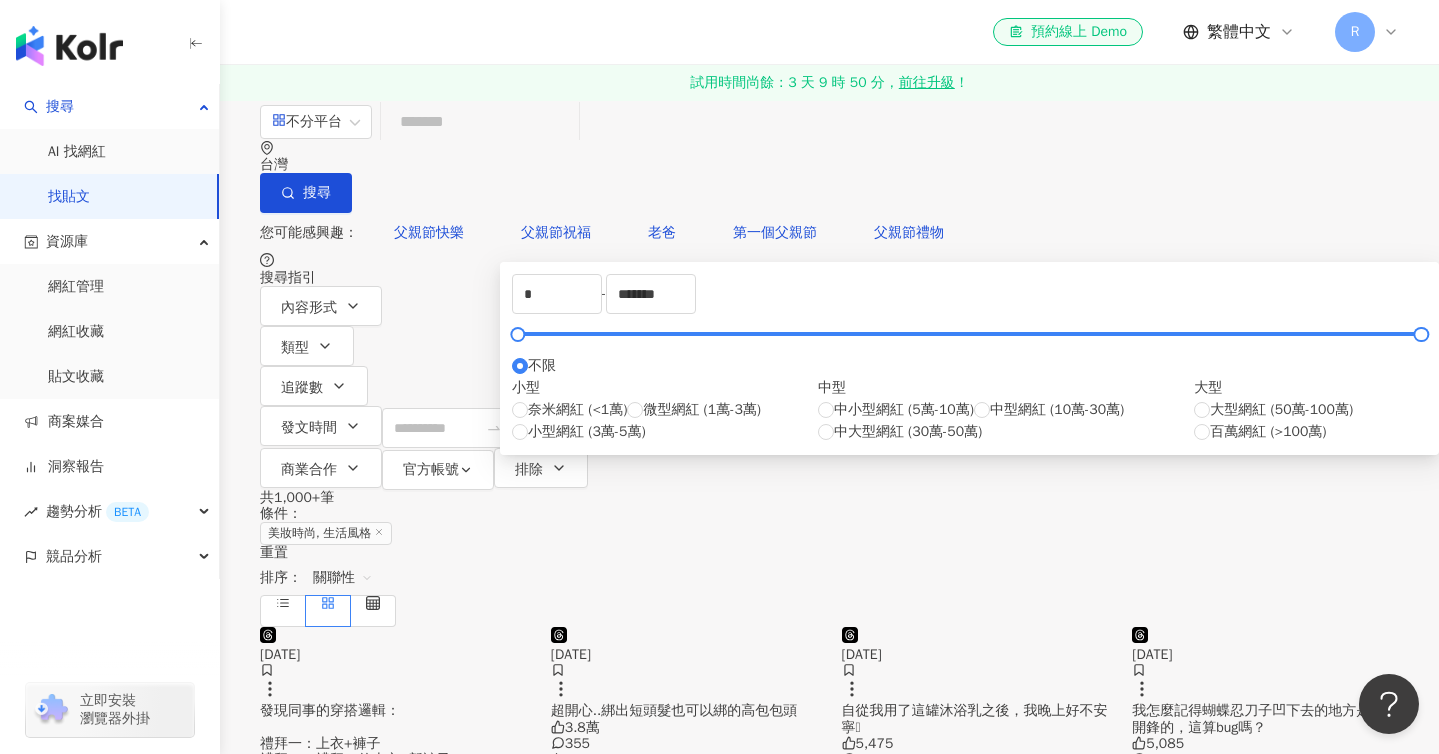 click on "您可能感興趣： 父親節快樂  父親節祝福  老爸  第一個父親節  父親節禮物" at bounding box center (829, 233) 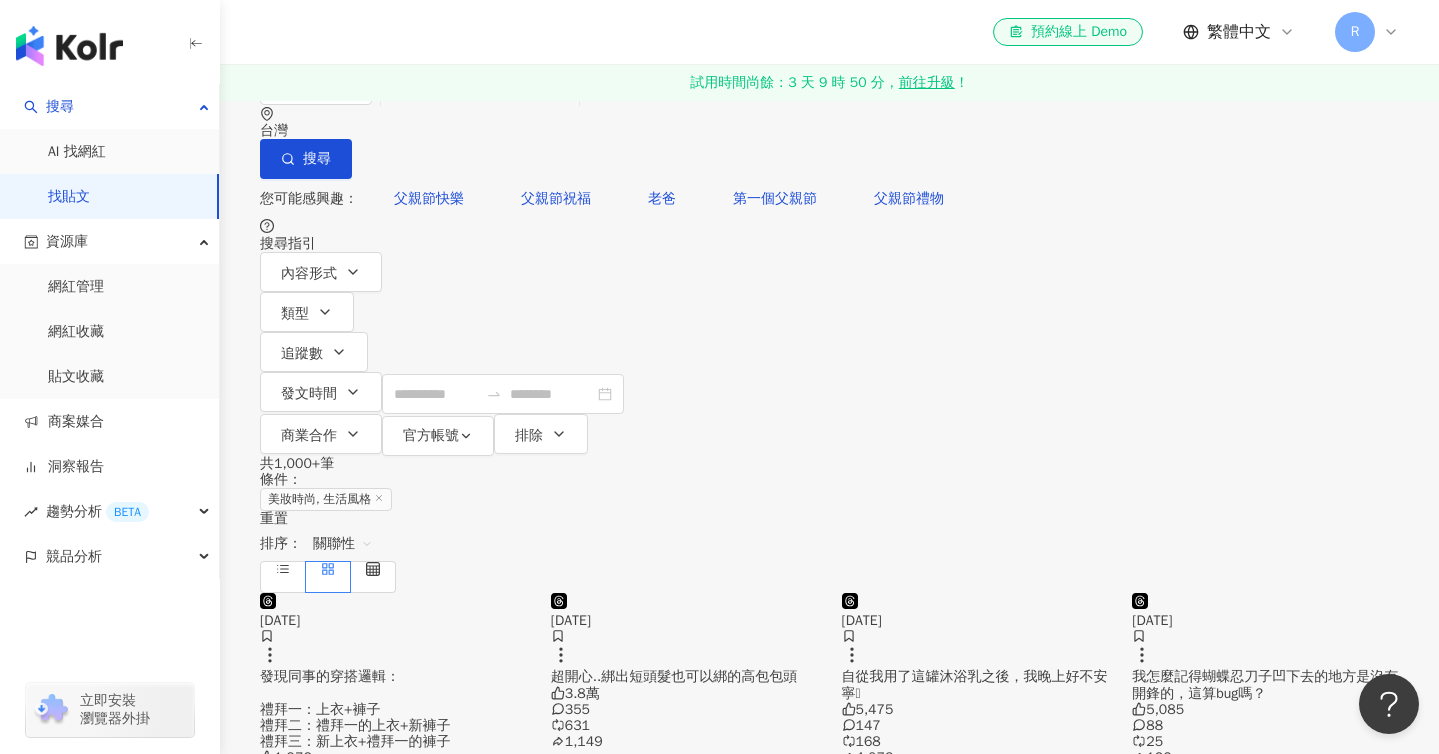 scroll, scrollTop: 41, scrollLeft: 0, axis: vertical 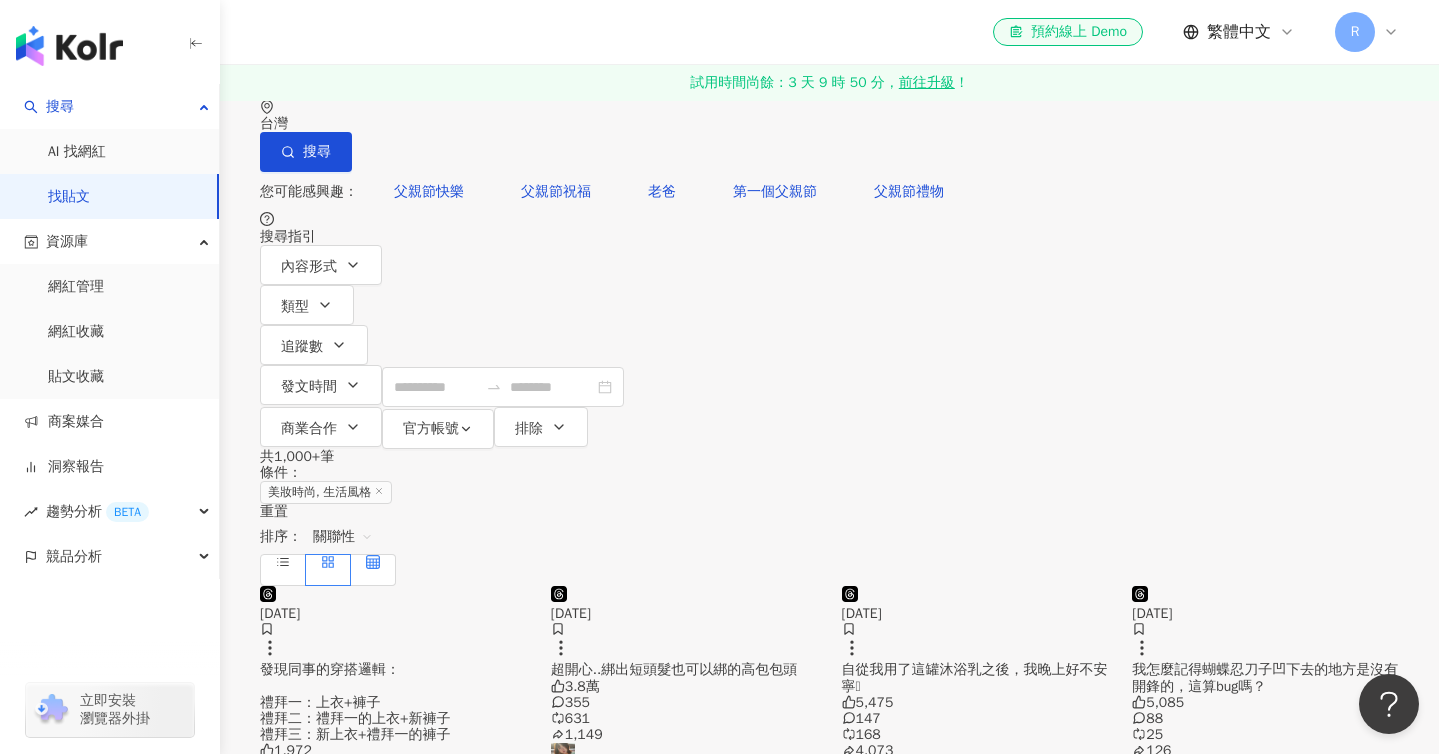 click 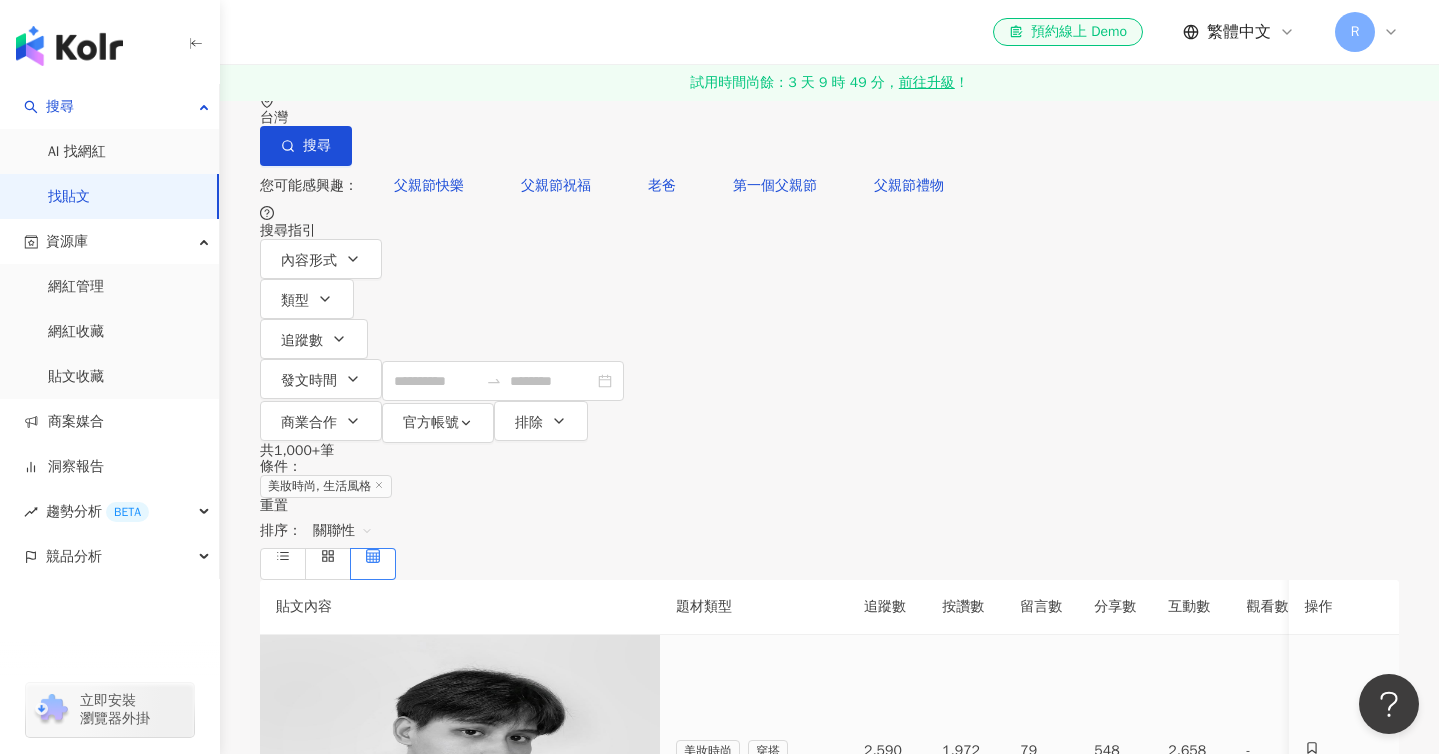 scroll, scrollTop: 0, scrollLeft: 0, axis: both 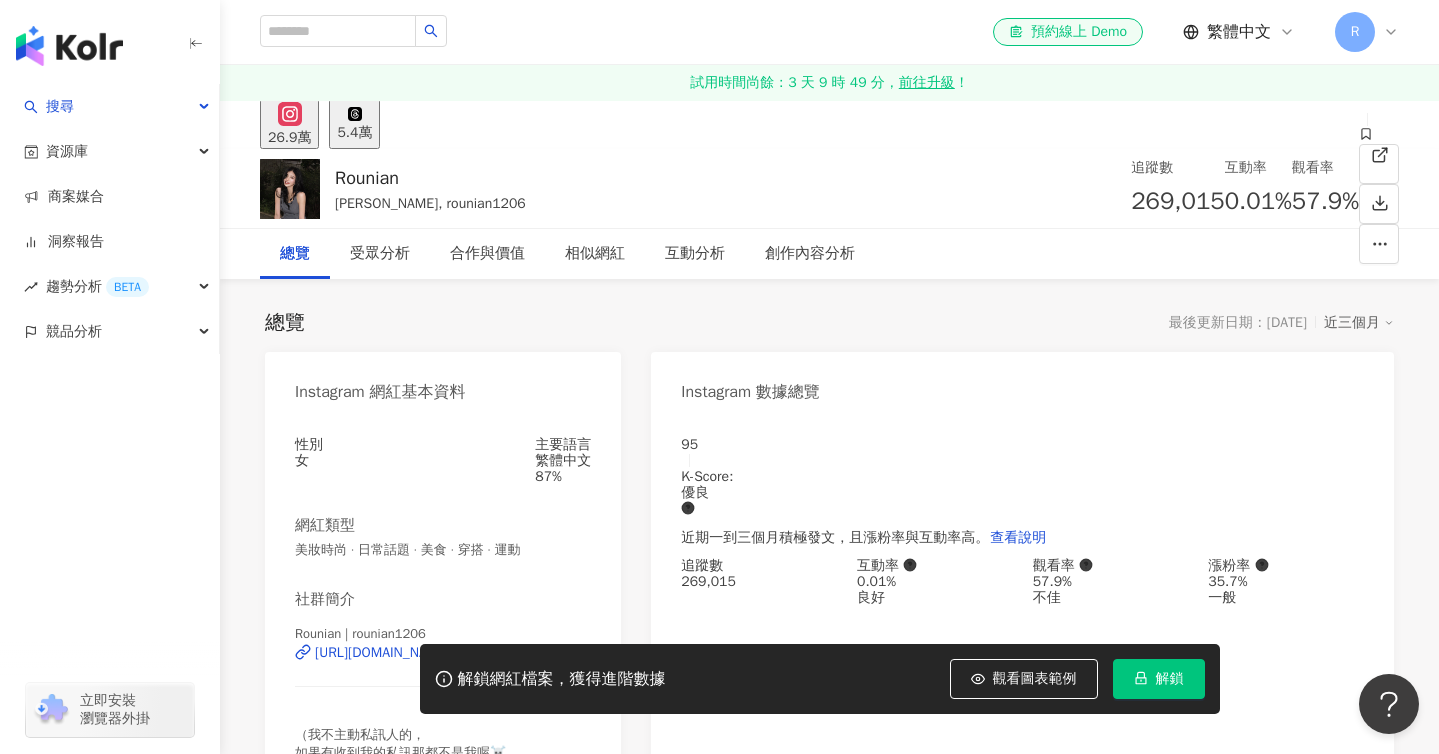 click 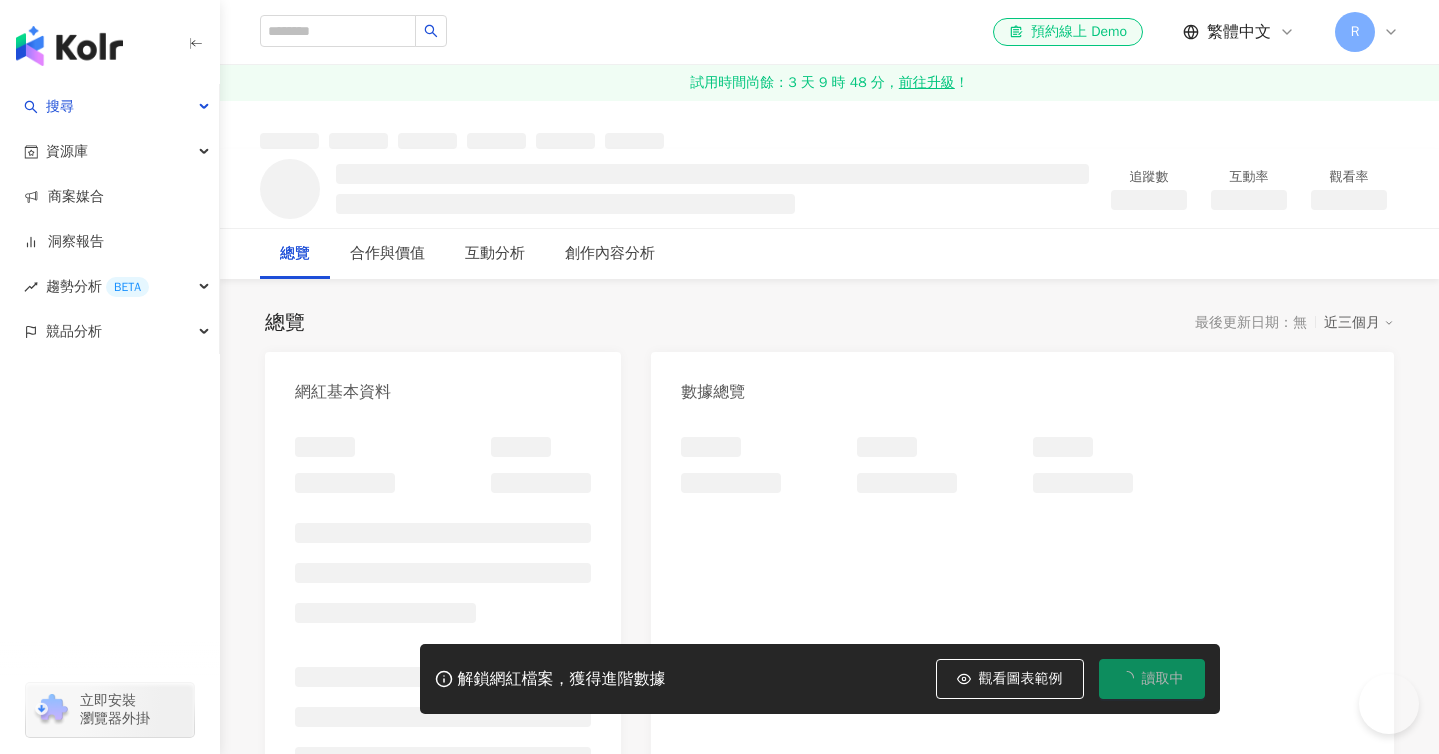 scroll, scrollTop: 0, scrollLeft: 0, axis: both 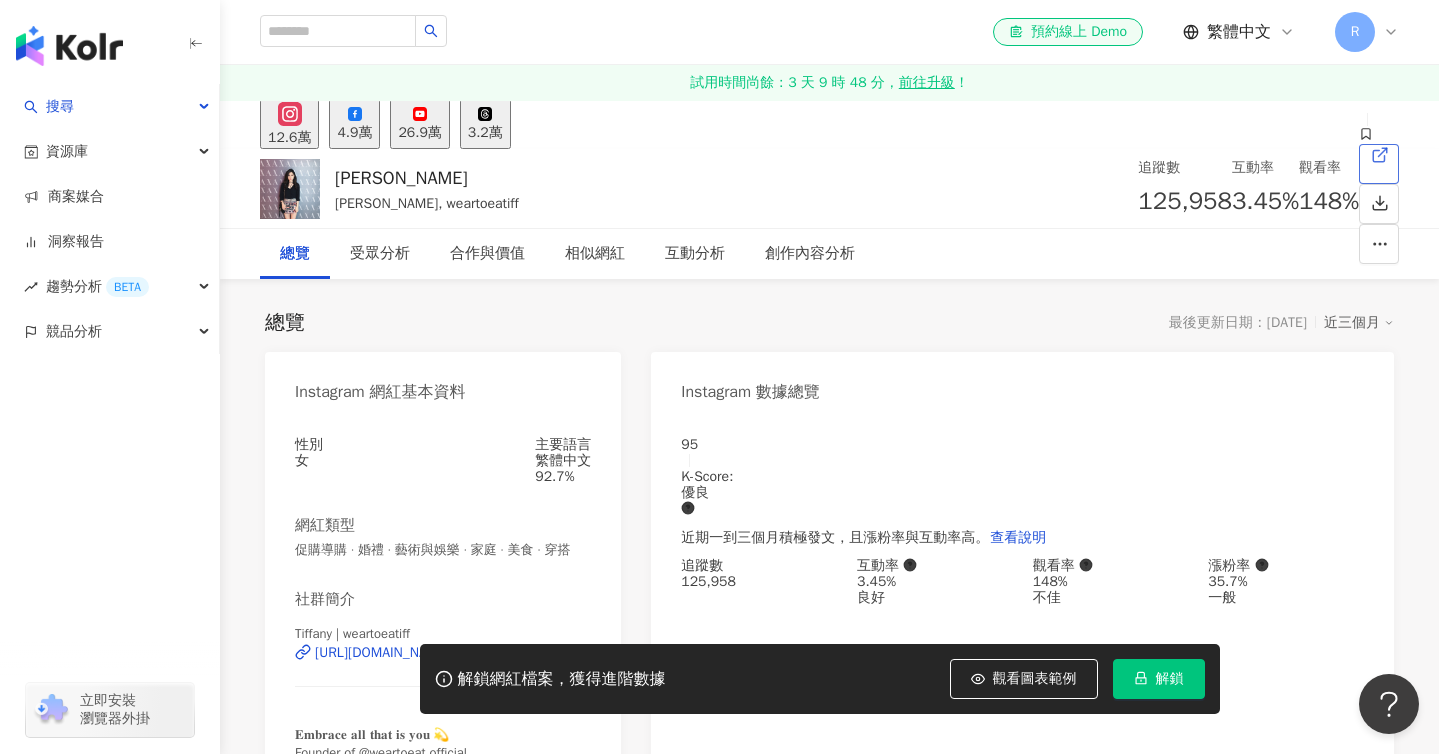 click 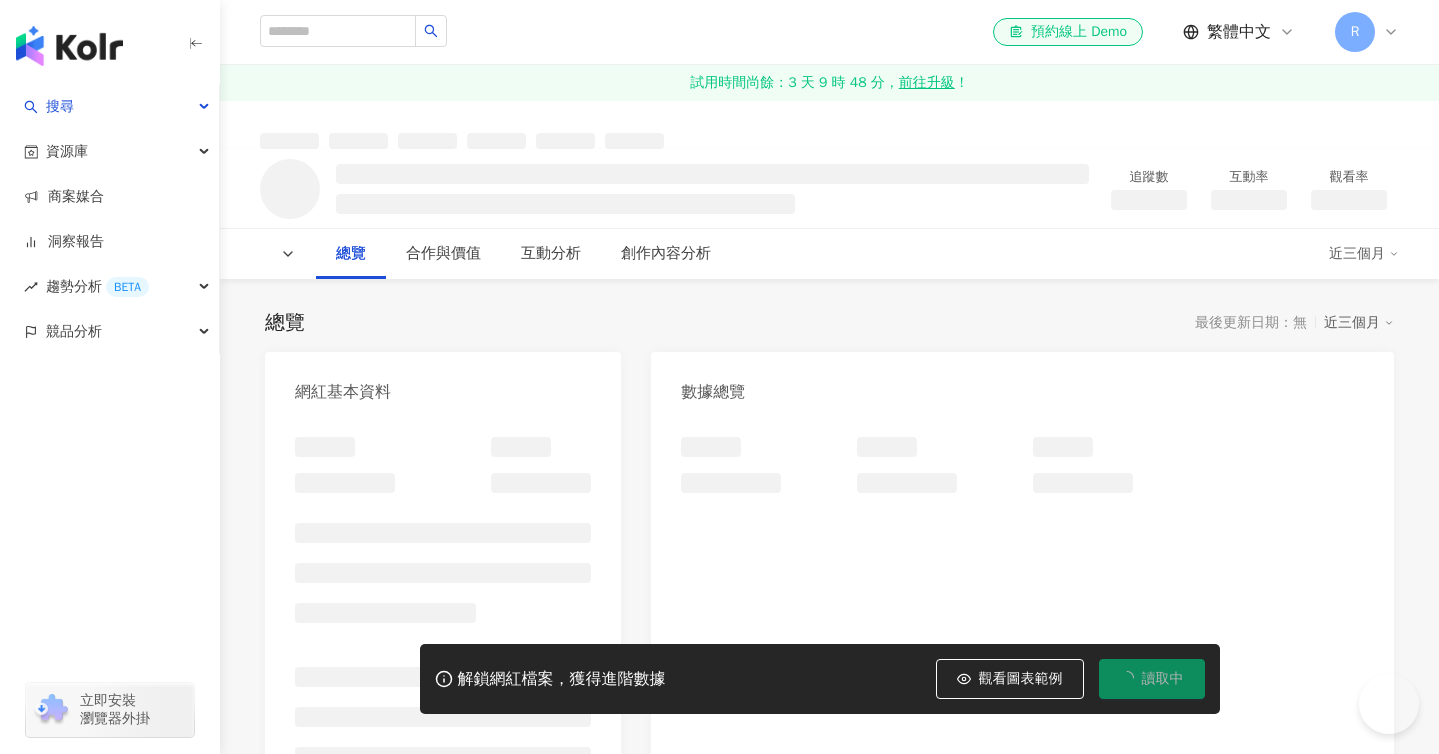 scroll, scrollTop: 0, scrollLeft: 0, axis: both 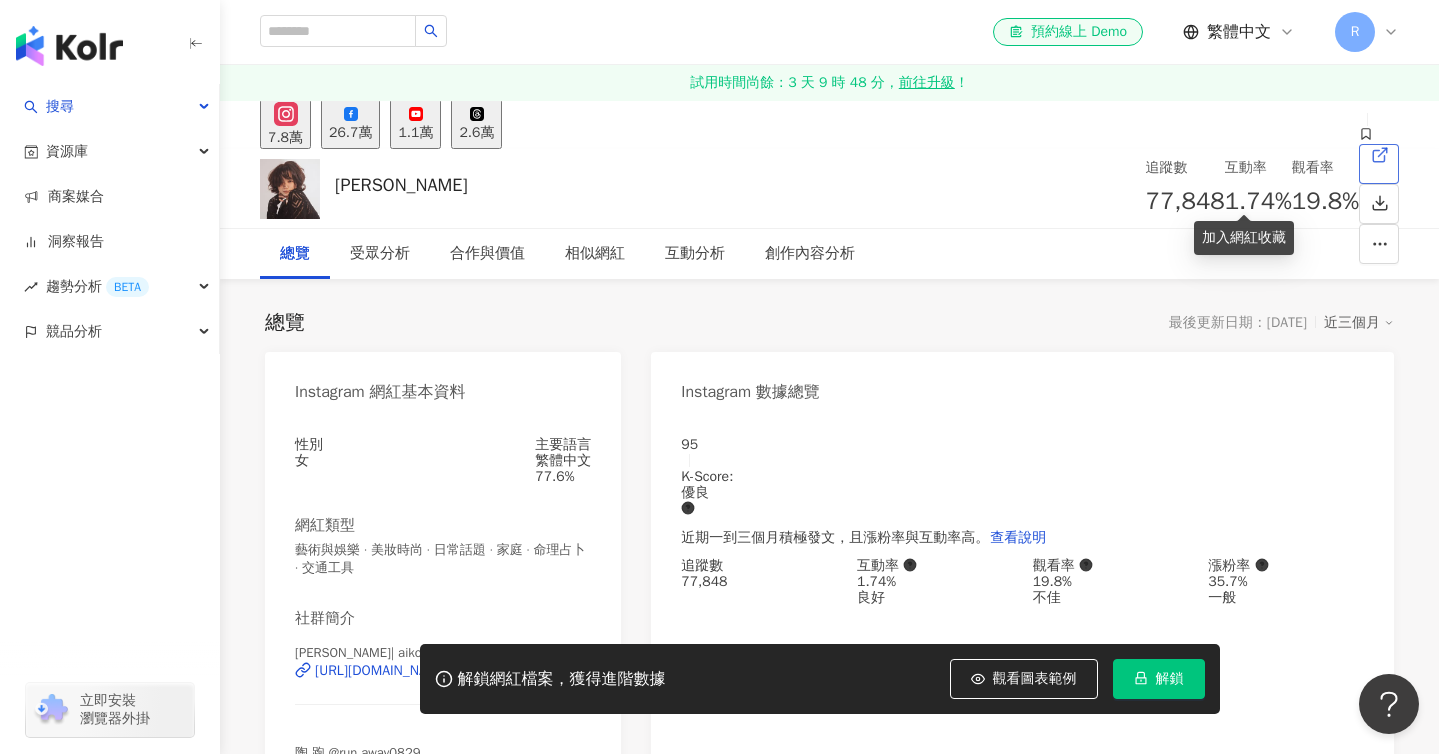 click 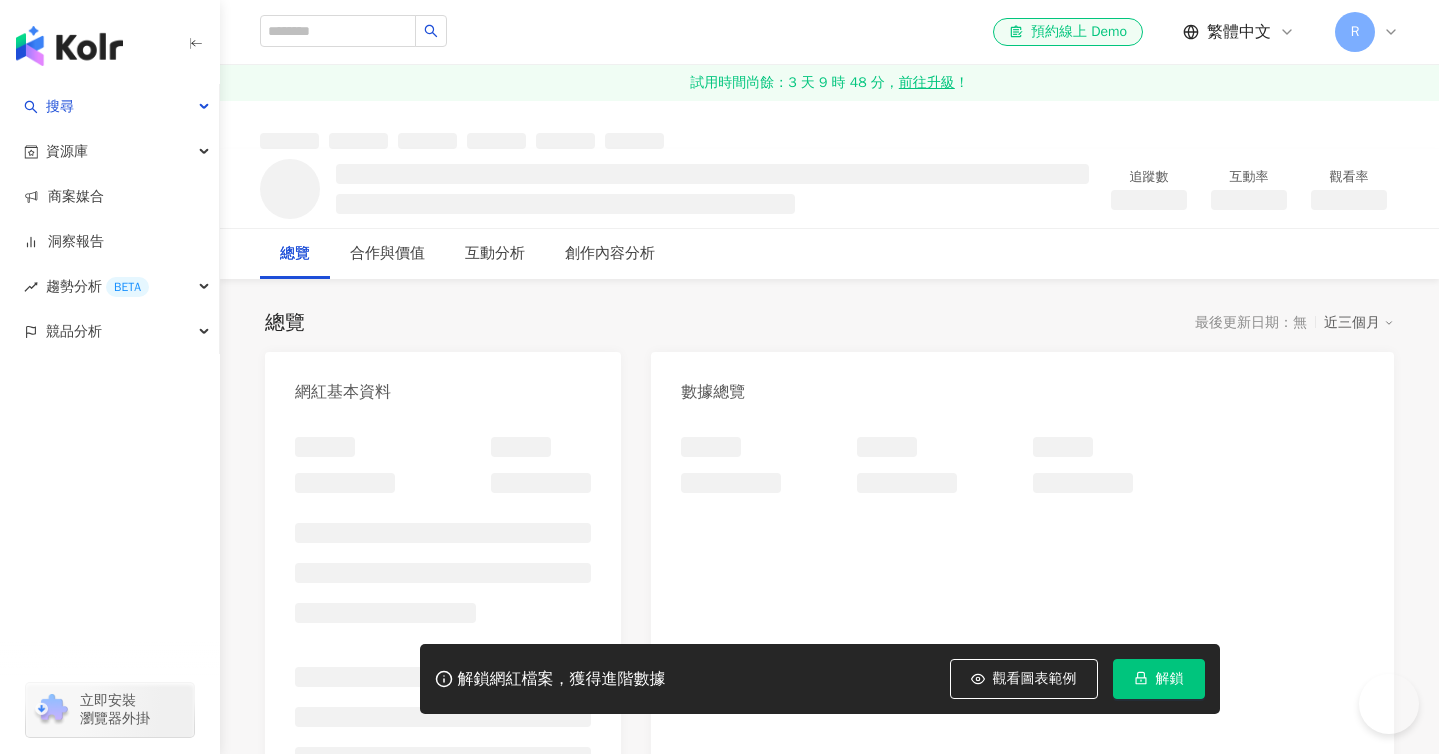 scroll, scrollTop: 0, scrollLeft: 0, axis: both 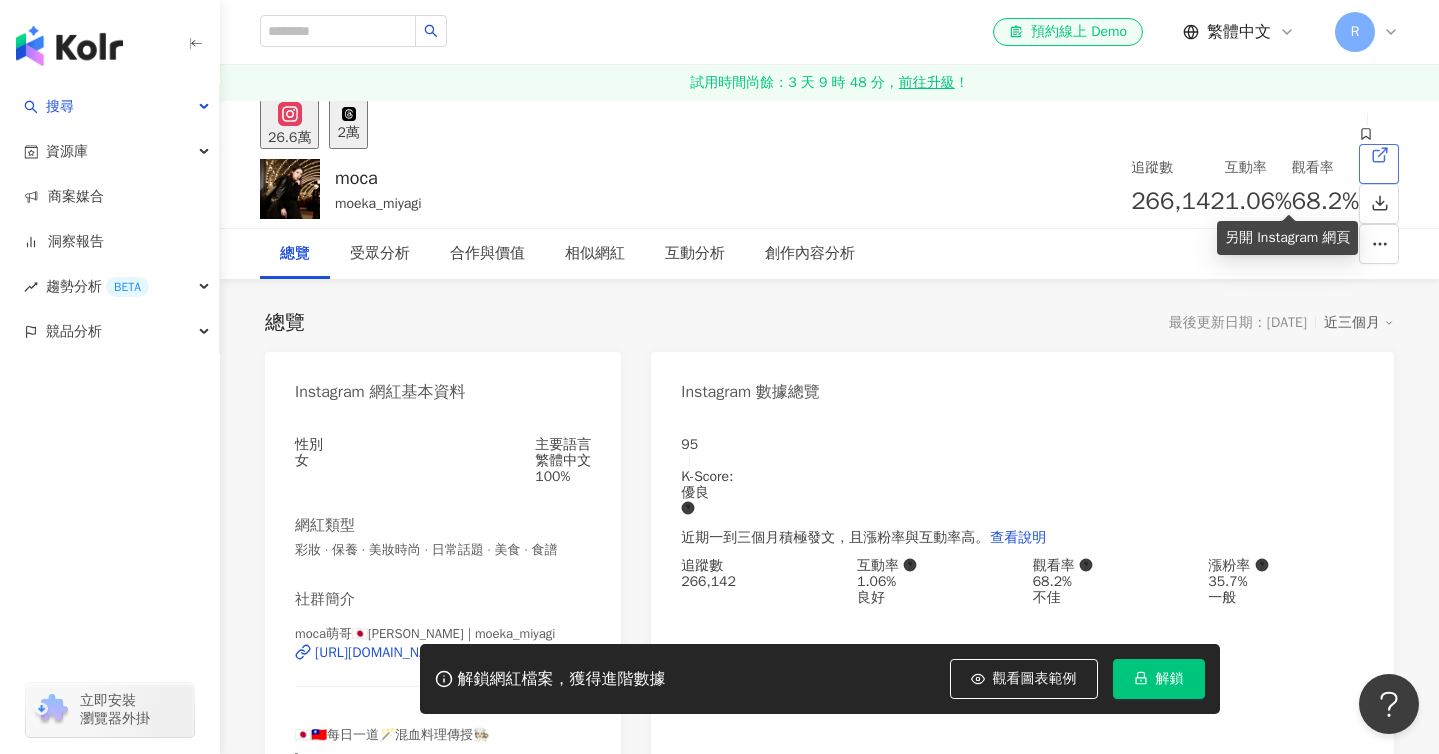 click at bounding box center [1380, 155] 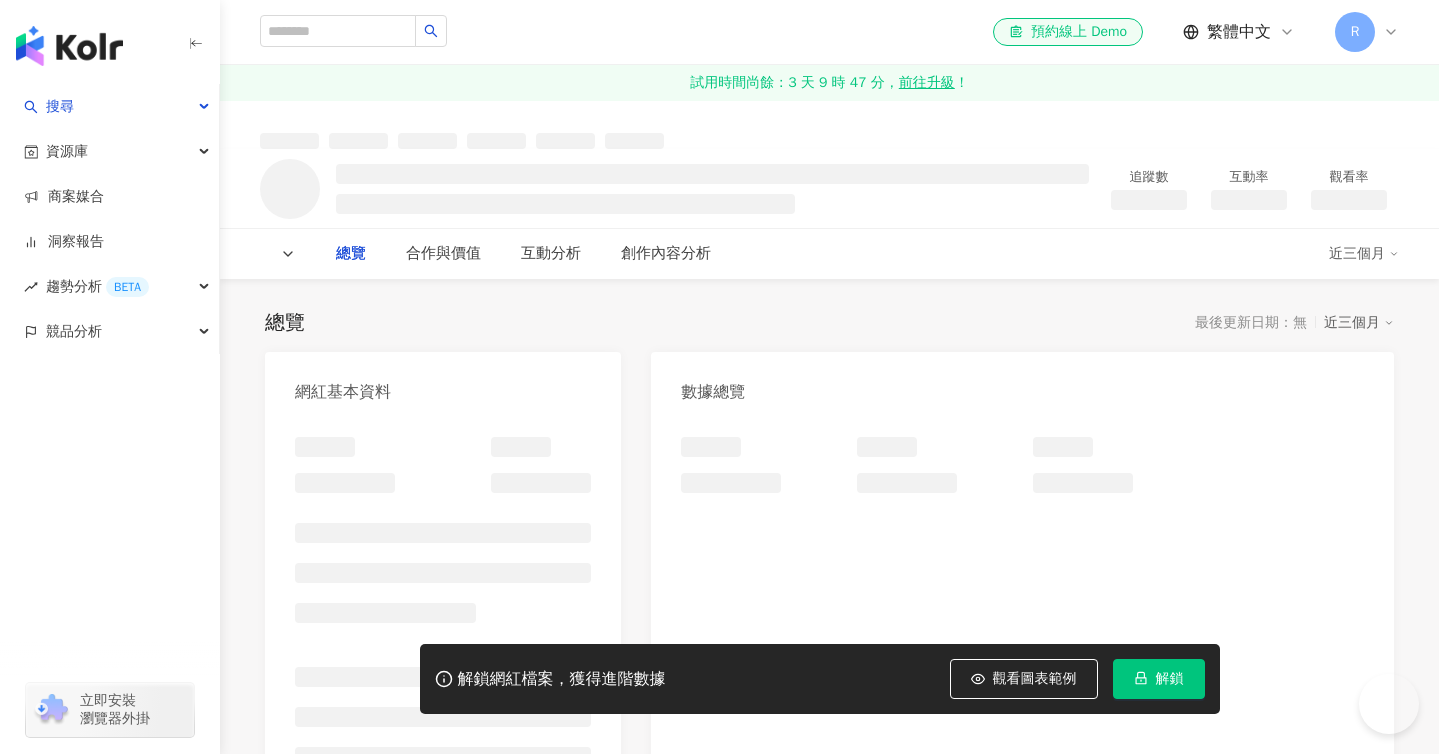 scroll, scrollTop: 0, scrollLeft: 0, axis: both 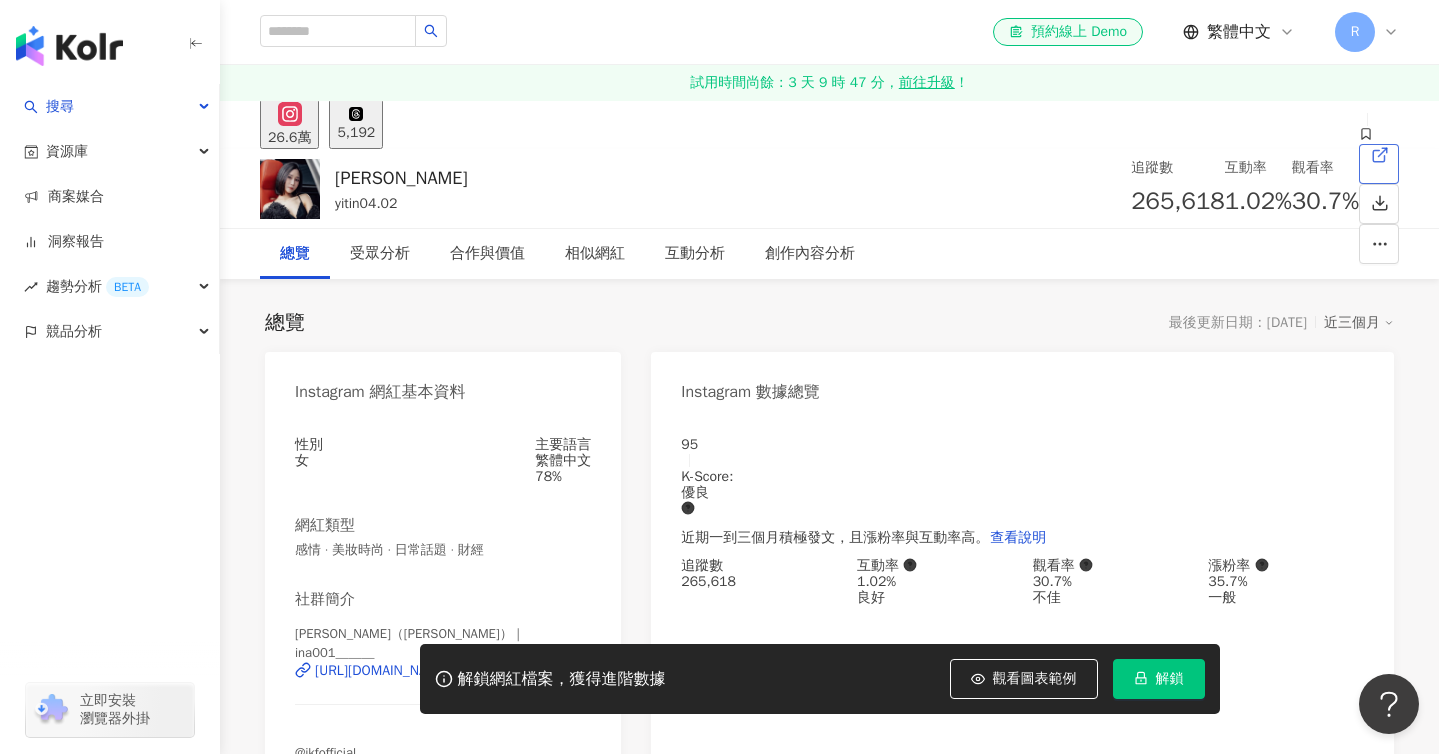 click 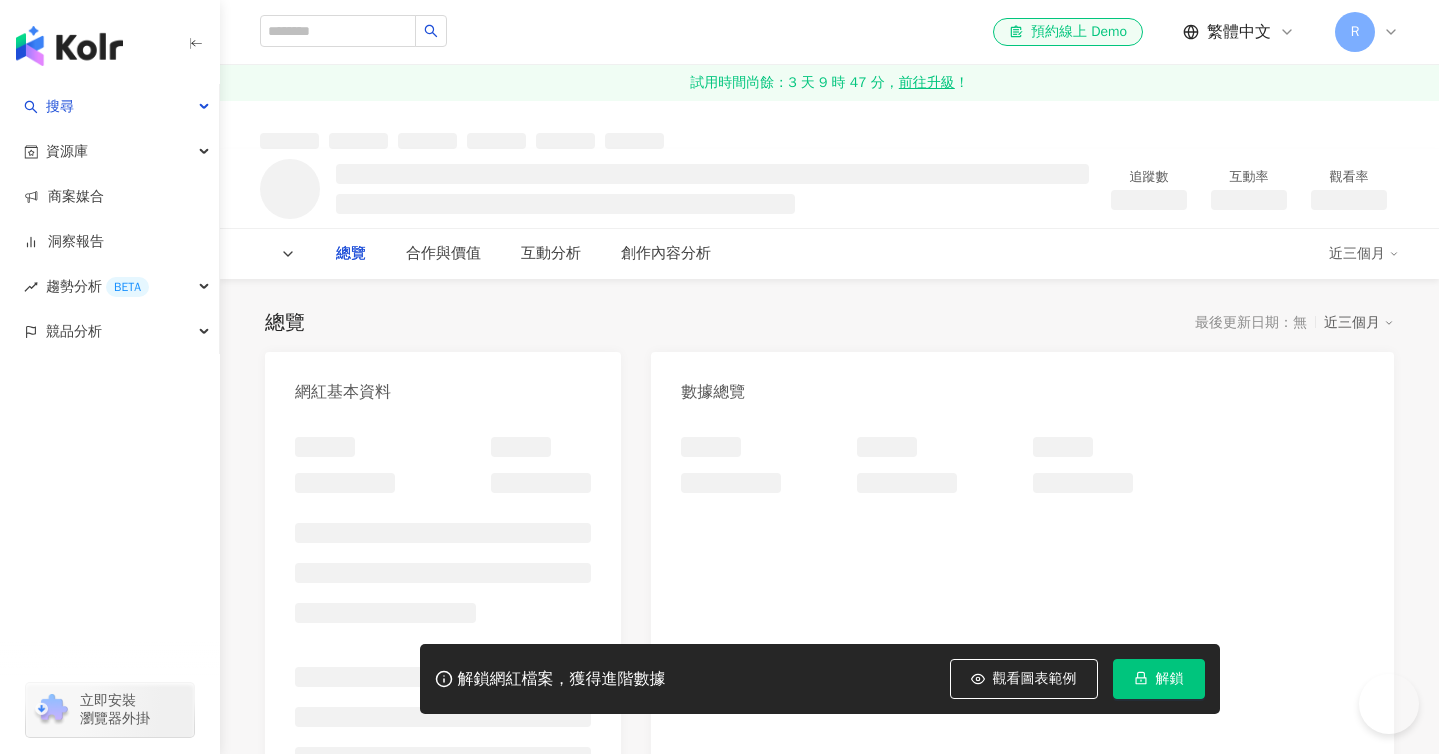 scroll, scrollTop: 0, scrollLeft: 0, axis: both 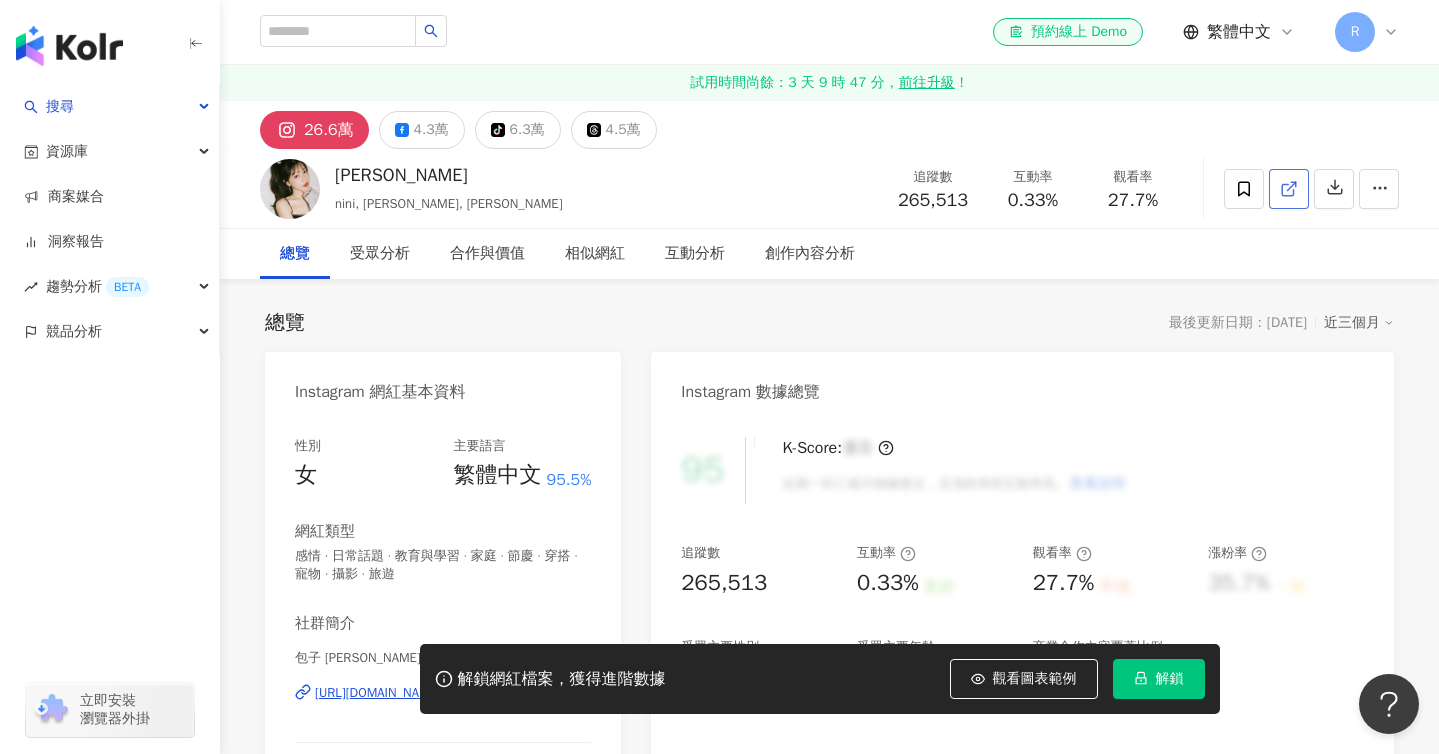 click 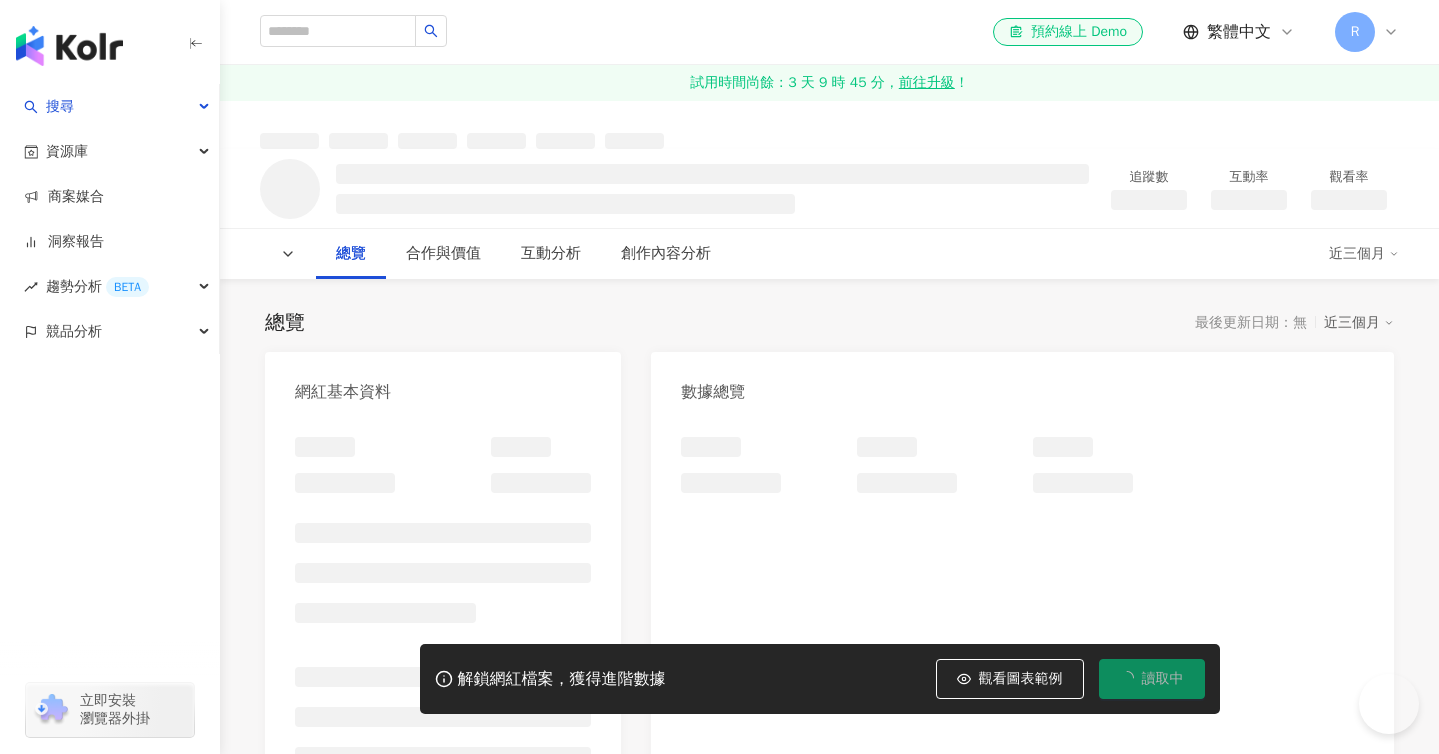 scroll, scrollTop: 0, scrollLeft: 0, axis: both 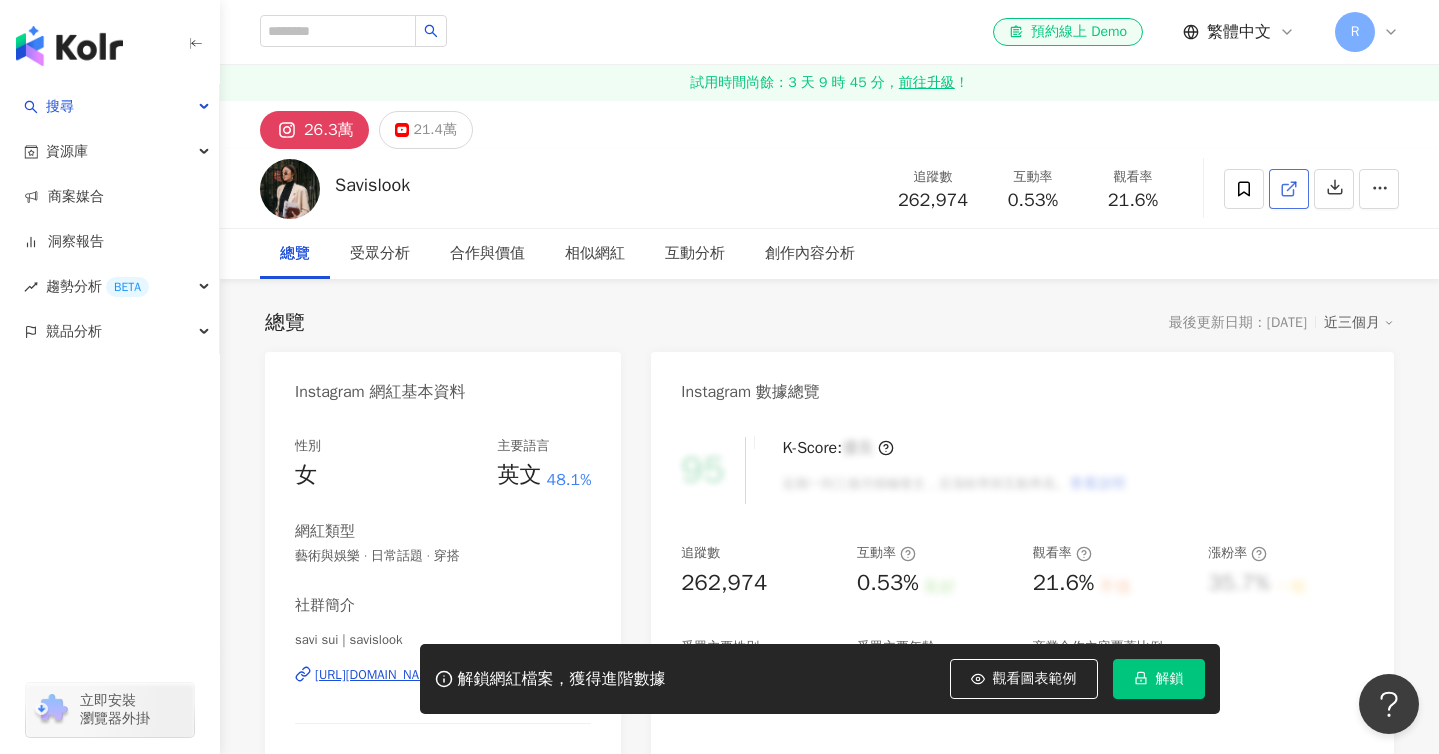 click 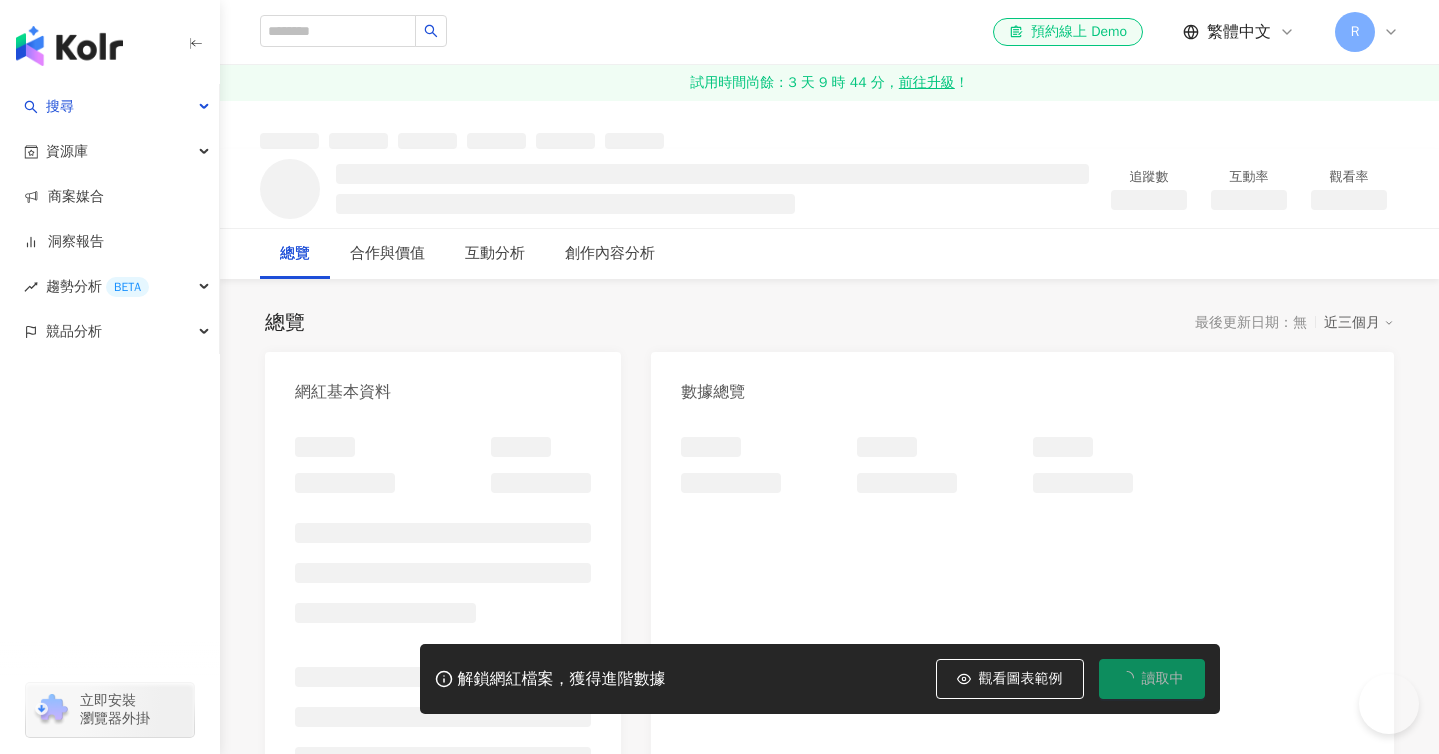 scroll, scrollTop: 0, scrollLeft: 0, axis: both 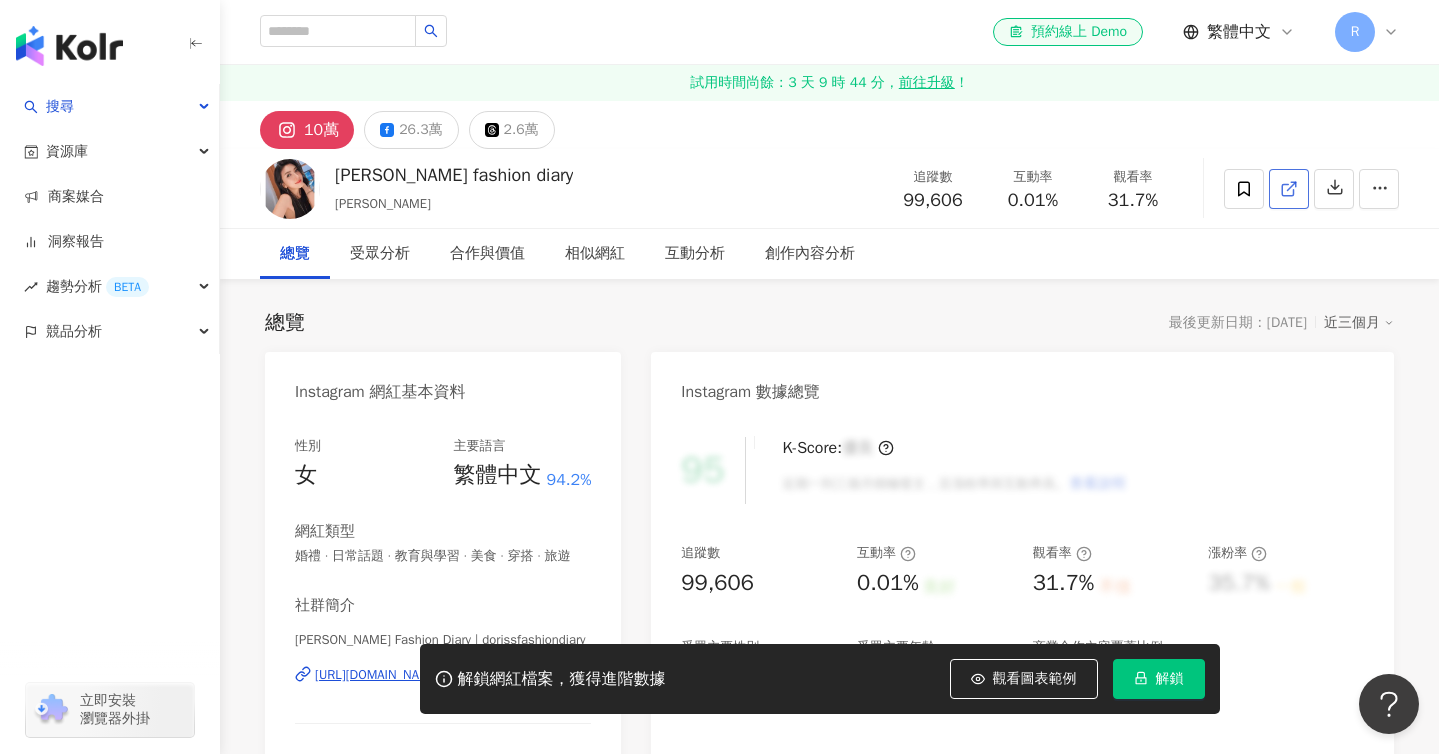click 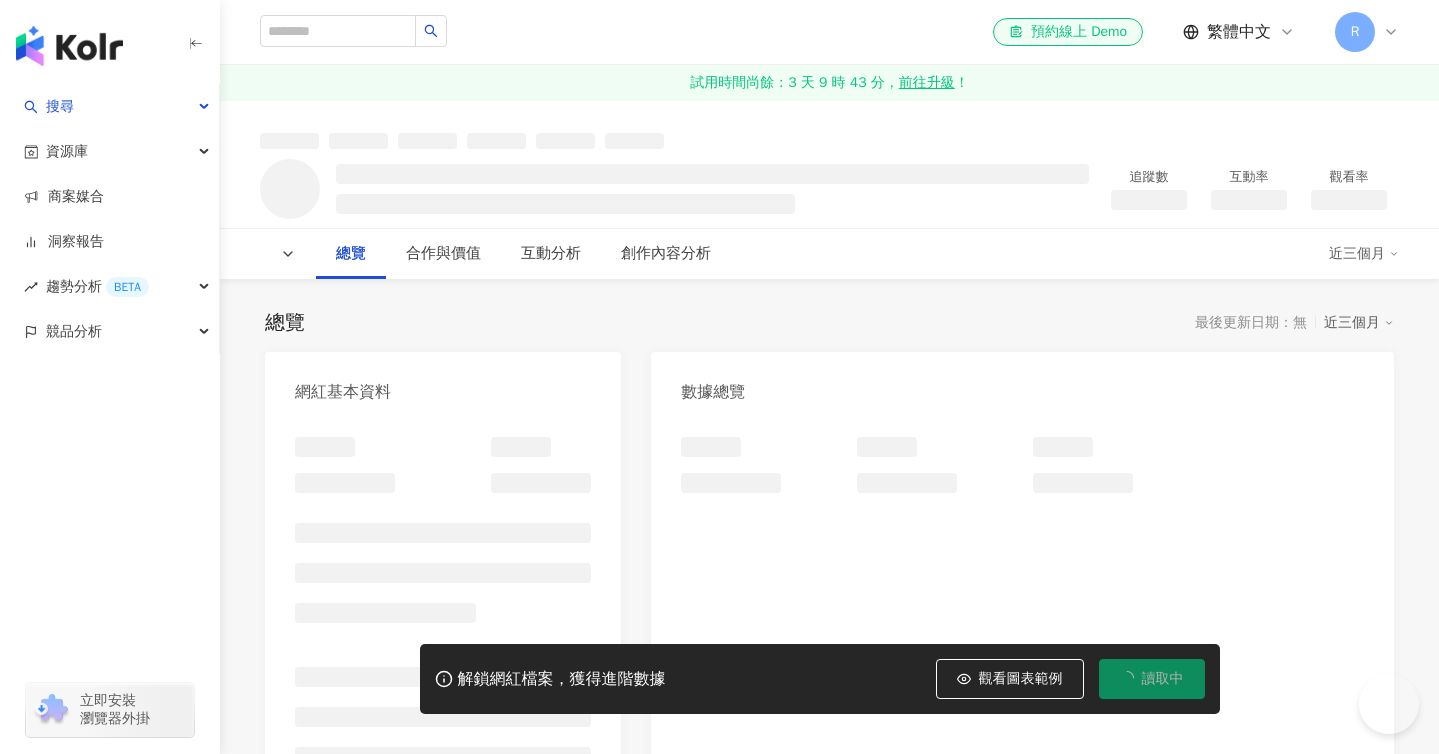 scroll, scrollTop: 0, scrollLeft: 0, axis: both 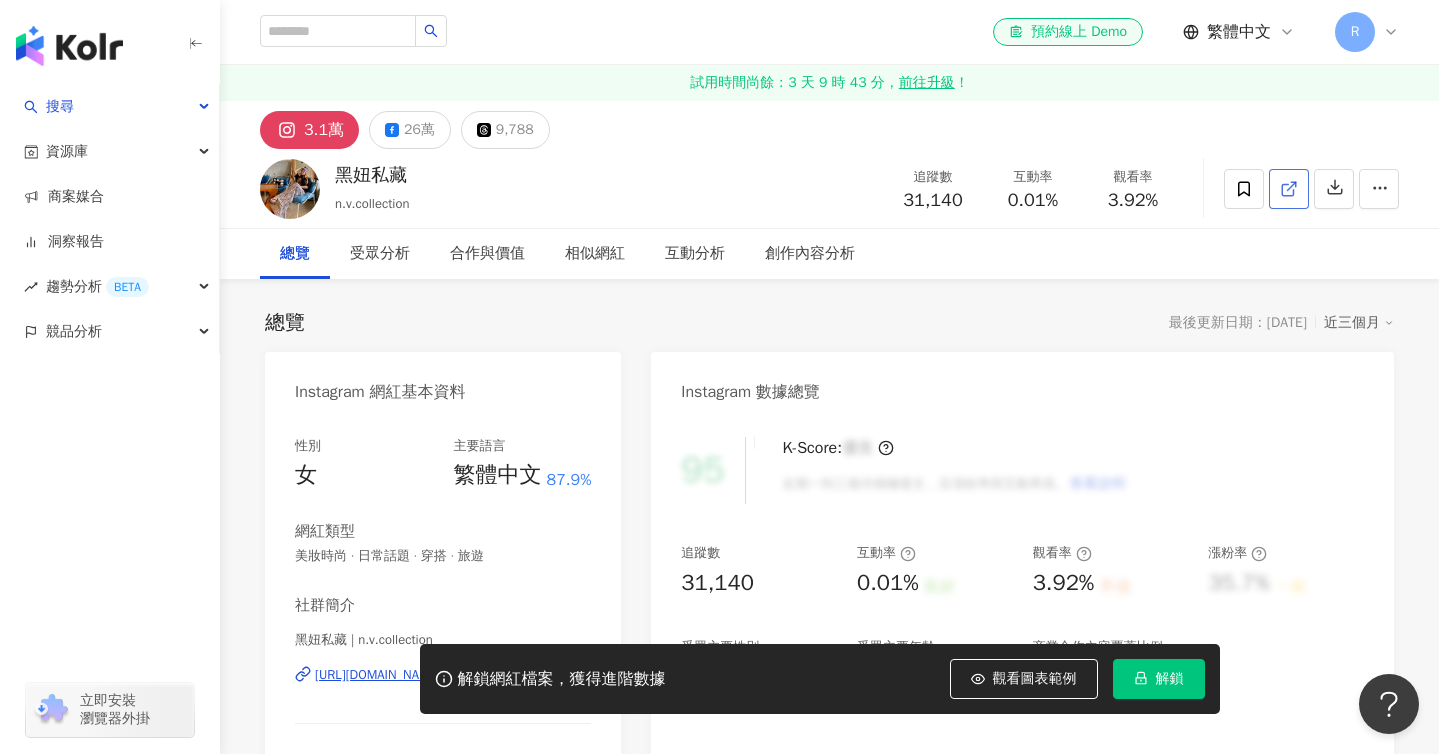 click 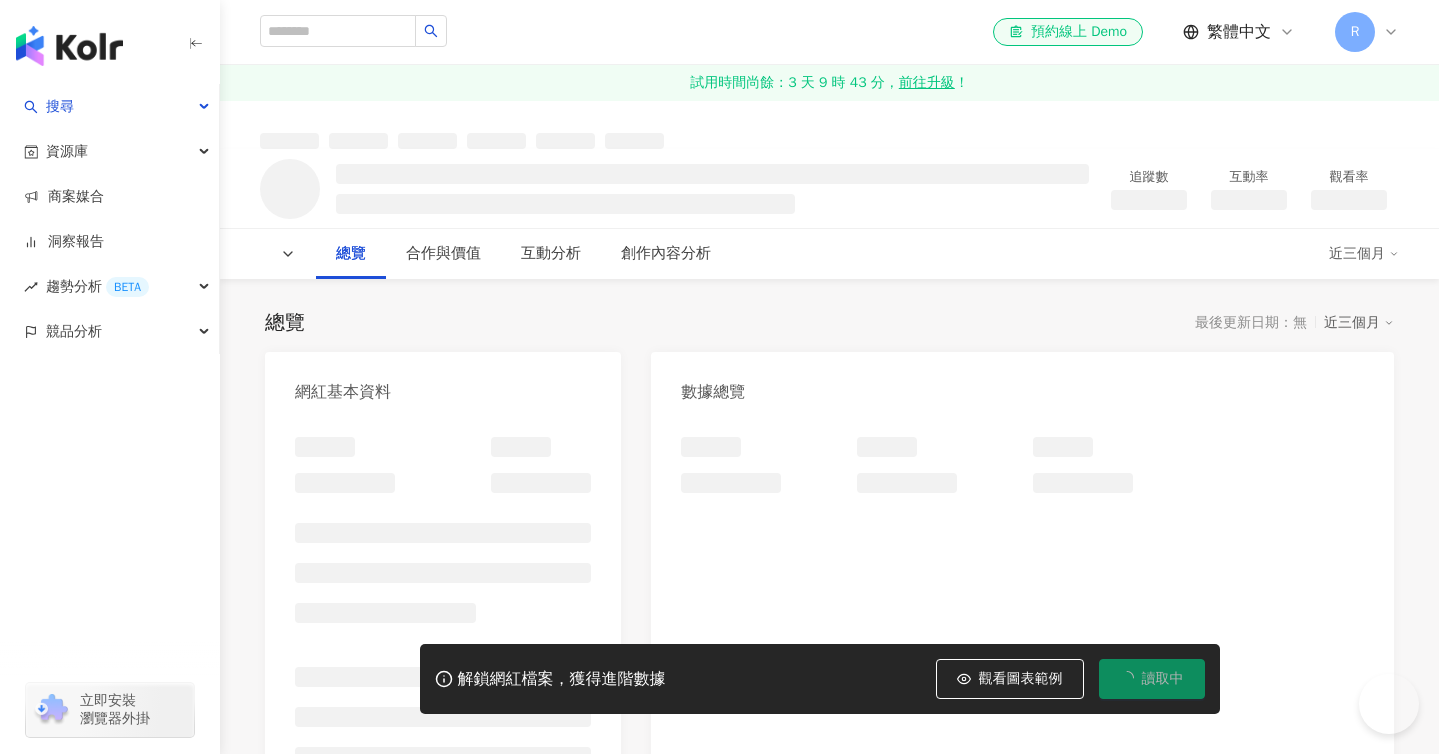 scroll, scrollTop: 0, scrollLeft: 0, axis: both 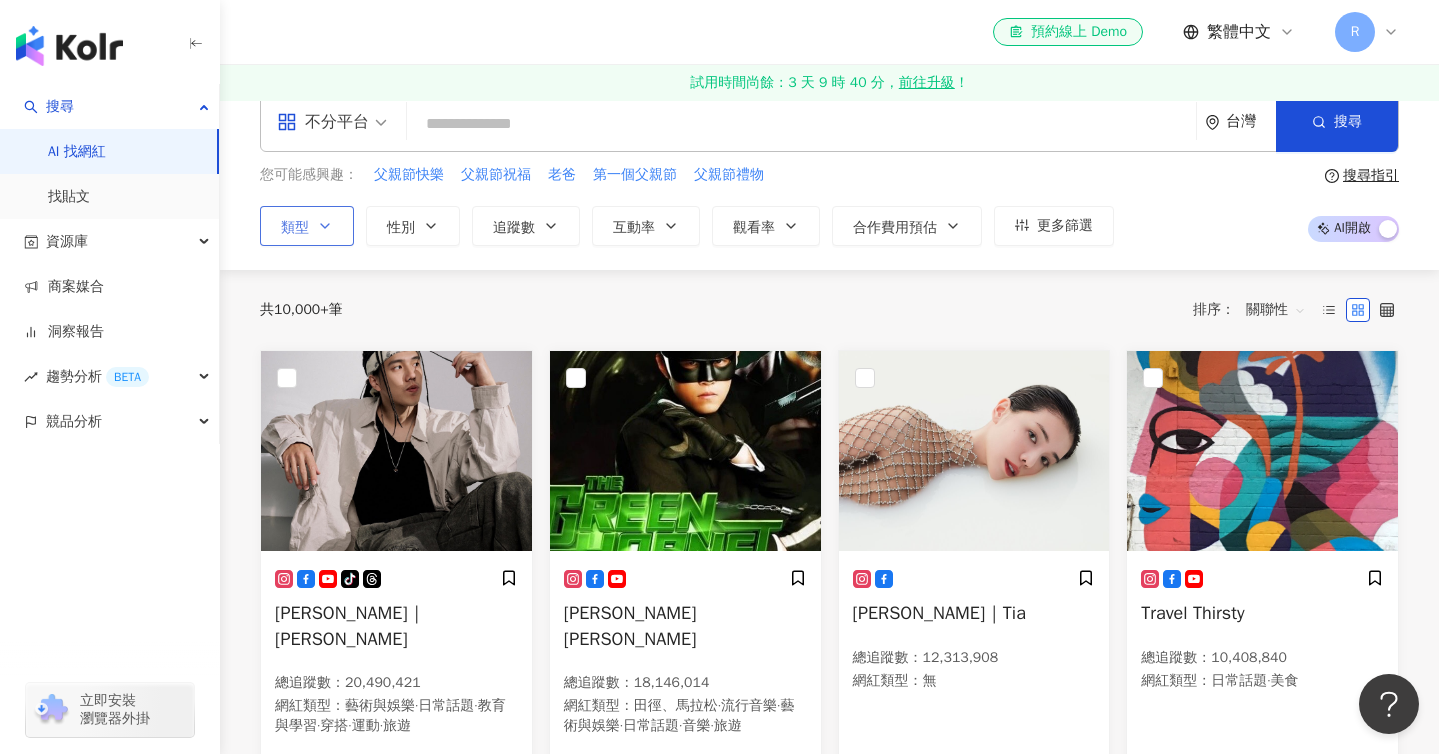 click on "類型" at bounding box center (295, 228) 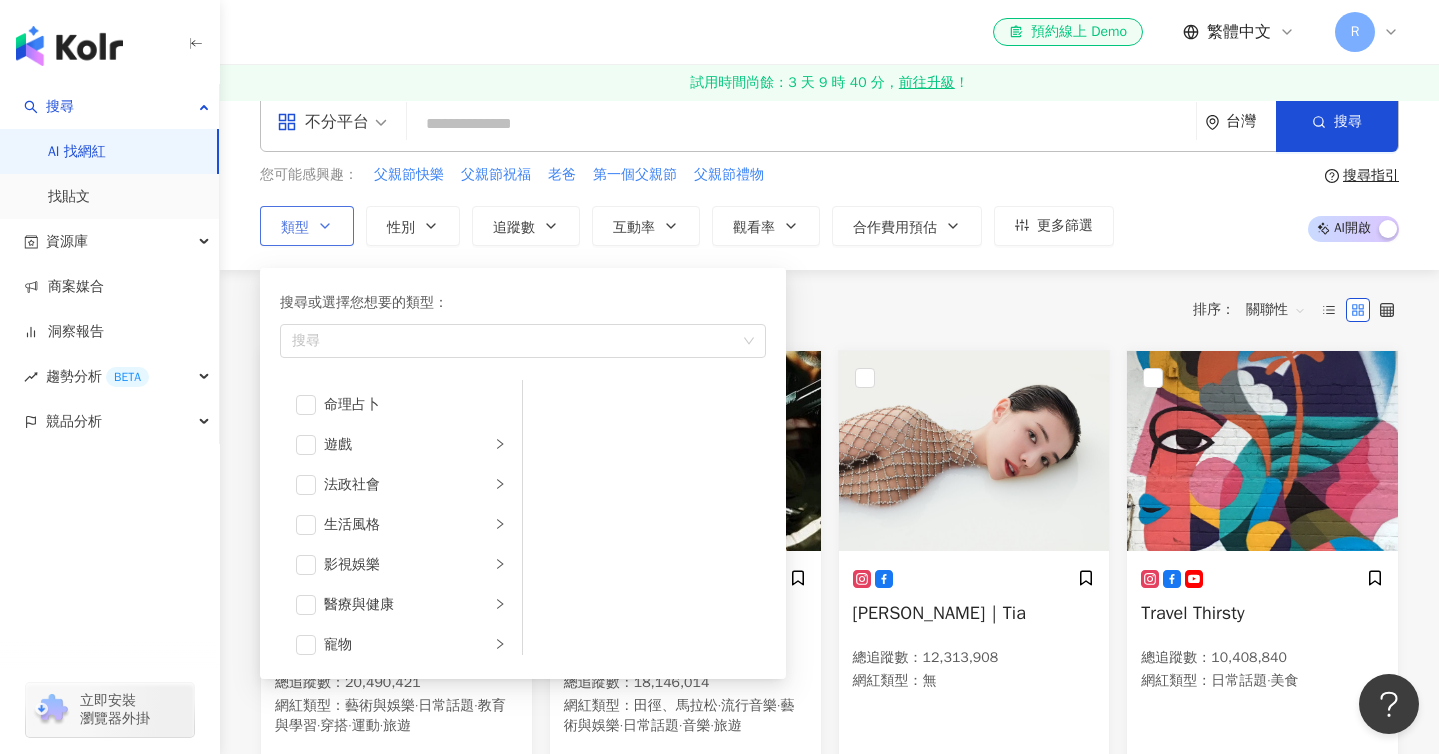 scroll, scrollTop: 323, scrollLeft: 0, axis: vertical 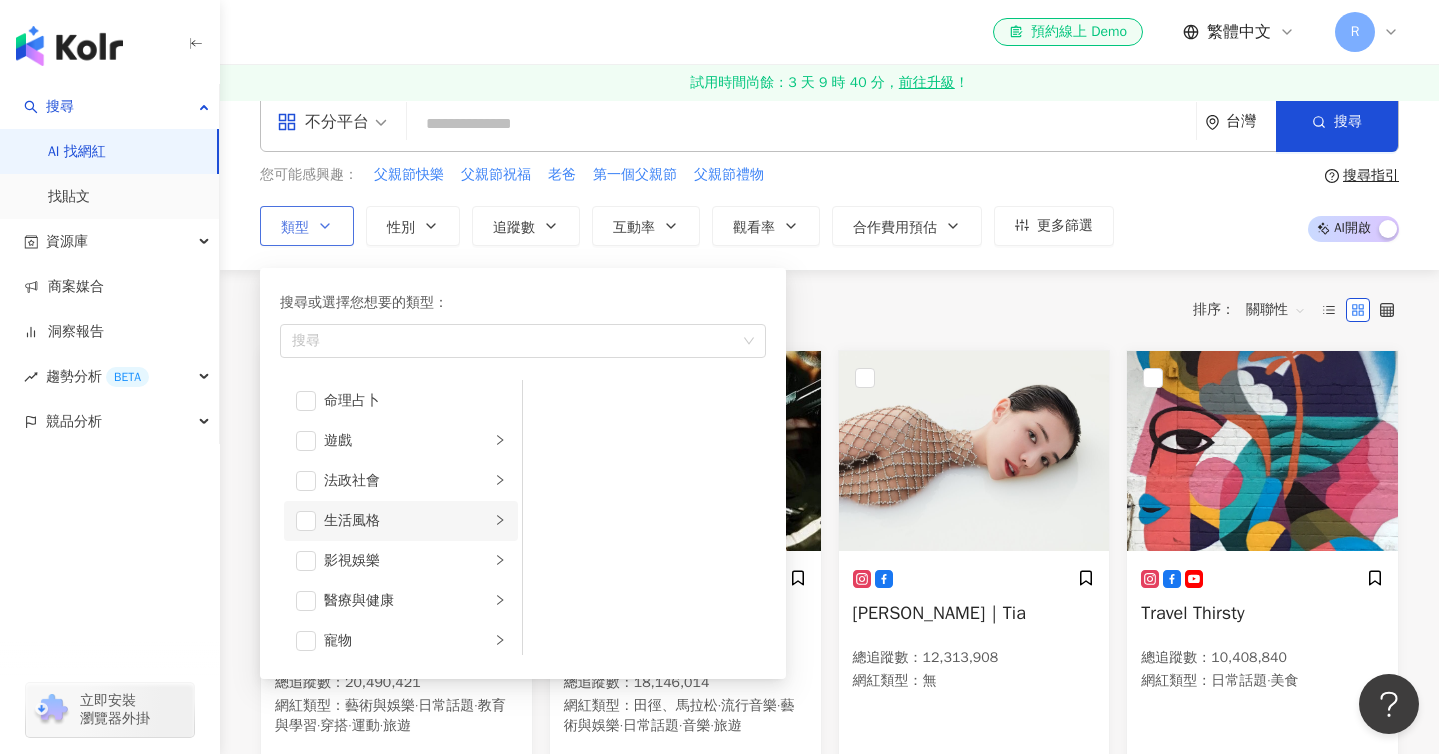 click on "生活風格" at bounding box center (407, 521) 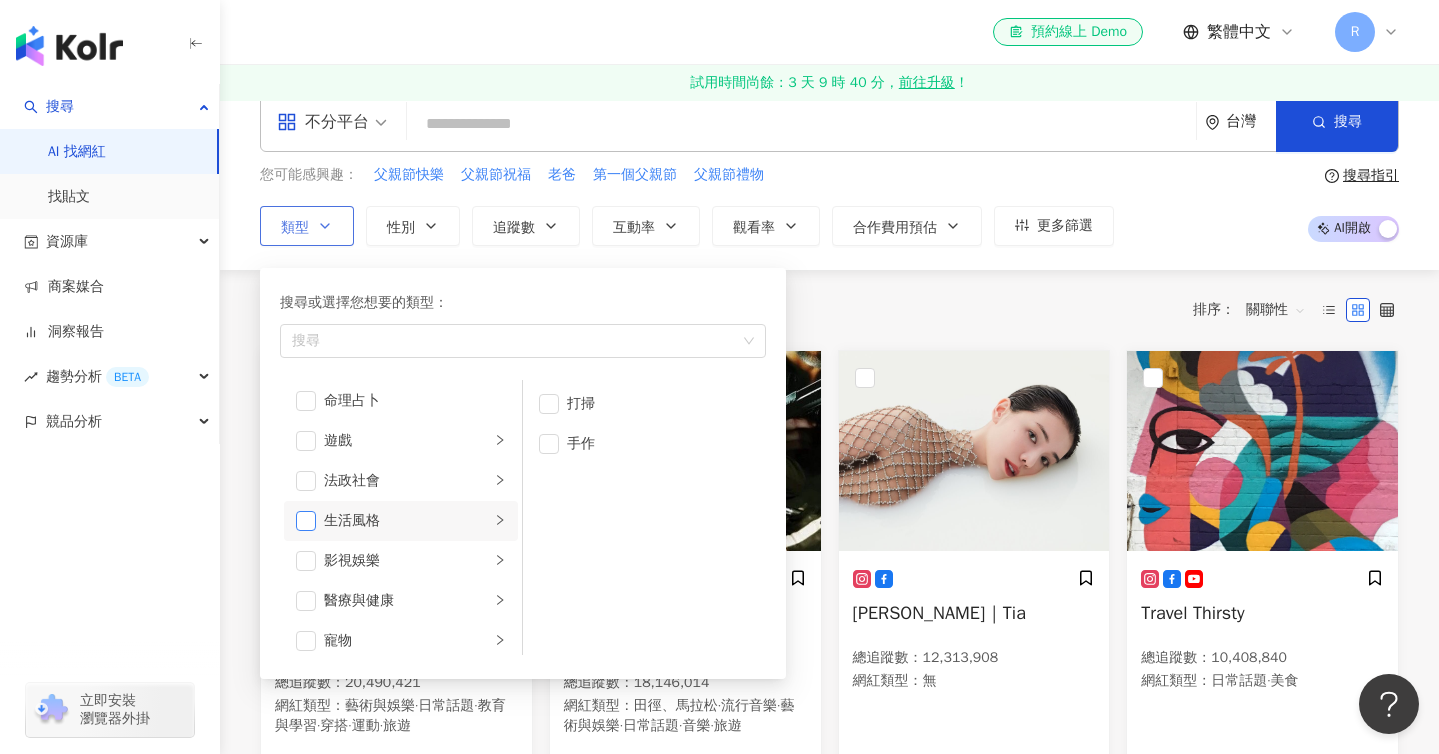 click at bounding box center (306, 521) 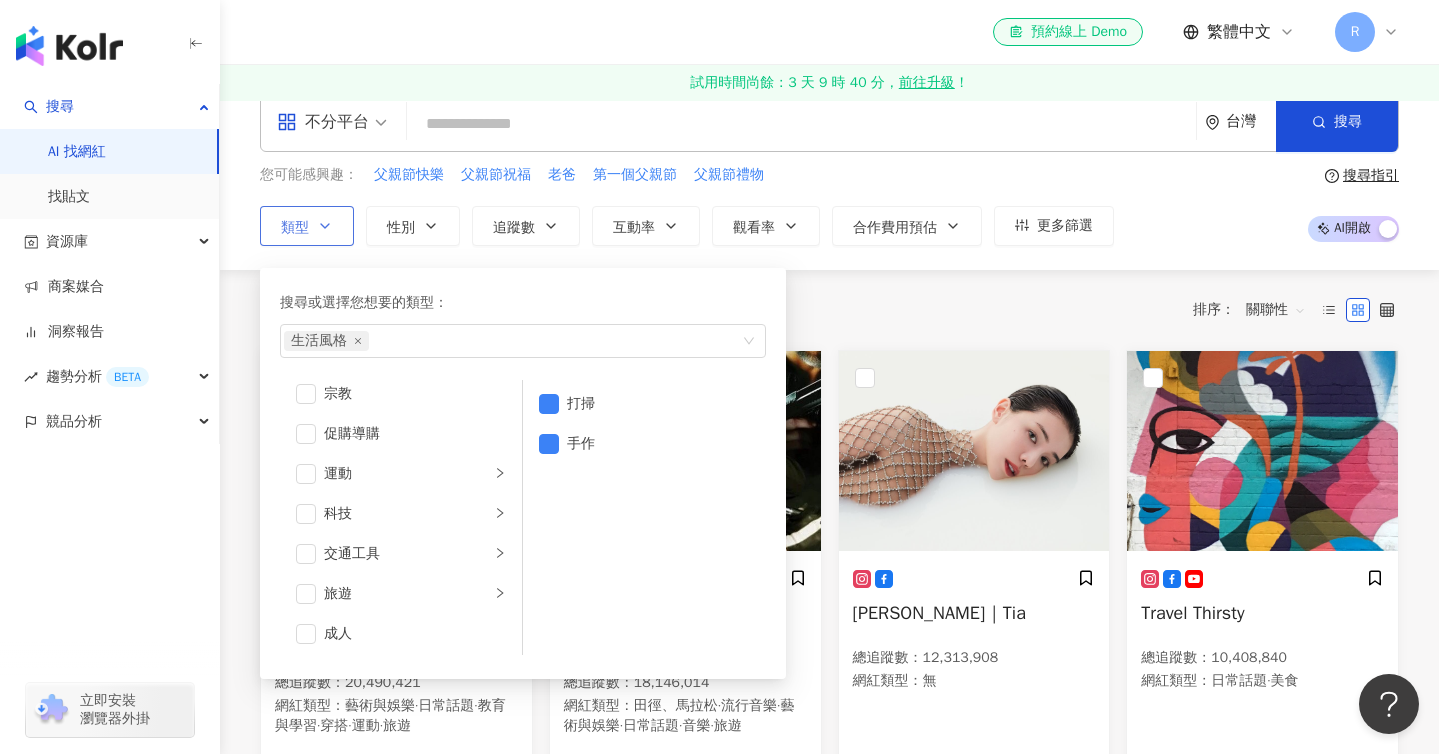 scroll, scrollTop: 693, scrollLeft: 0, axis: vertical 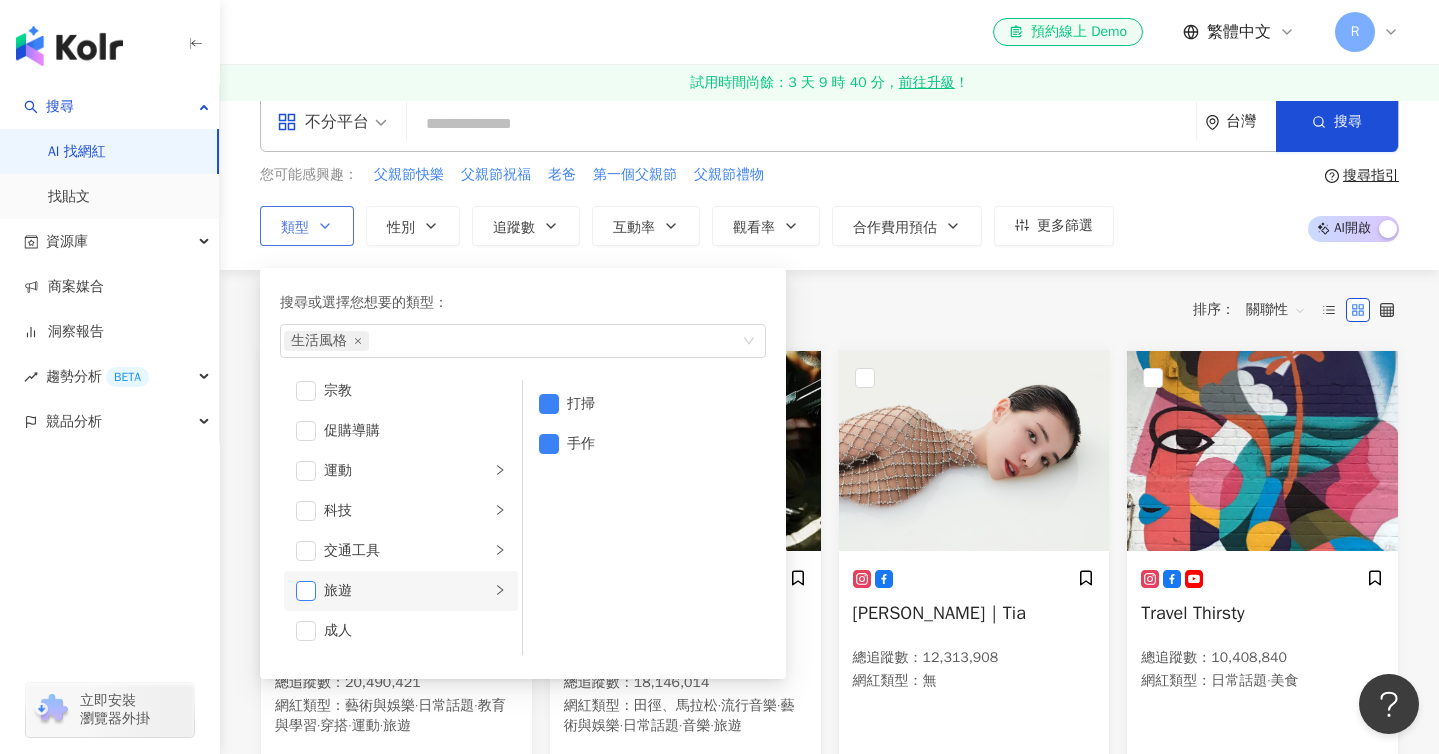 click at bounding box center (306, 591) 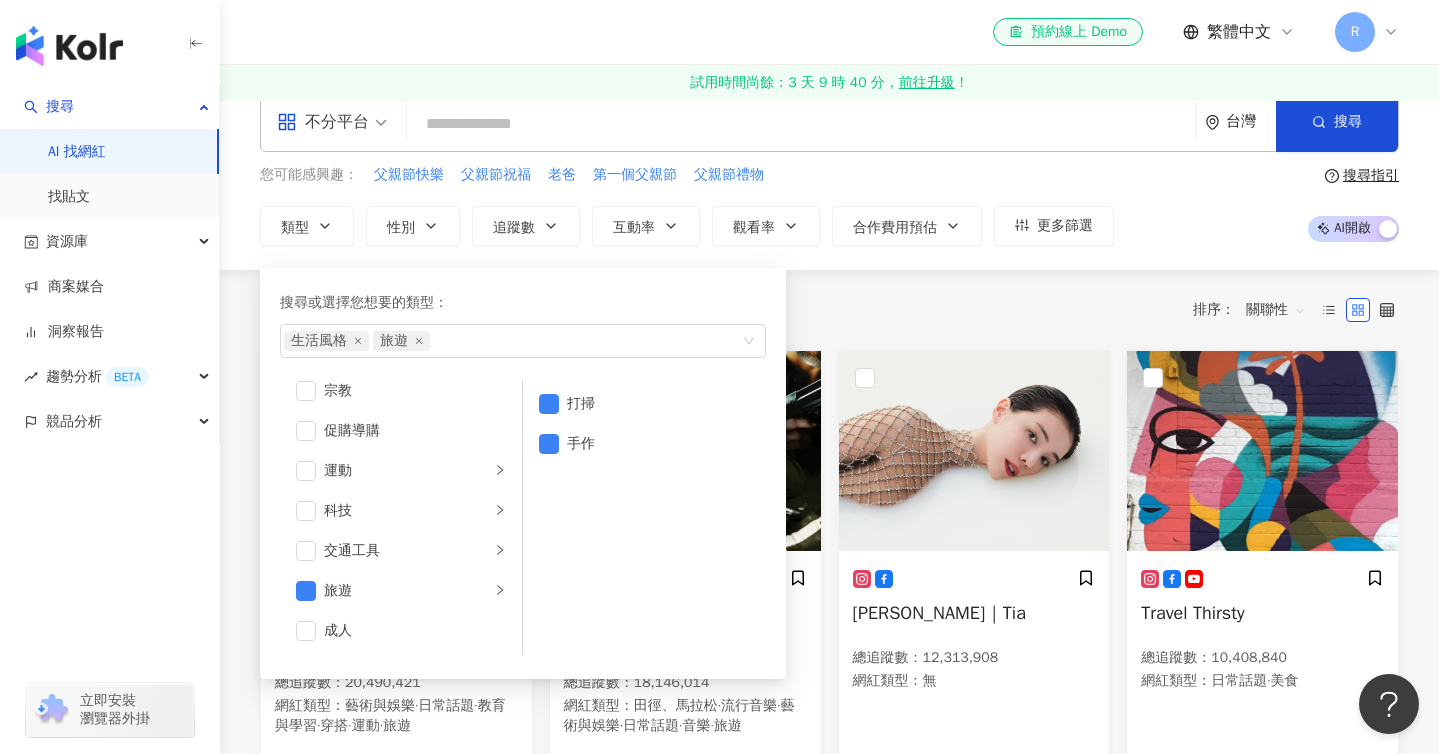 click on "共  10,000+  筆 排序： 關聯性" at bounding box center [829, 310] 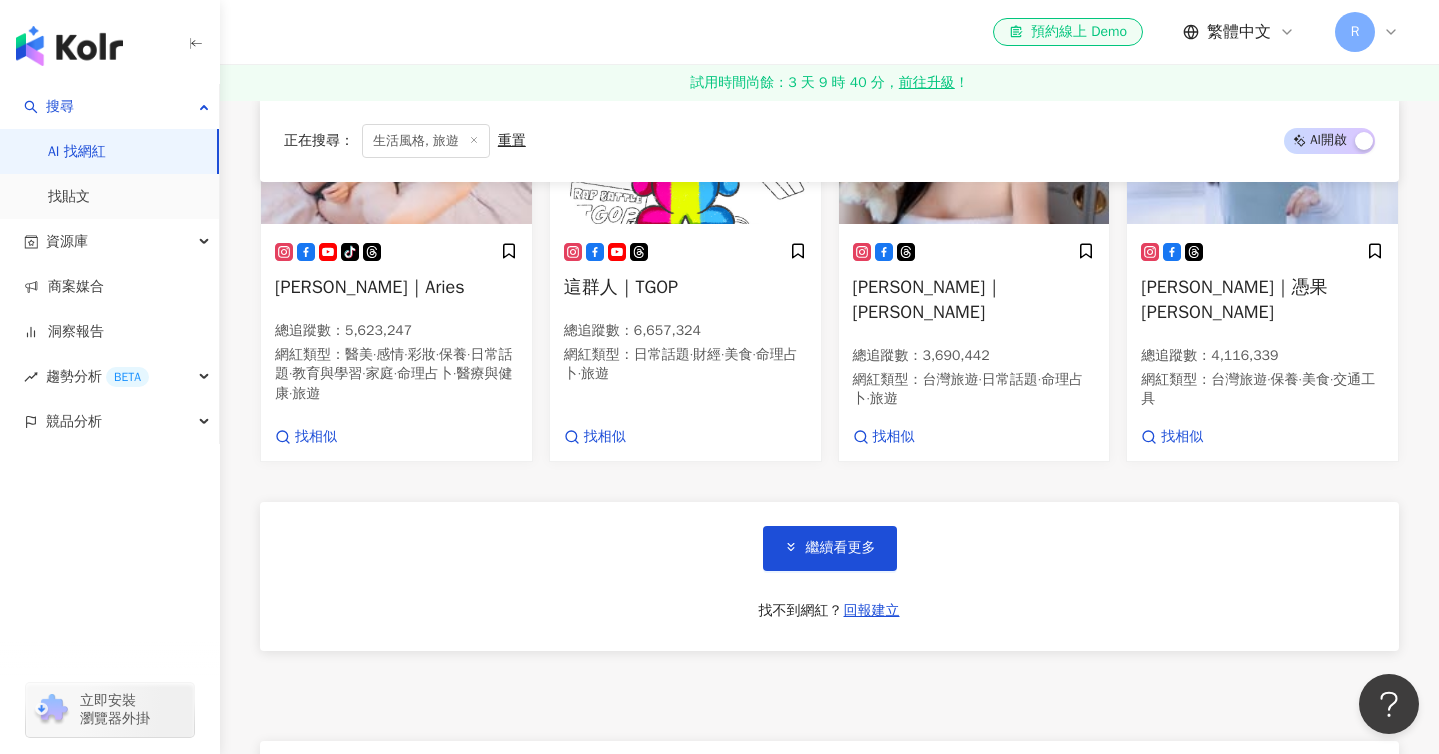 scroll, scrollTop: 1326, scrollLeft: 0, axis: vertical 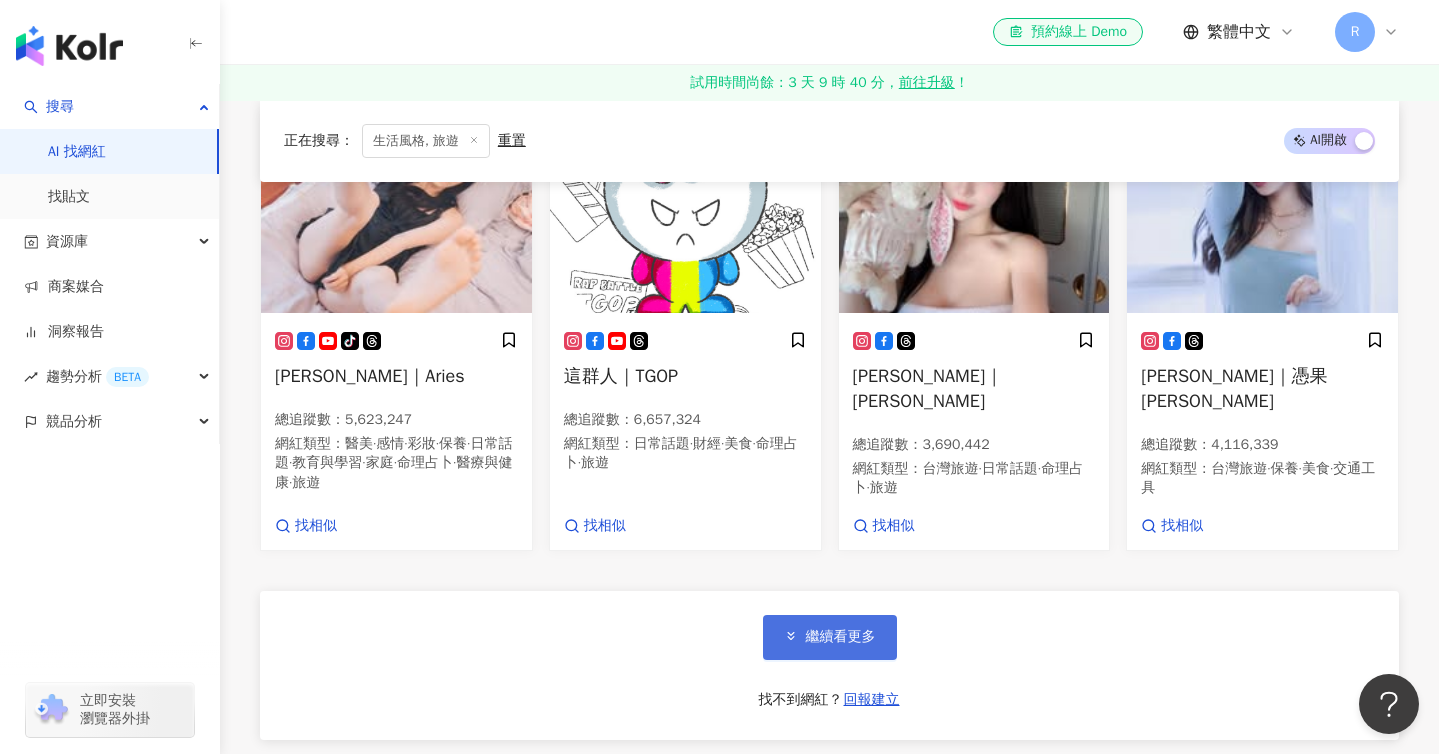 click on "繼續看更多" at bounding box center (841, 637) 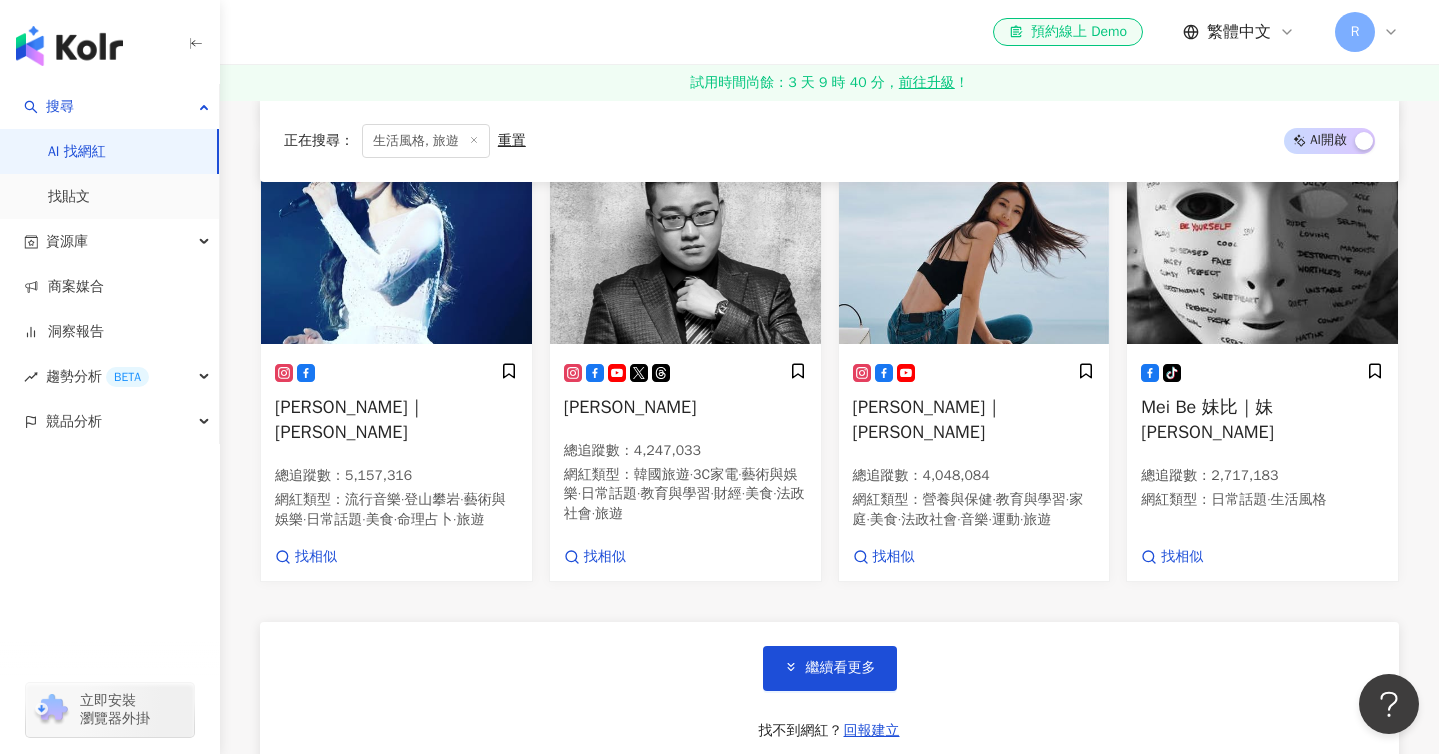 scroll, scrollTop: 2696, scrollLeft: 0, axis: vertical 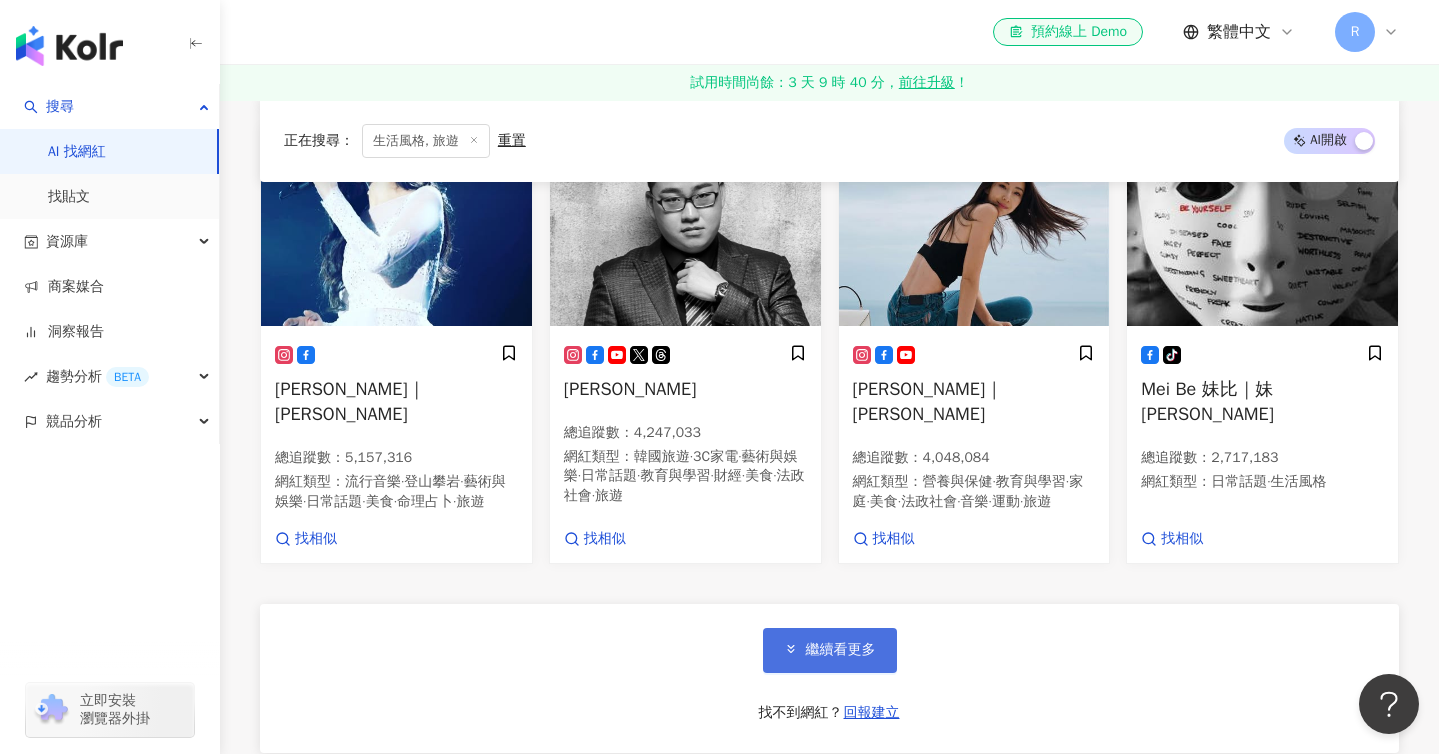 click on "繼續看更多" at bounding box center (841, 650) 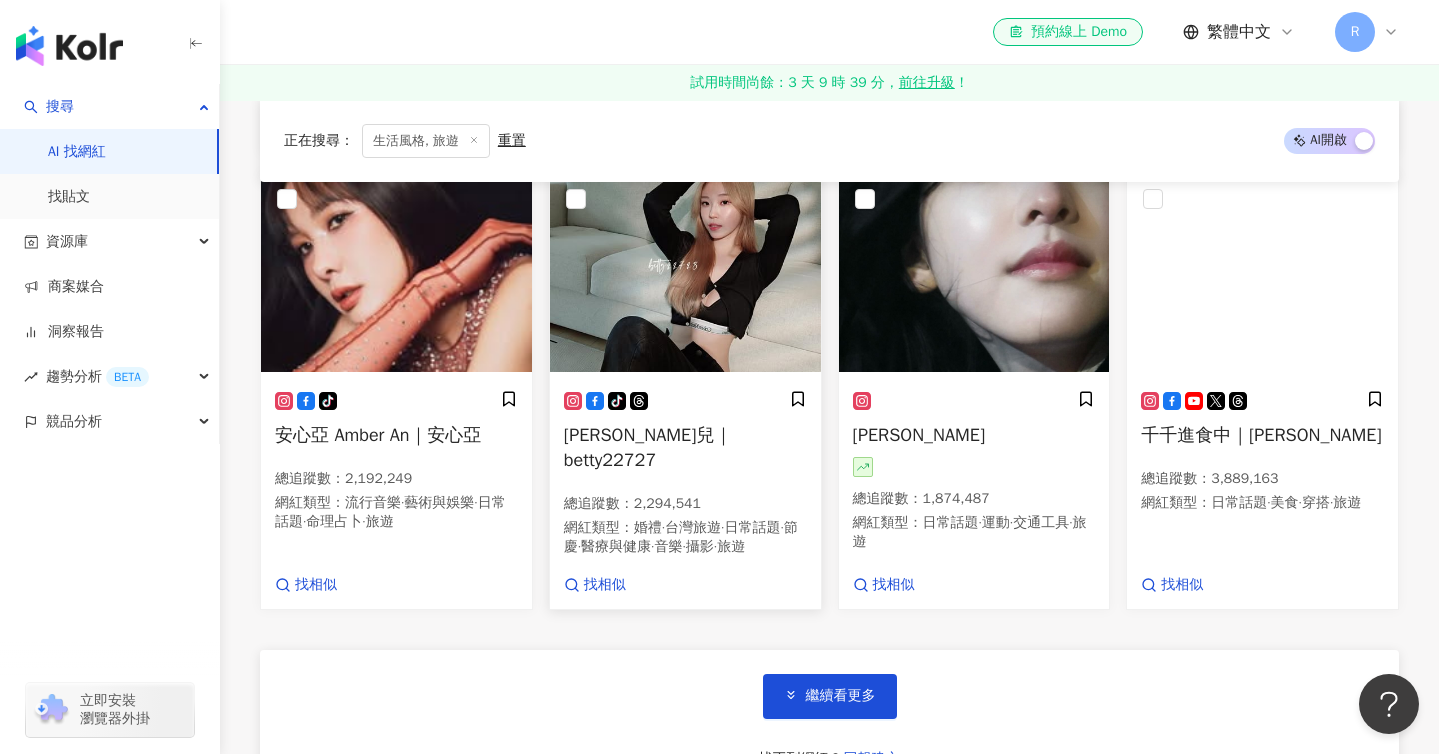 scroll, scrollTop: 4052, scrollLeft: 0, axis: vertical 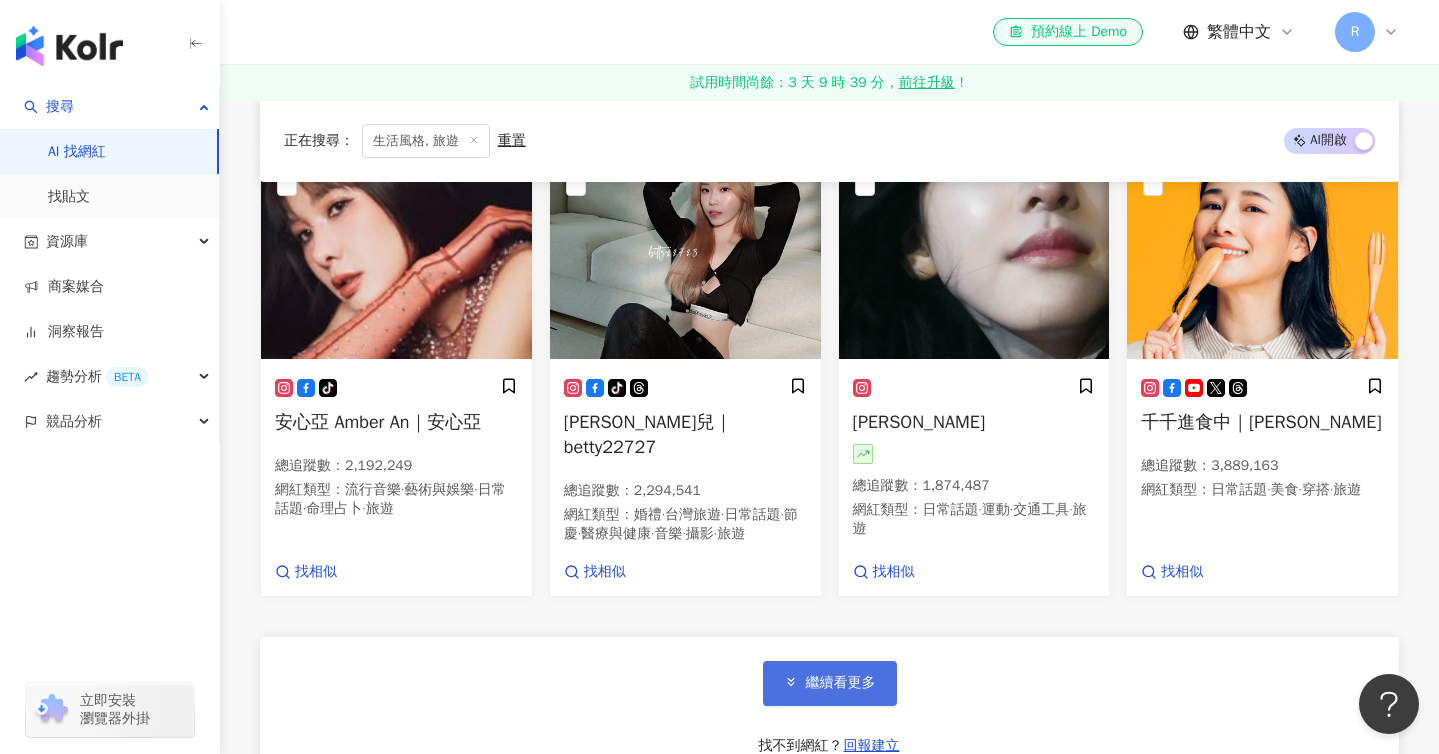 click on "繼續看更多" at bounding box center [830, 683] 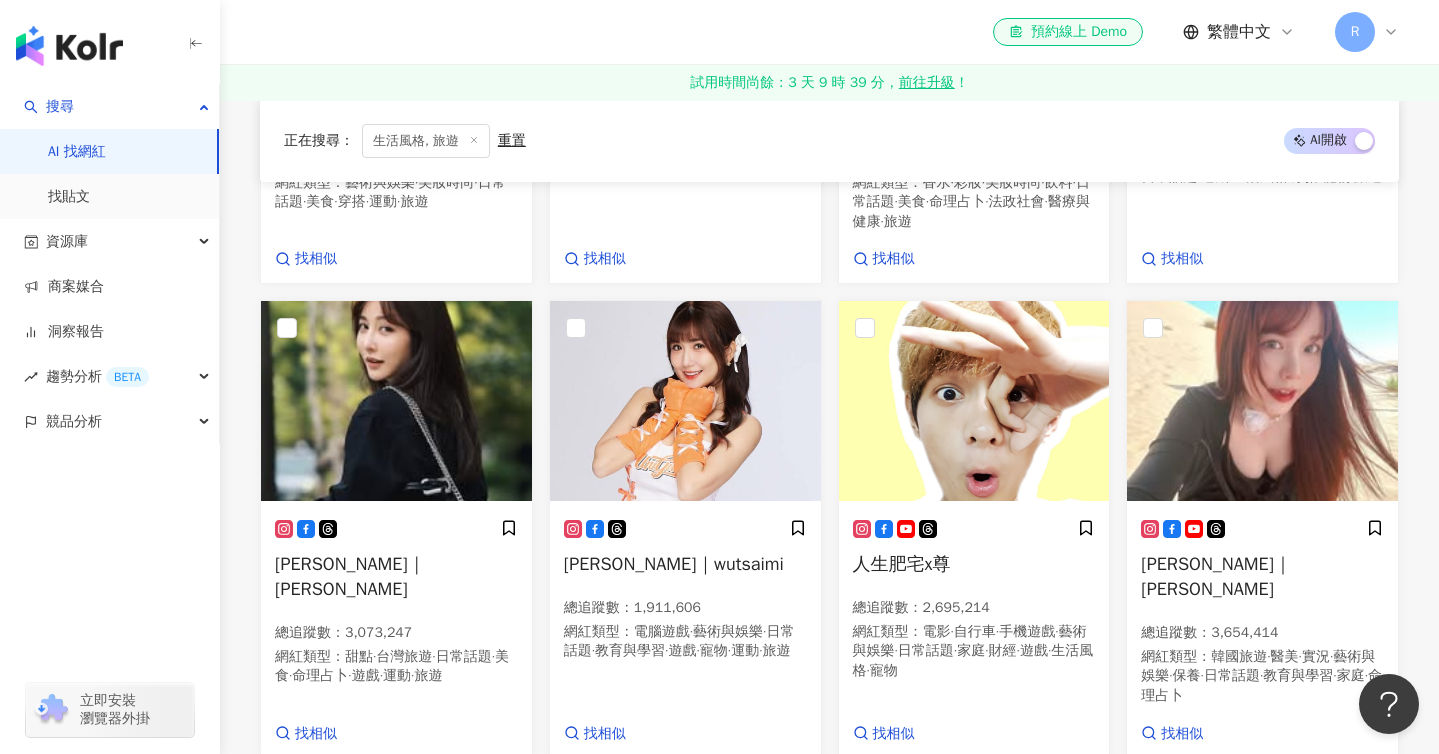 scroll, scrollTop: 5320, scrollLeft: 0, axis: vertical 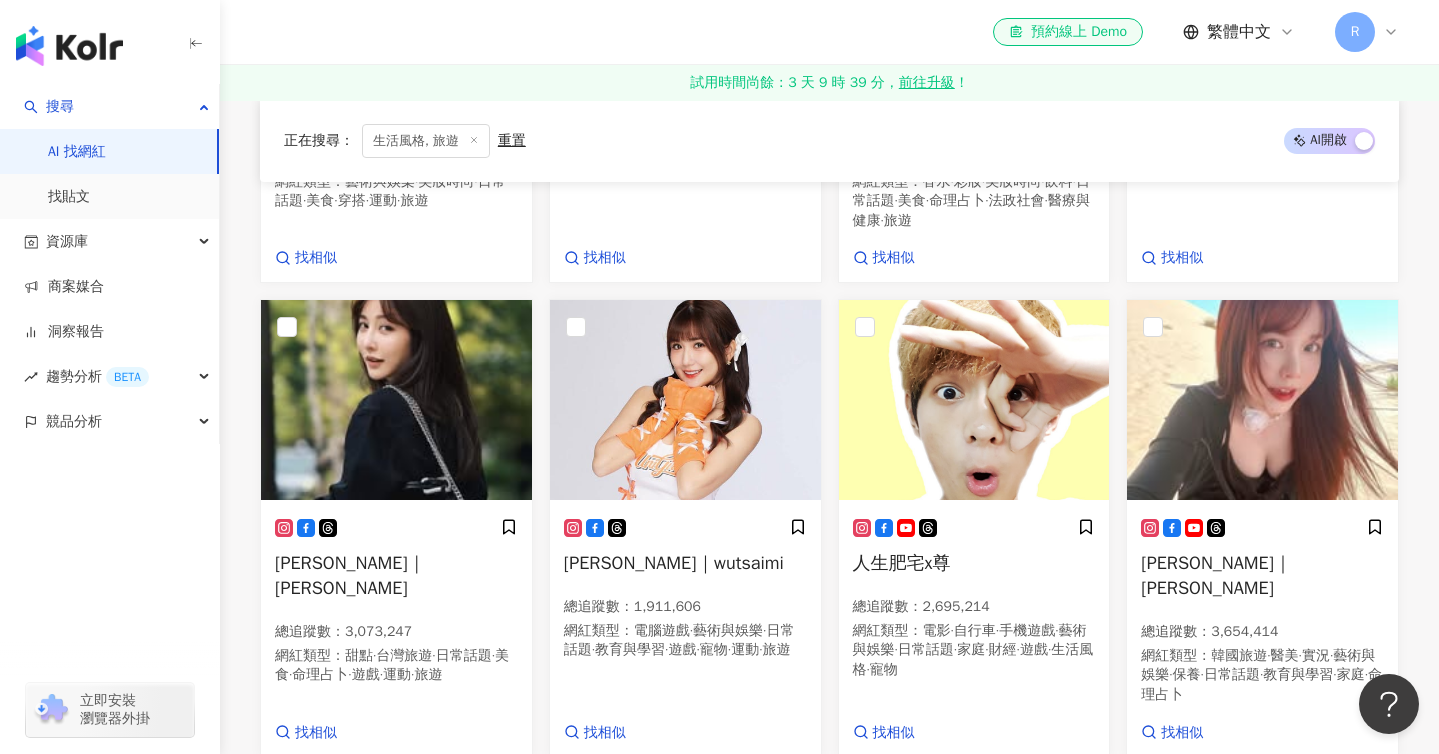 click on "繼續看更多" at bounding box center (841, 844) 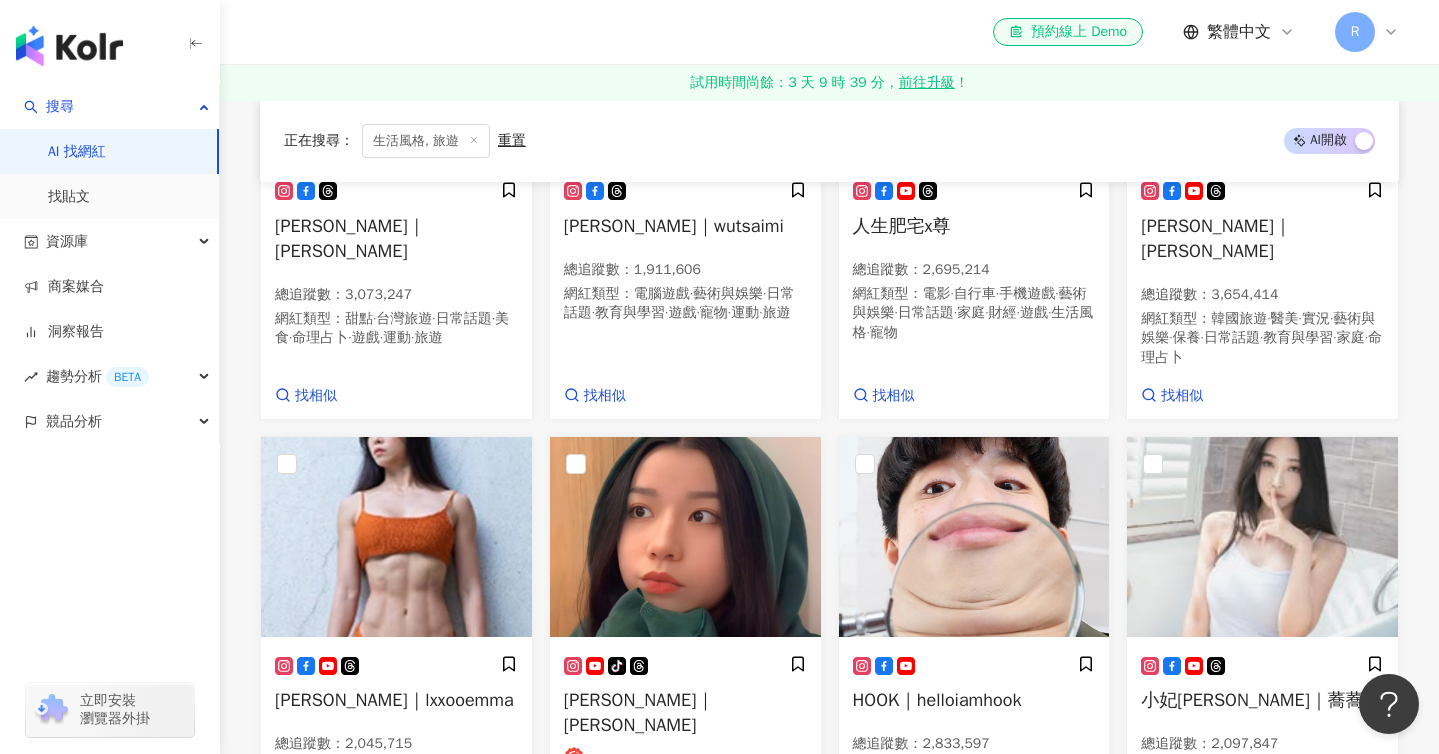 scroll, scrollTop: 5707, scrollLeft: 0, axis: vertical 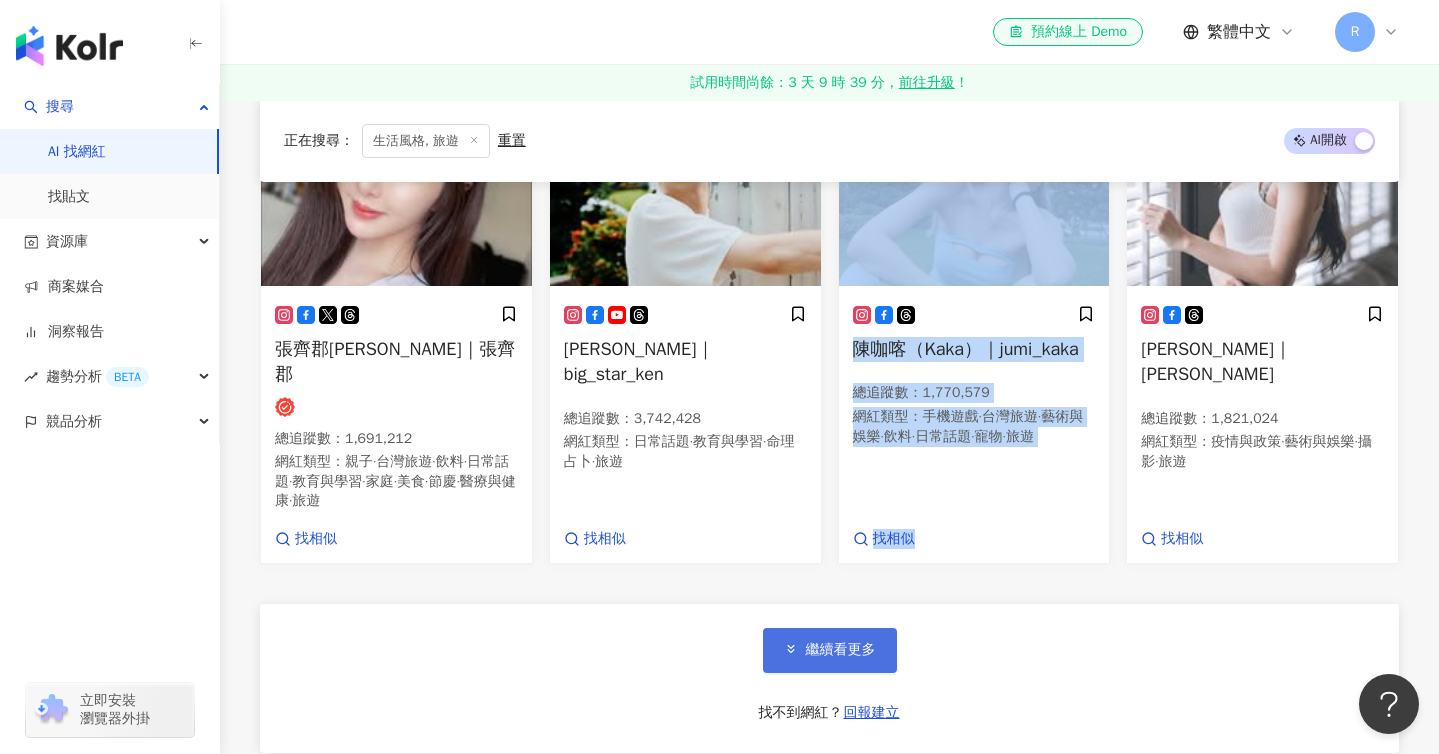 click on "繼續看更多" at bounding box center [830, 650] 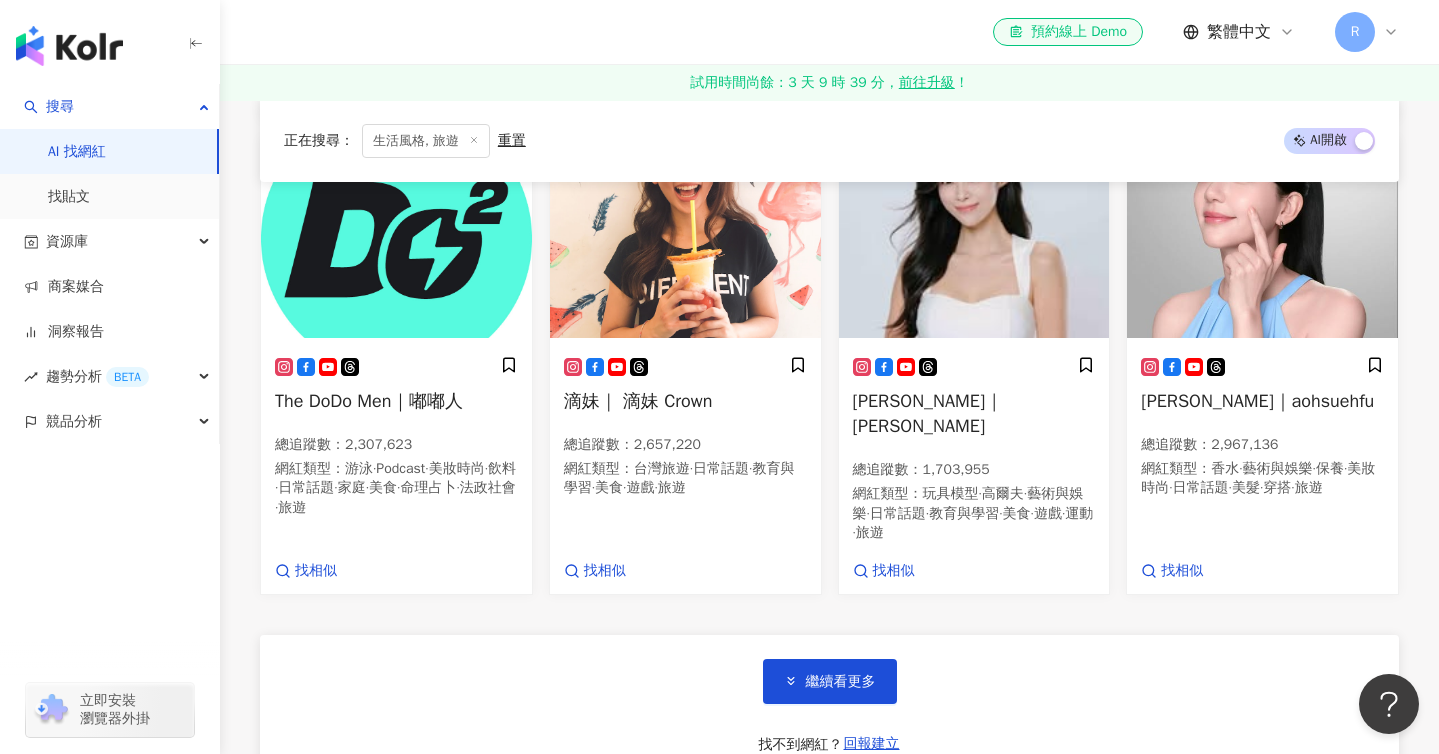 scroll, scrollTop: 8332, scrollLeft: 0, axis: vertical 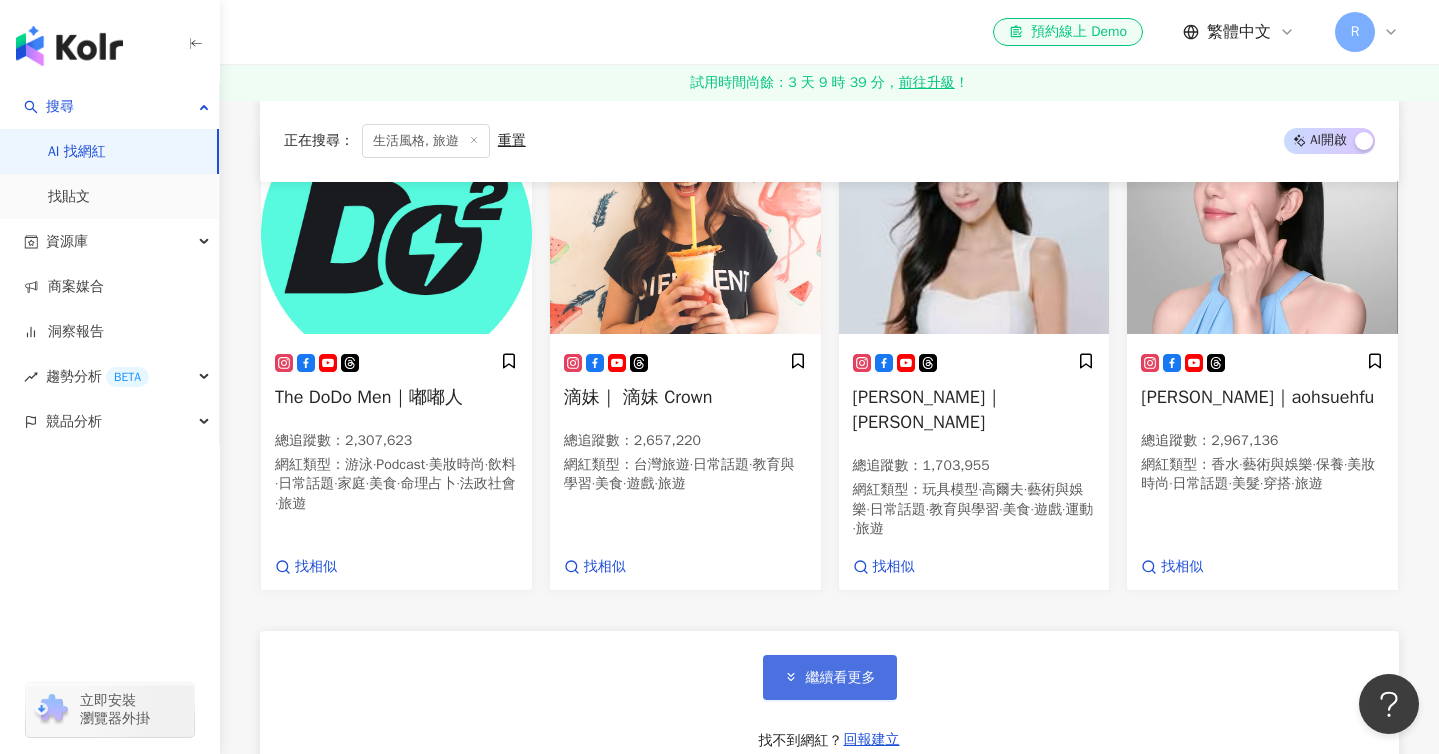 click on "繼續看更多" at bounding box center (841, 678) 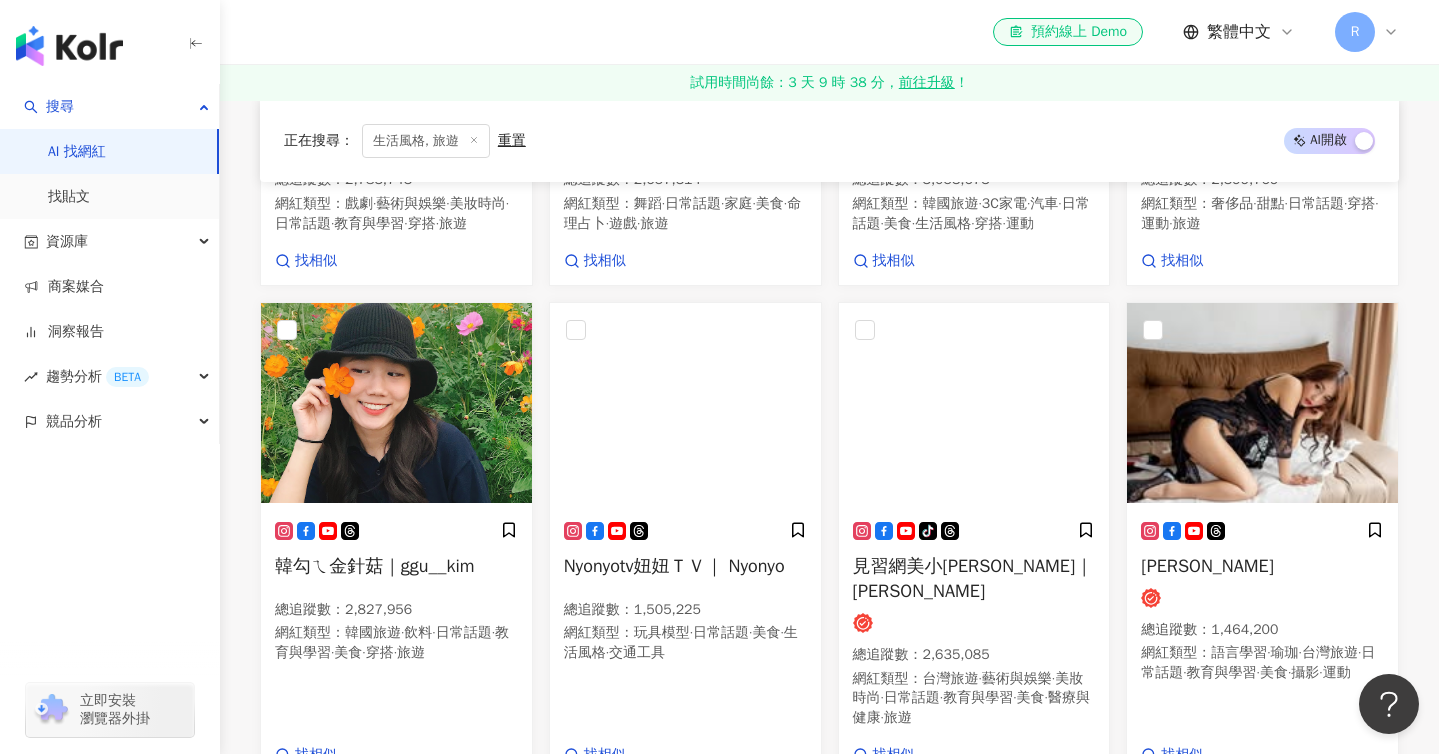 scroll, scrollTop: 9544, scrollLeft: 0, axis: vertical 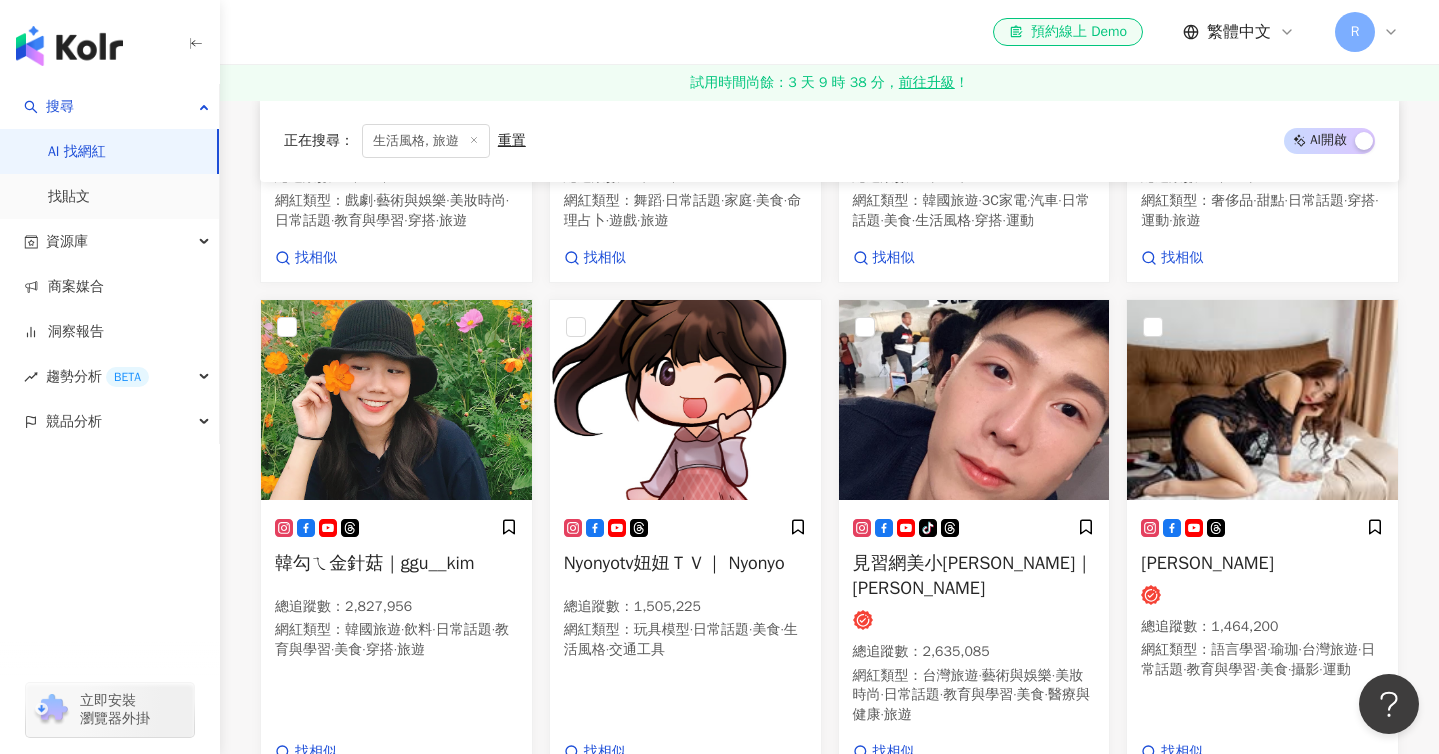 click on "繼續看更多" at bounding box center (841, 864) 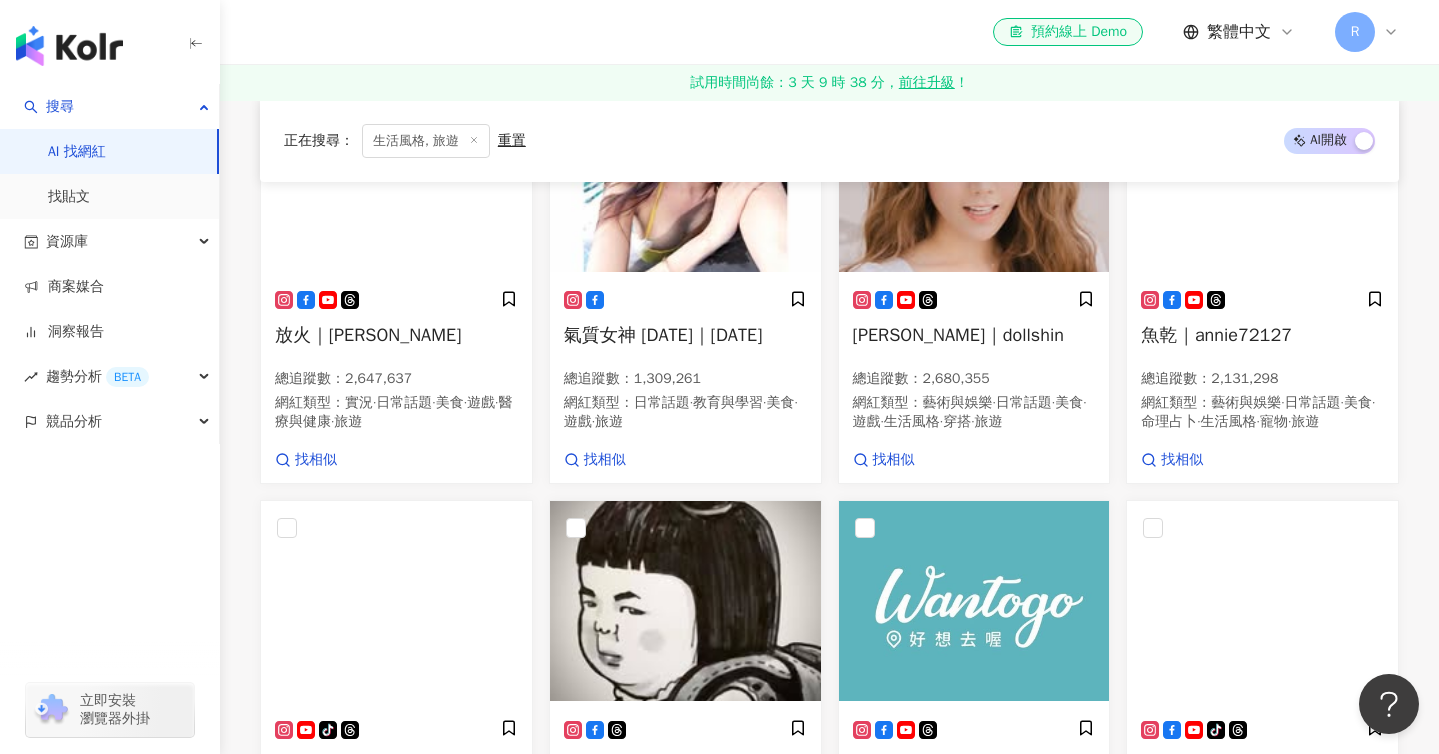 scroll, scrollTop: 10719, scrollLeft: 0, axis: vertical 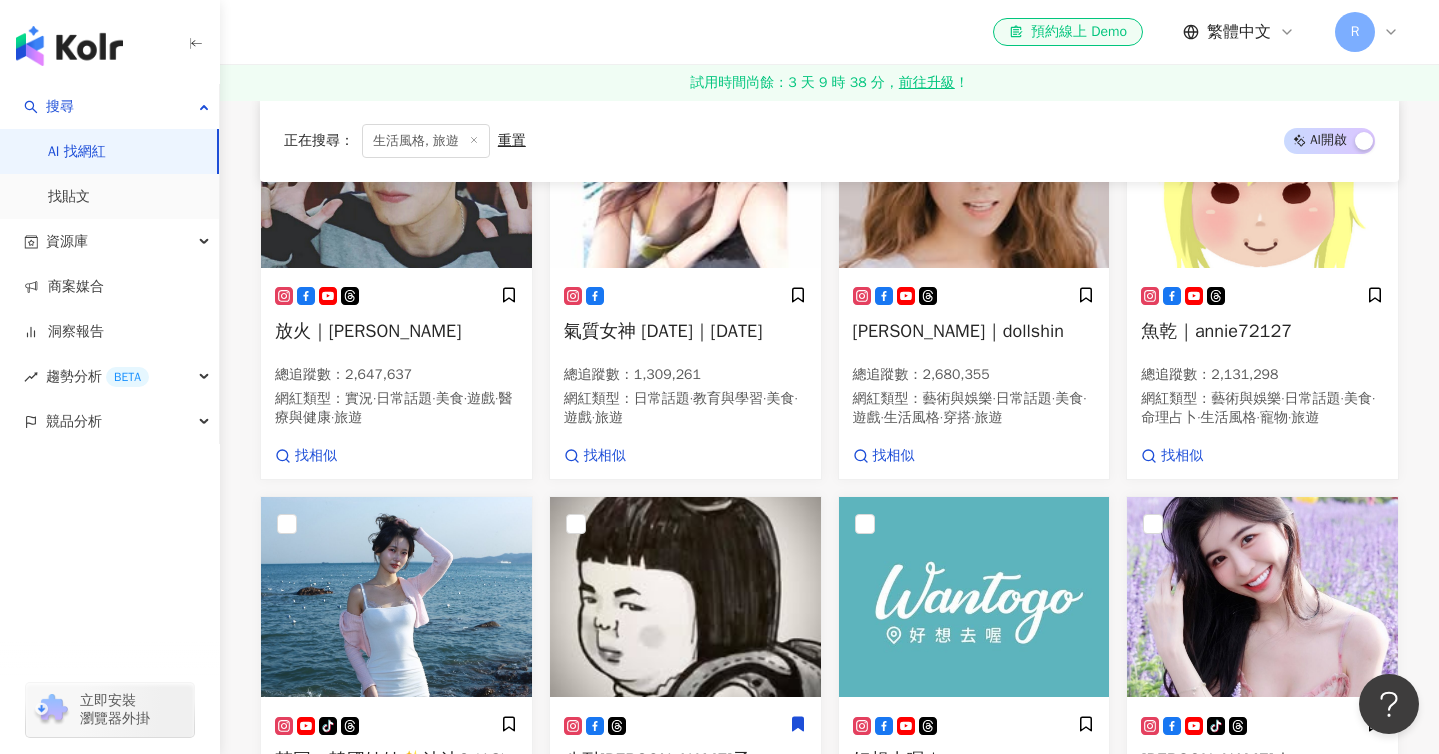click on "繼續看更多" at bounding box center (841, 1021) 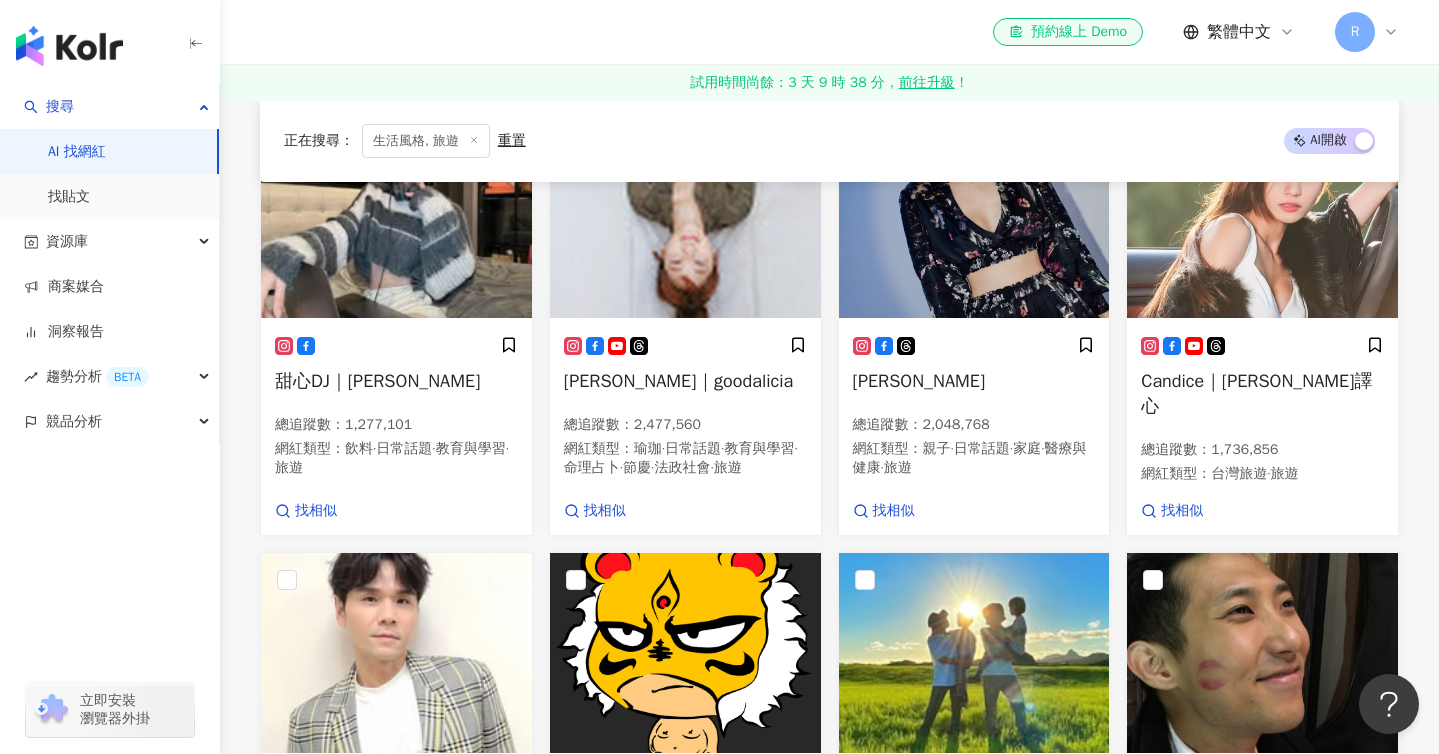 scroll, scrollTop: 12138, scrollLeft: 0, axis: vertical 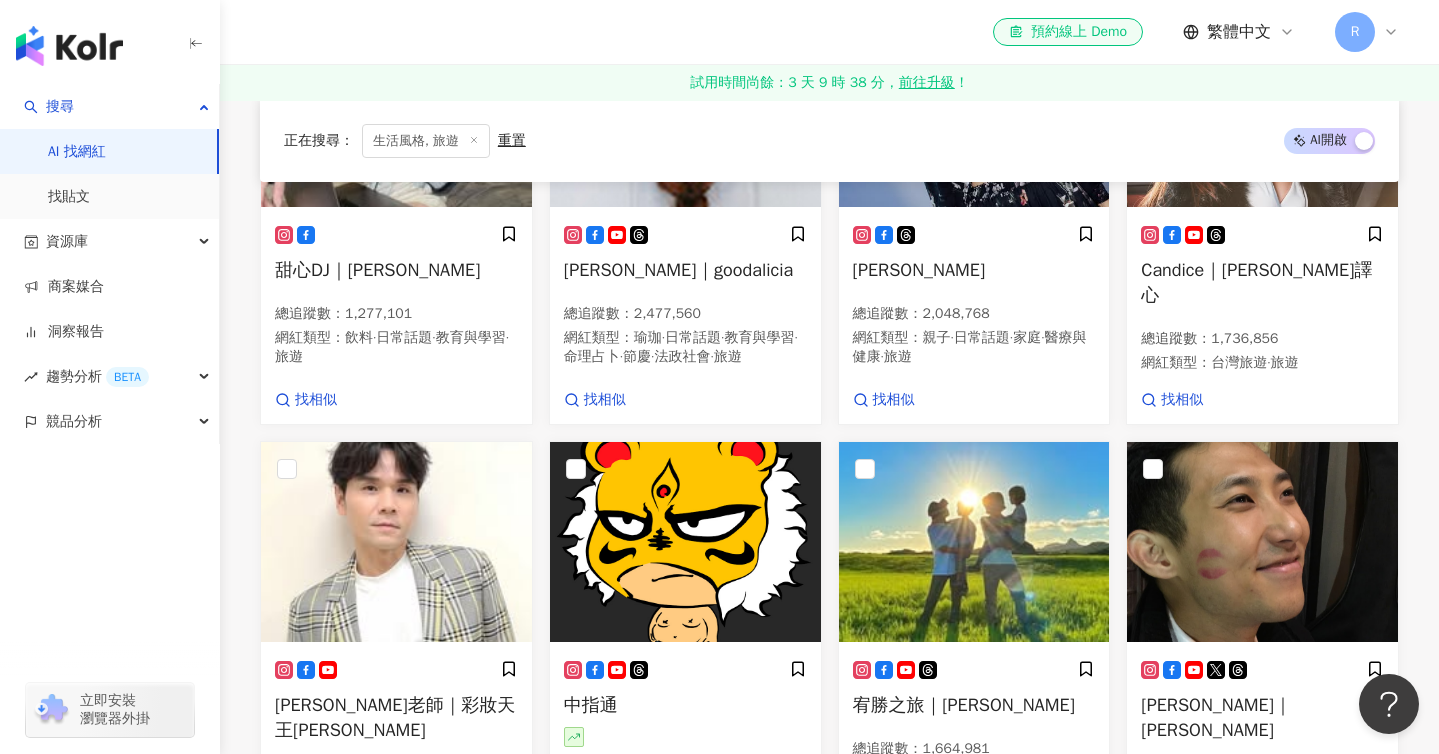 click on "繼續看更多" at bounding box center [841, 966] 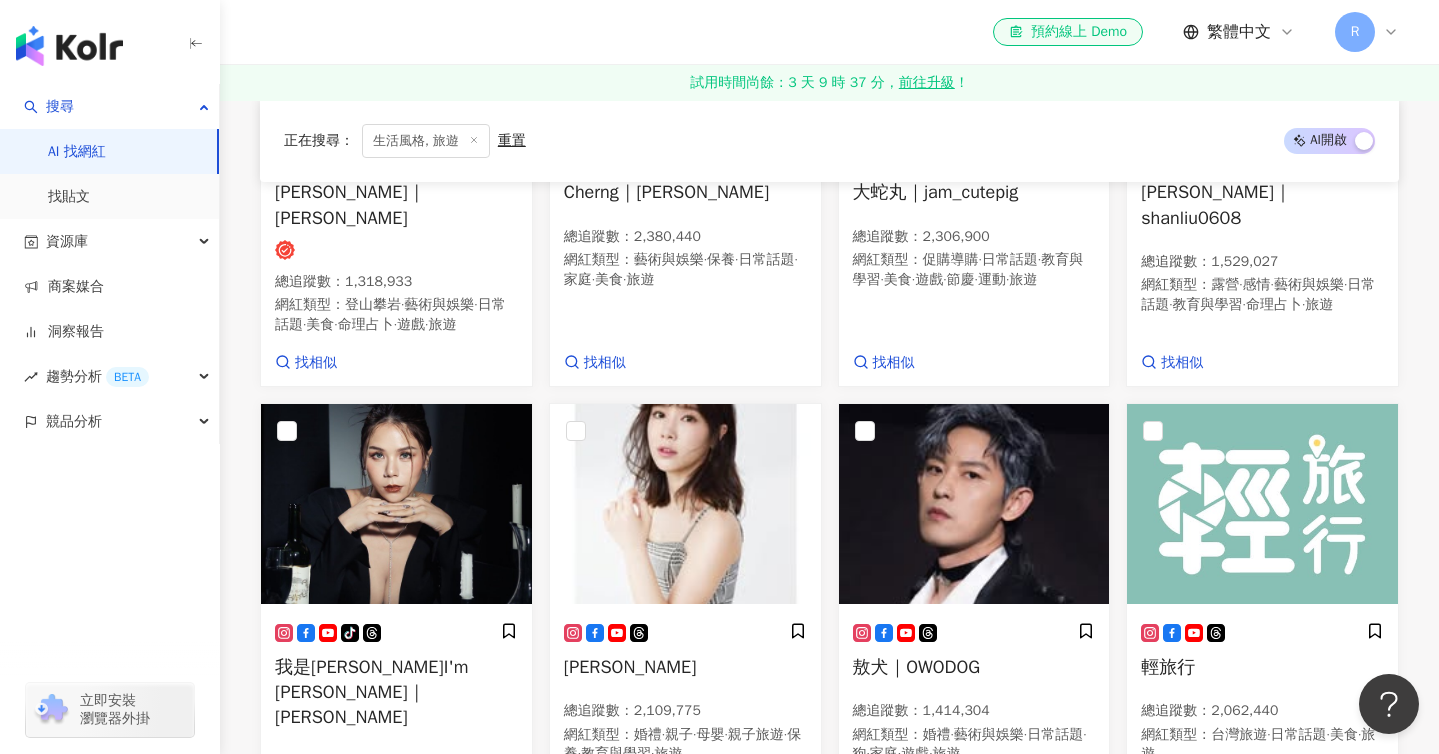 scroll, scrollTop: 13588, scrollLeft: 0, axis: vertical 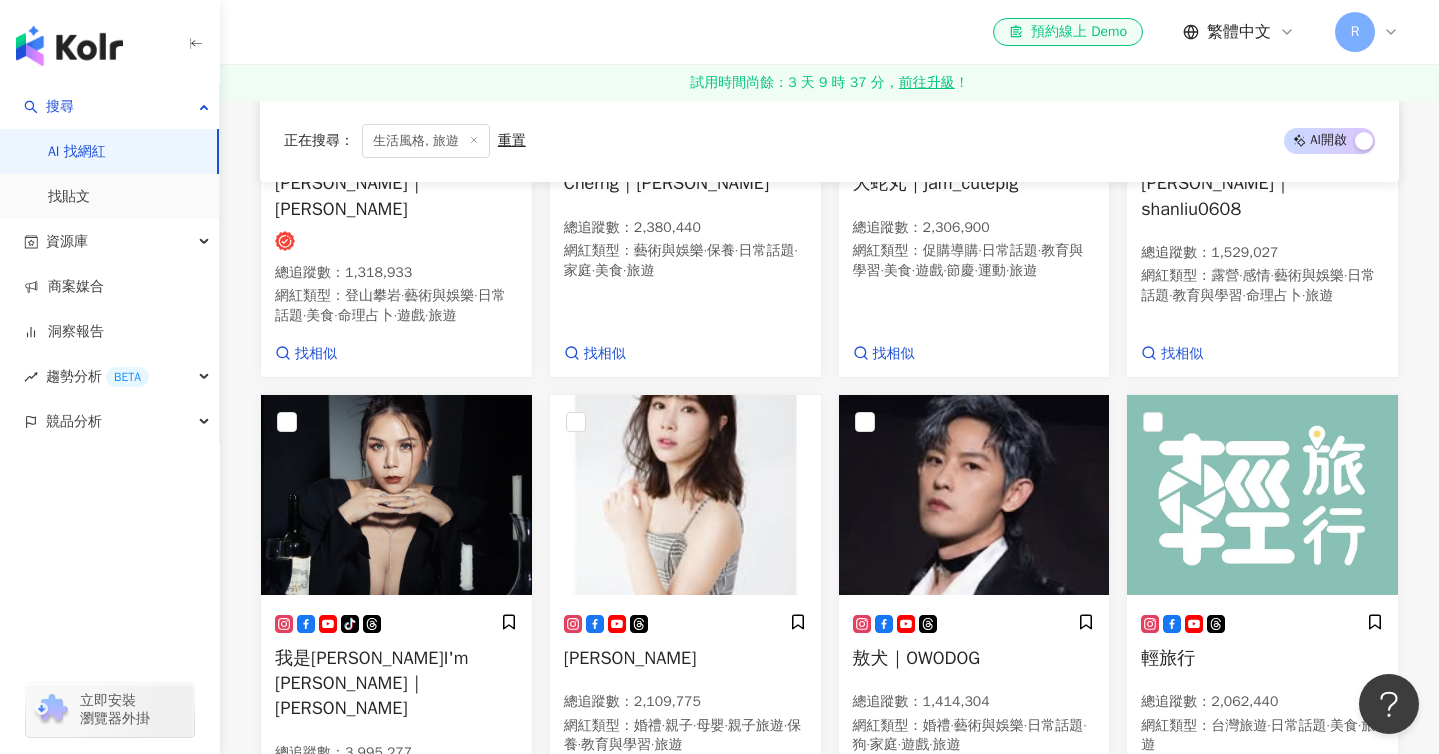 click on "繼續看更多" at bounding box center [841, 964] 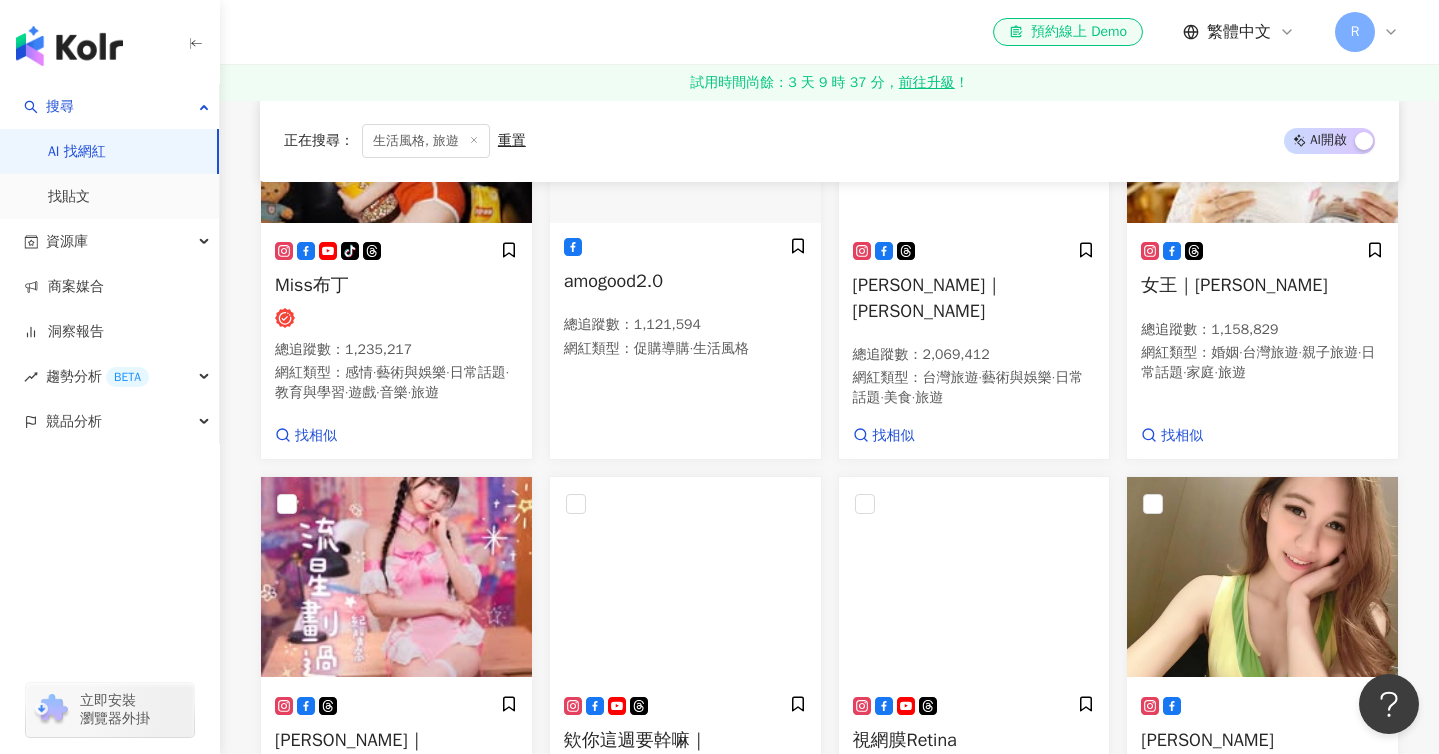 scroll, scrollTop: 14931, scrollLeft: 0, axis: vertical 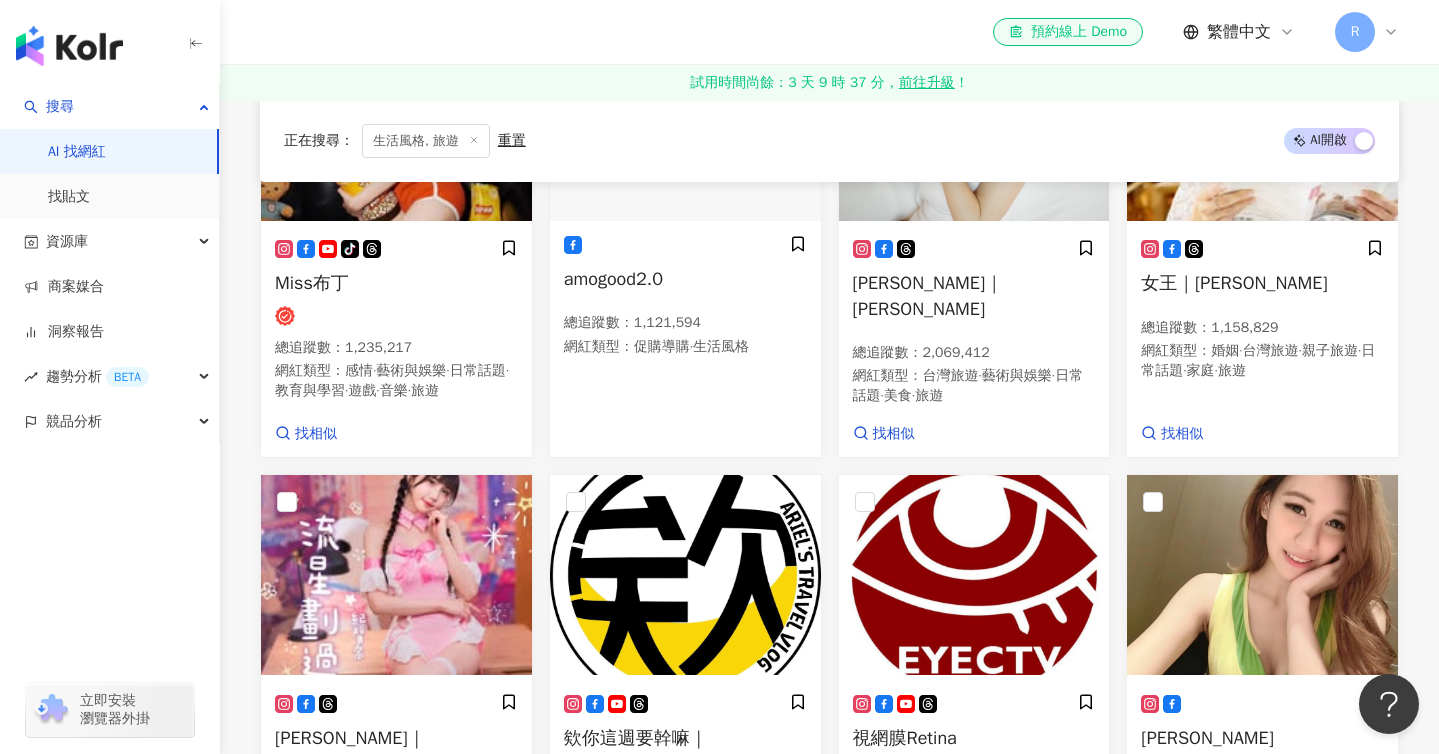 click on "繼續看更多" at bounding box center (841, 1019) 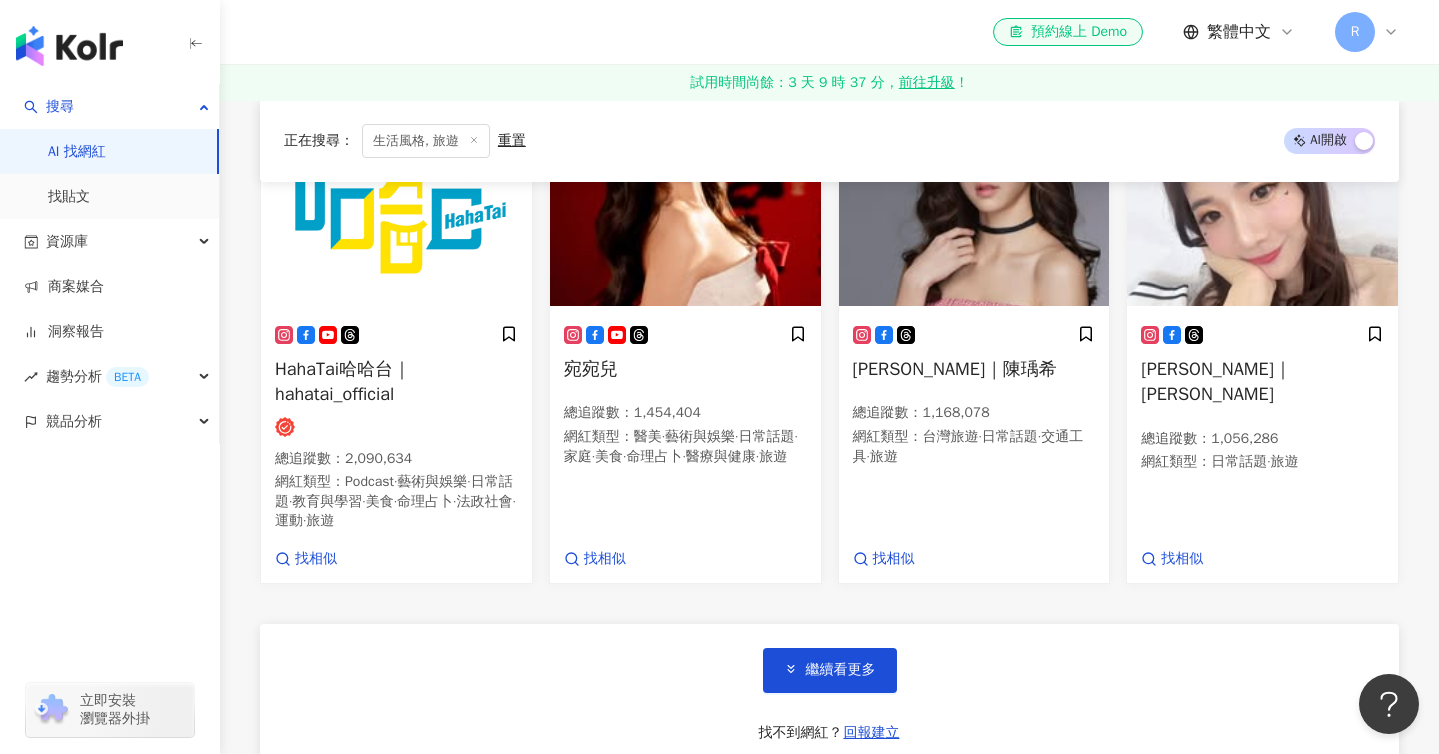 scroll, scrollTop: 16765, scrollLeft: 0, axis: vertical 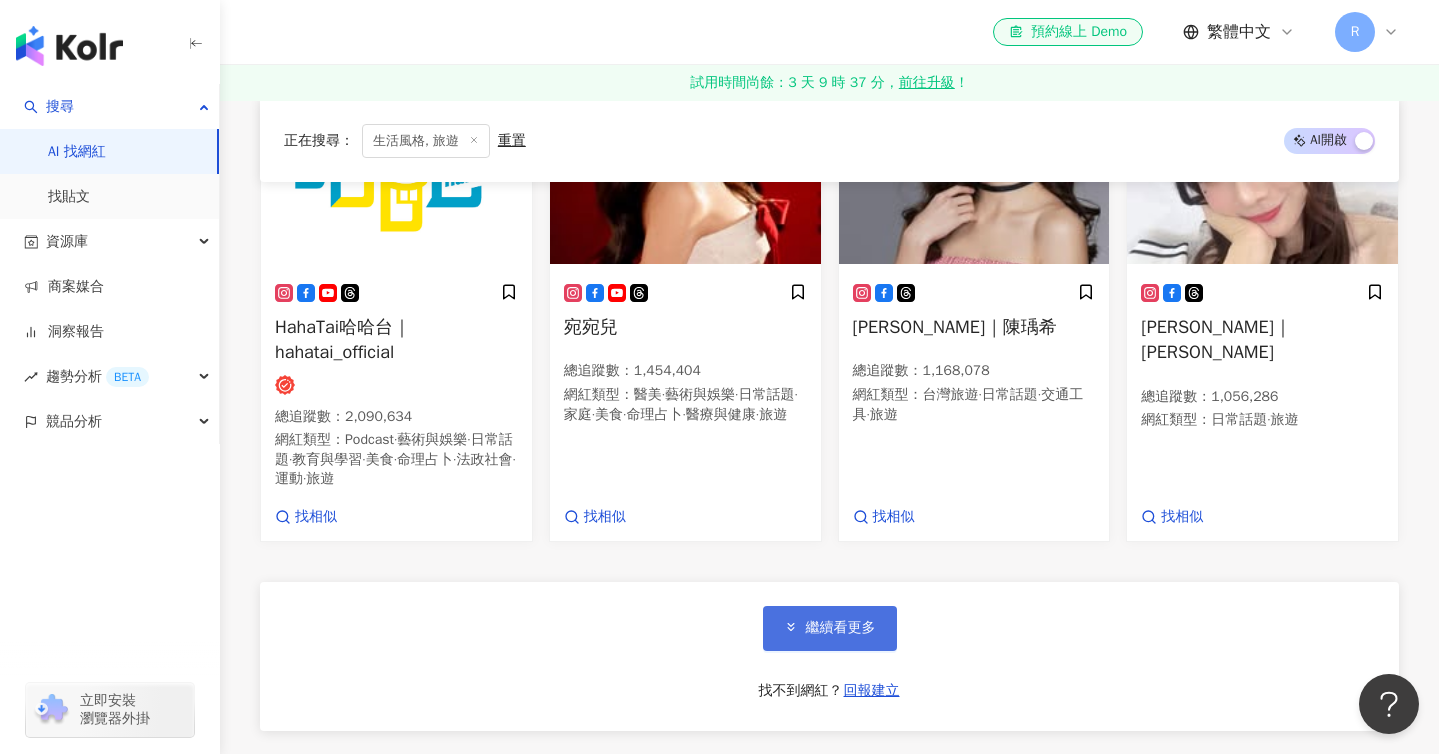 click on "繼續看更多" at bounding box center (841, 628) 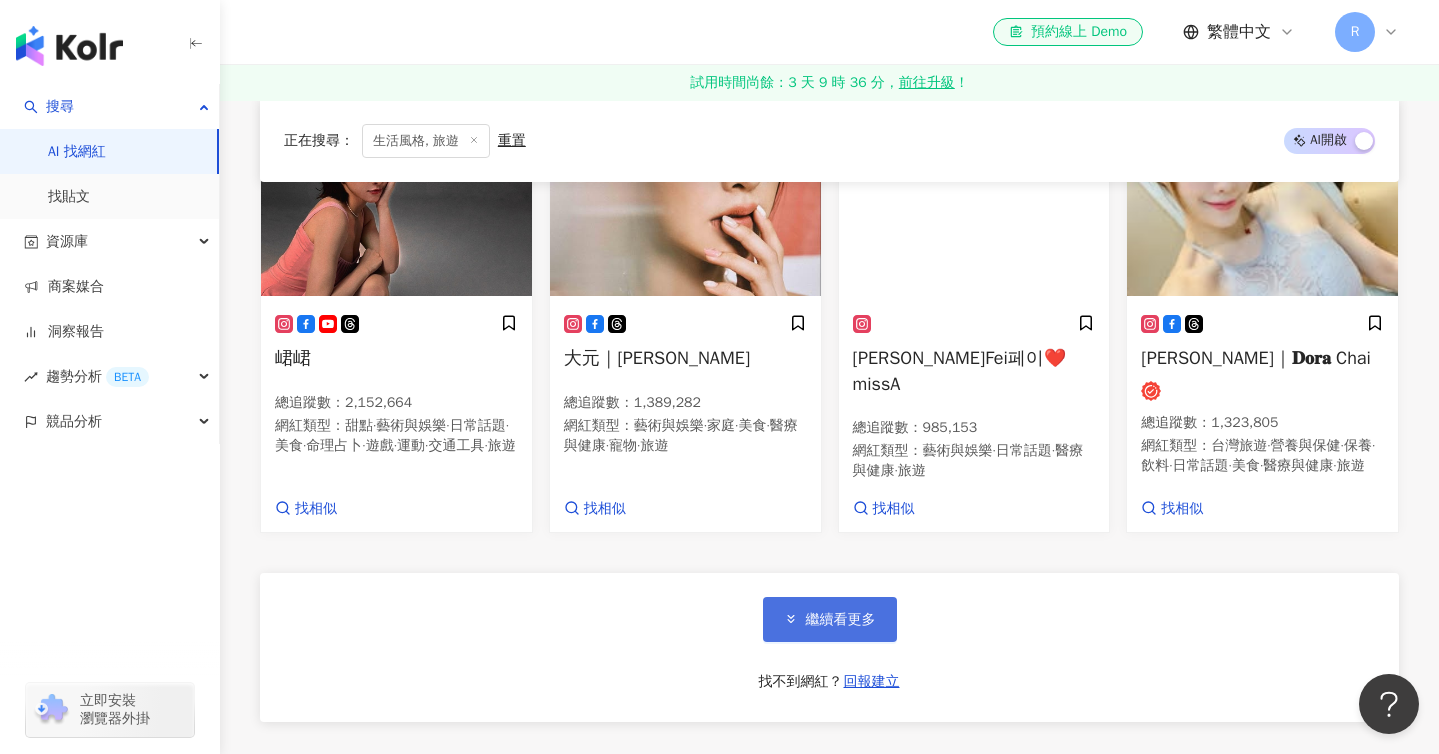 scroll, scrollTop: 18143, scrollLeft: 0, axis: vertical 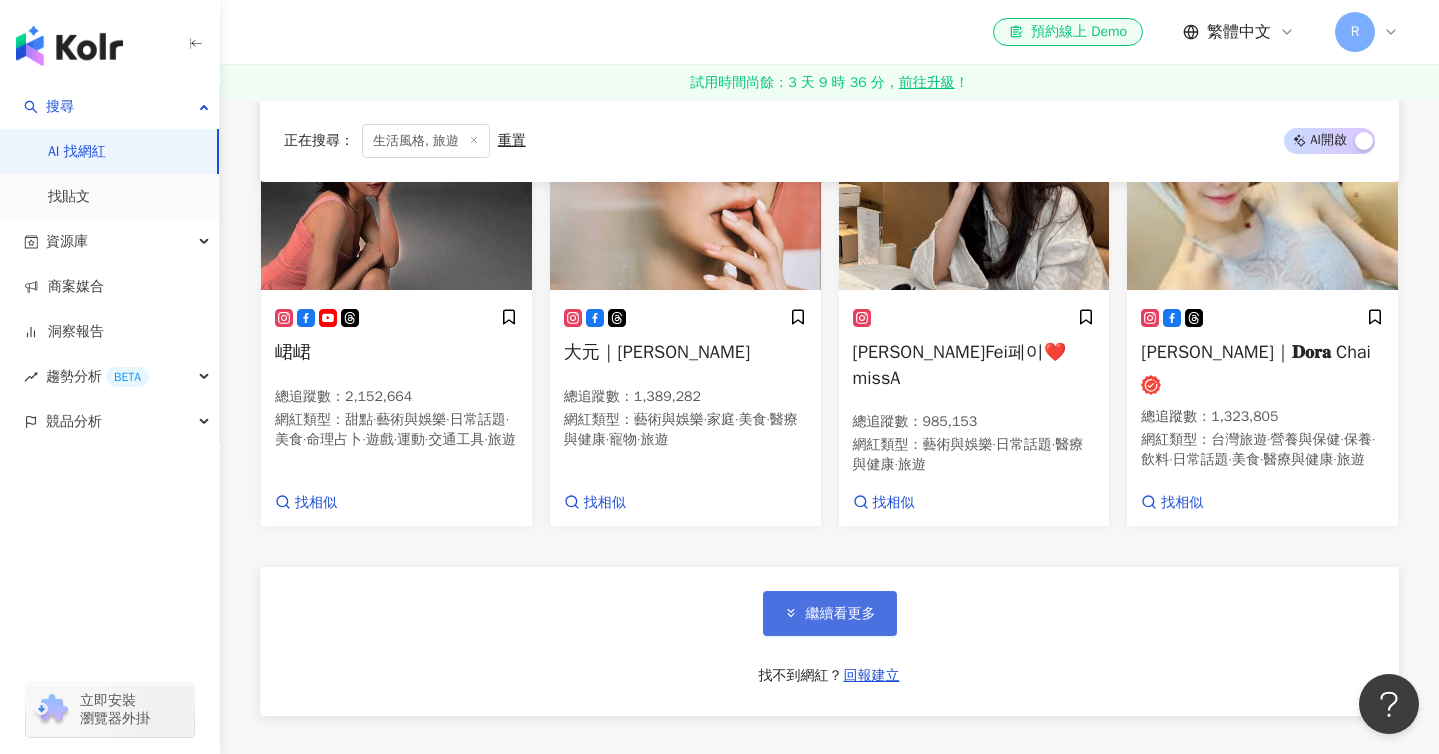 click on "繼續看更多" at bounding box center [830, 613] 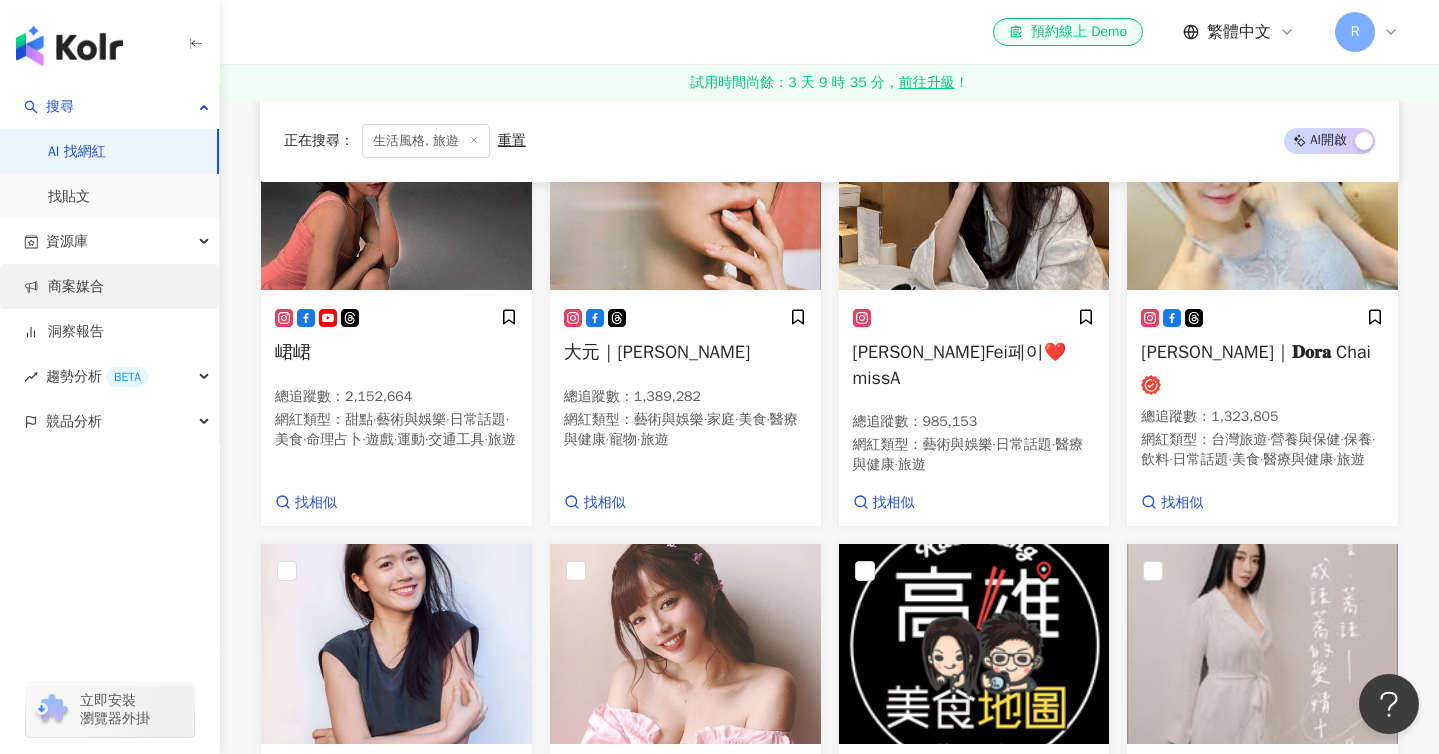 click on "商案媒合" at bounding box center (64, 287) 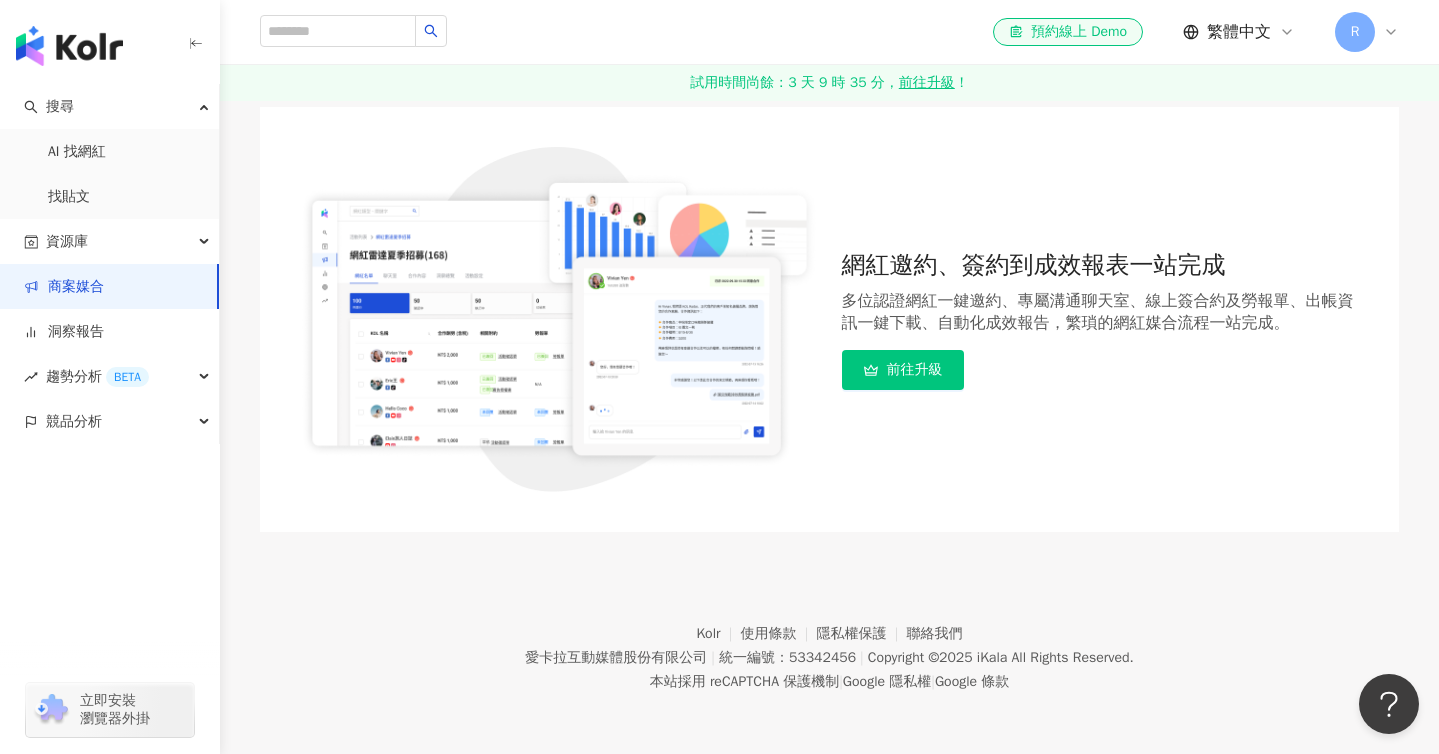 scroll, scrollTop: 0, scrollLeft: 0, axis: both 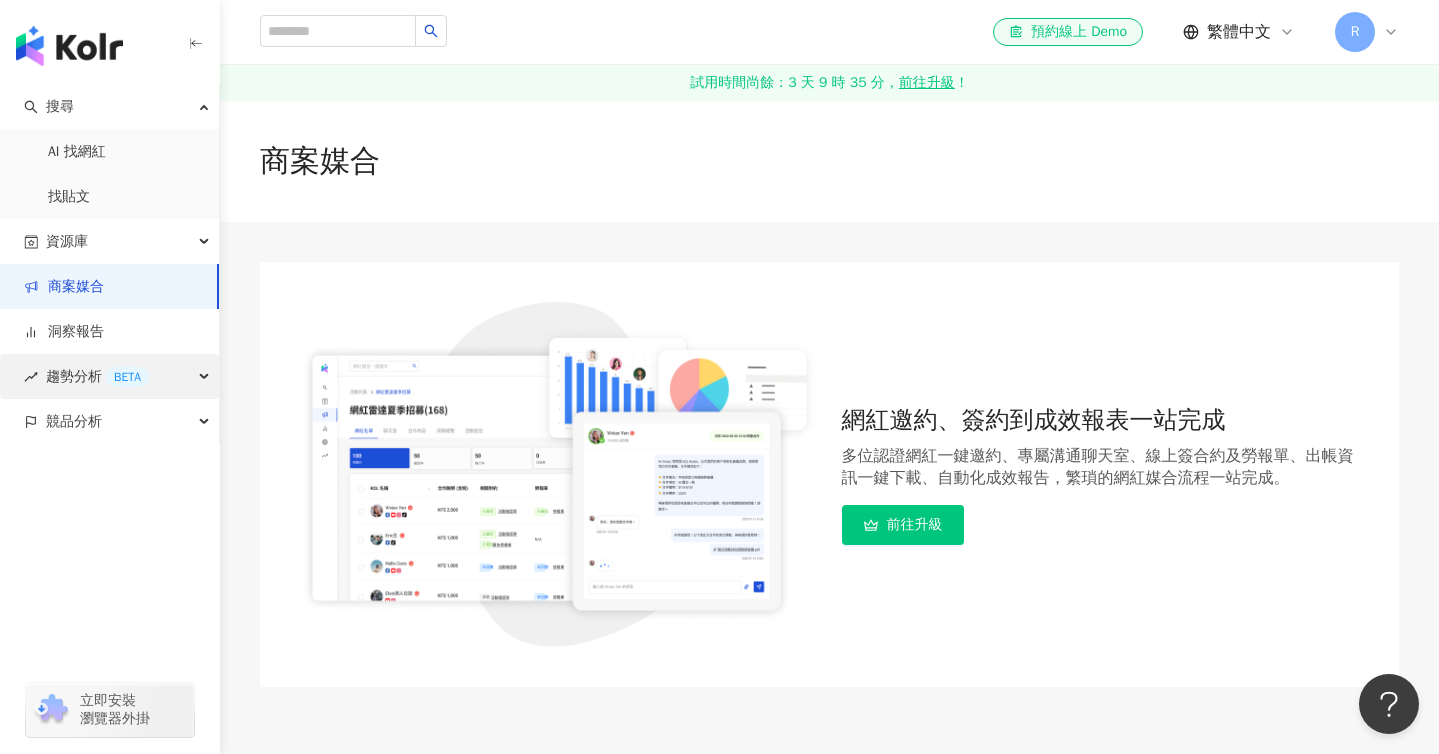 click on "趨勢分析 BETA" at bounding box center (97, 376) 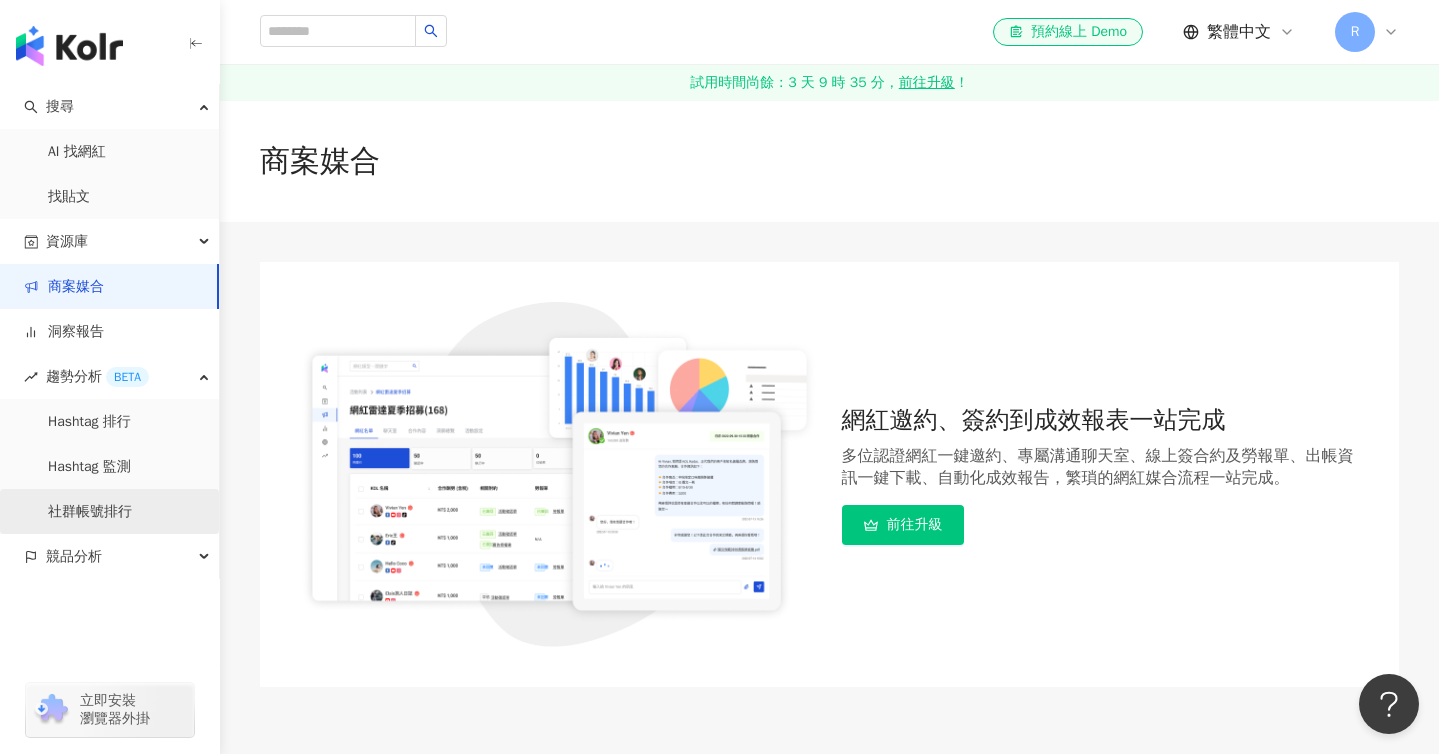 click on "社群帳號排行" at bounding box center (90, 512) 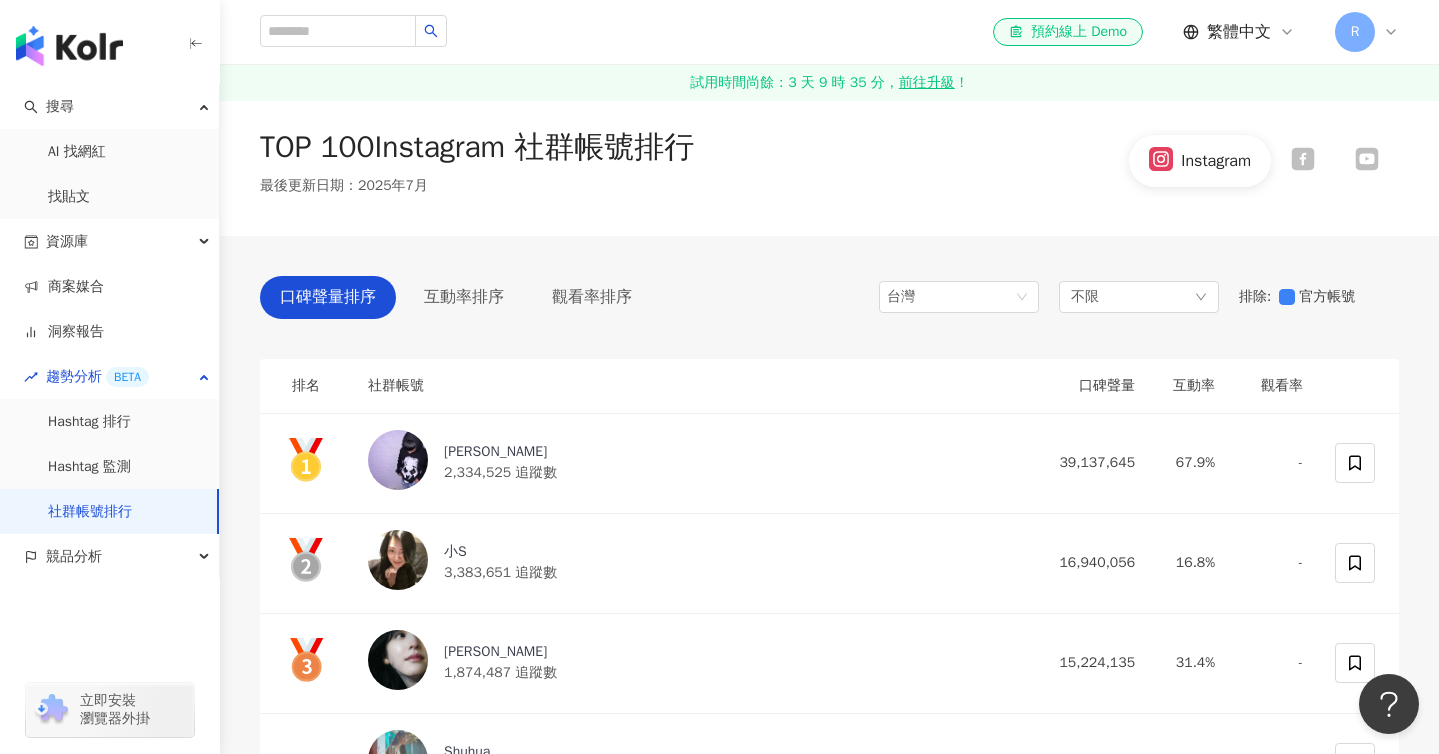 scroll, scrollTop: 0, scrollLeft: 0, axis: both 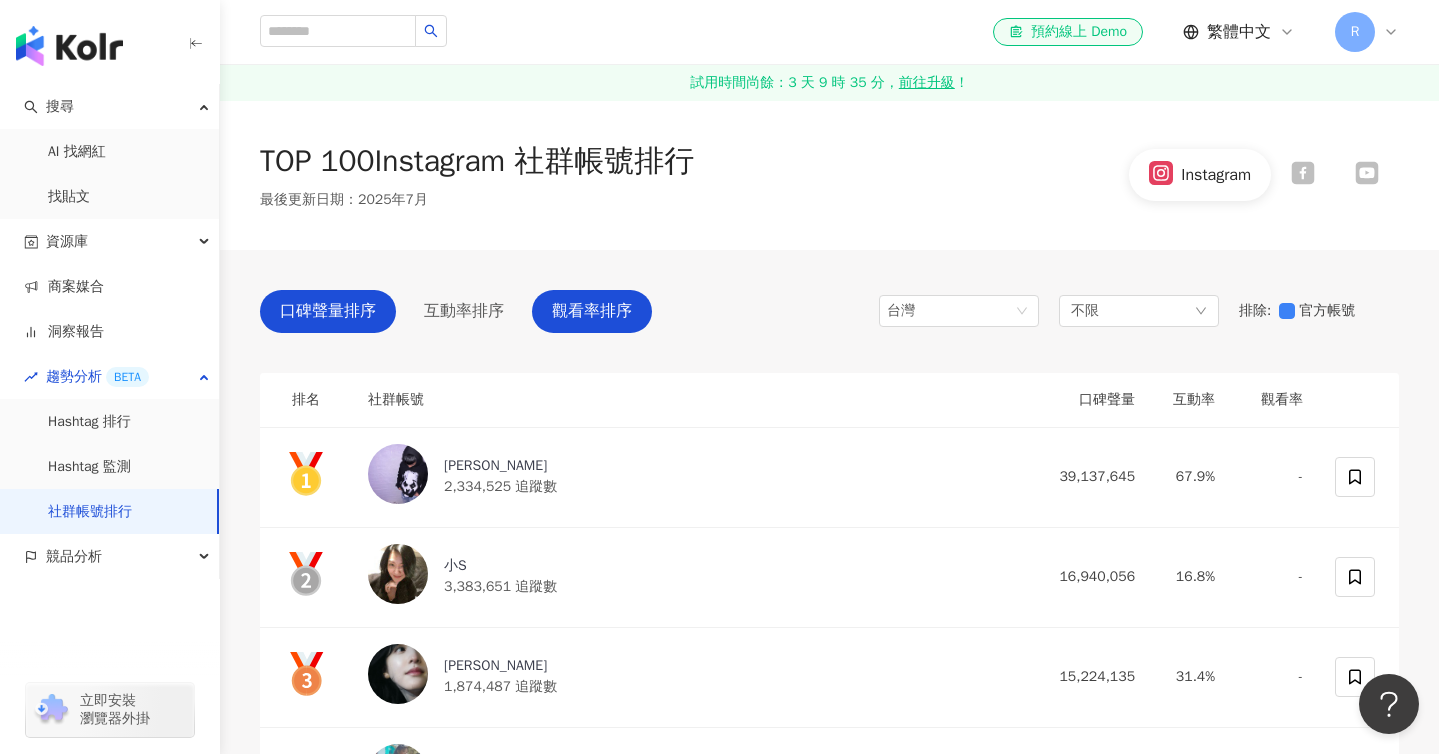click on "觀看率排序" at bounding box center (592, 311) 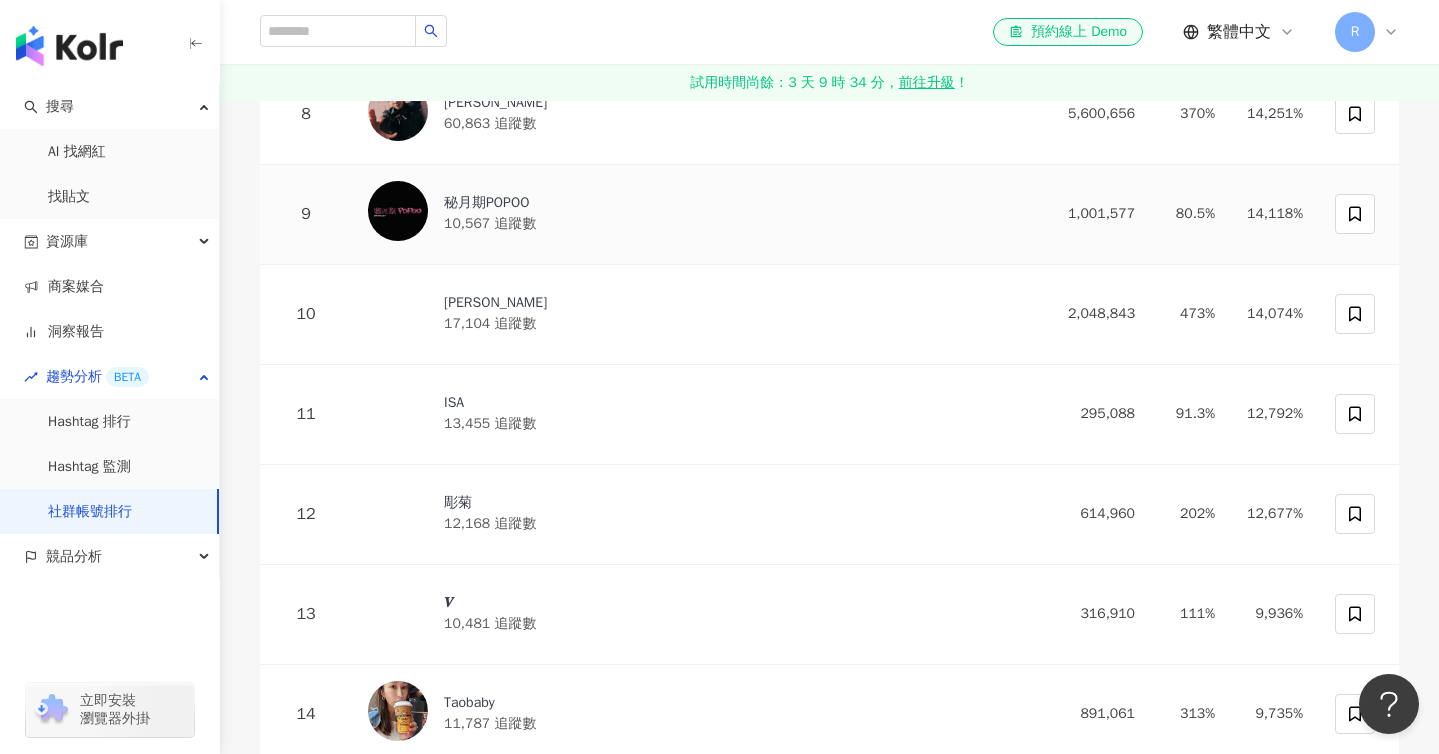 scroll, scrollTop: 1074, scrollLeft: 0, axis: vertical 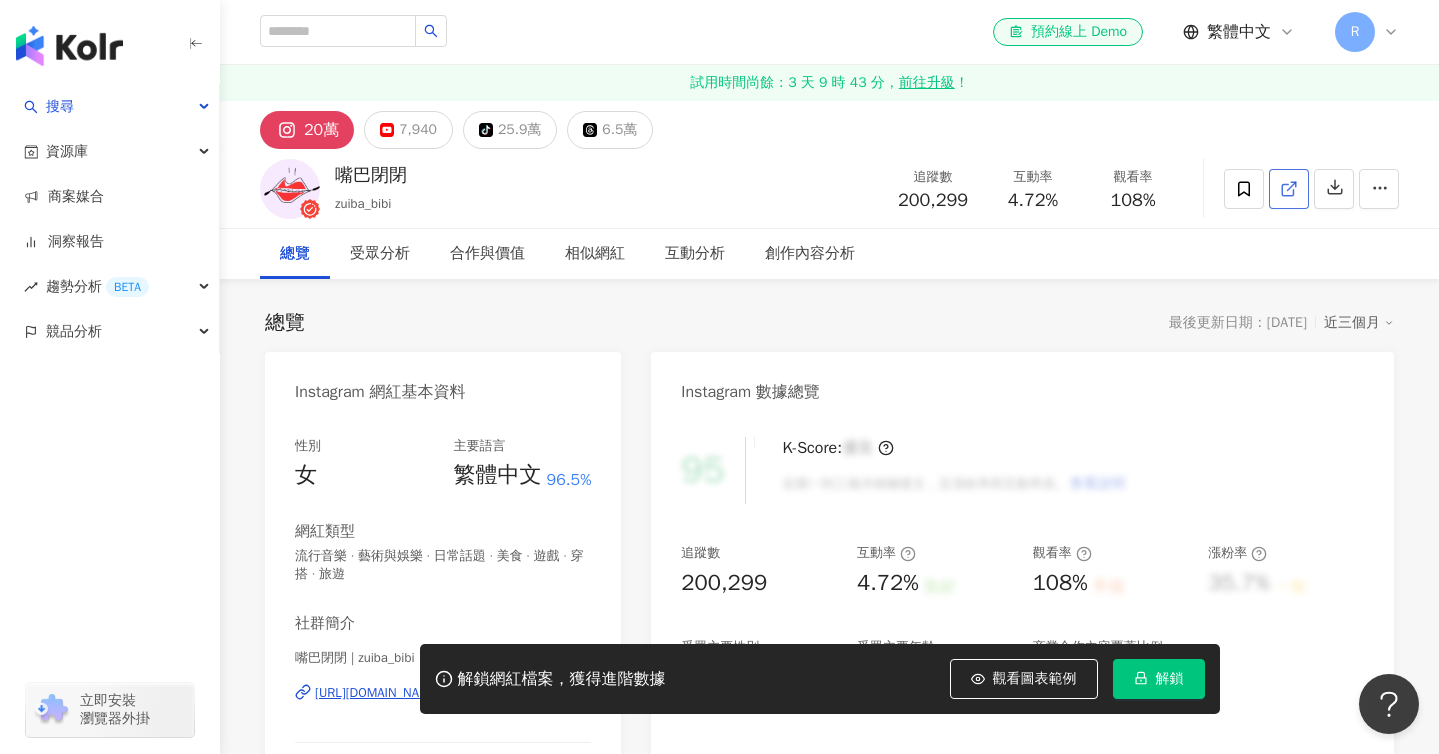 click 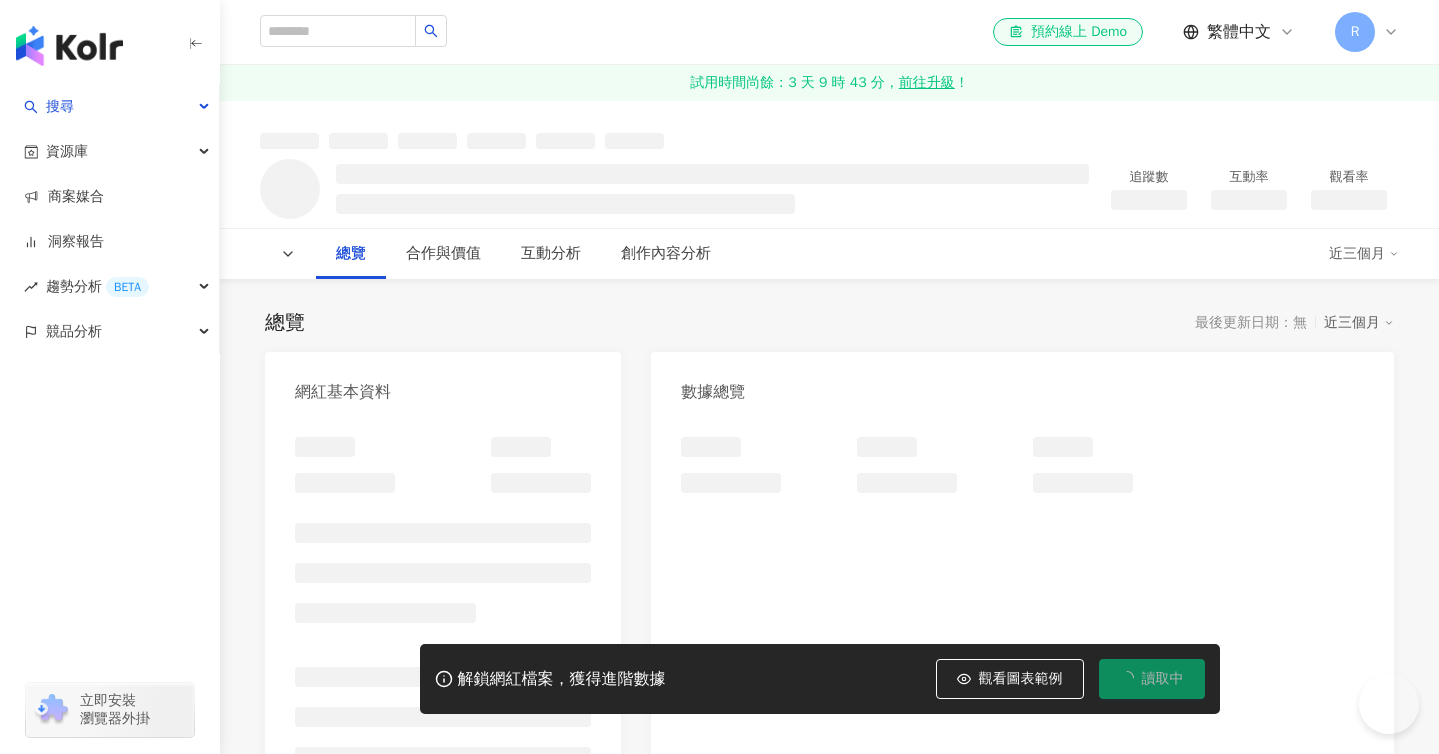 scroll, scrollTop: 0, scrollLeft: 0, axis: both 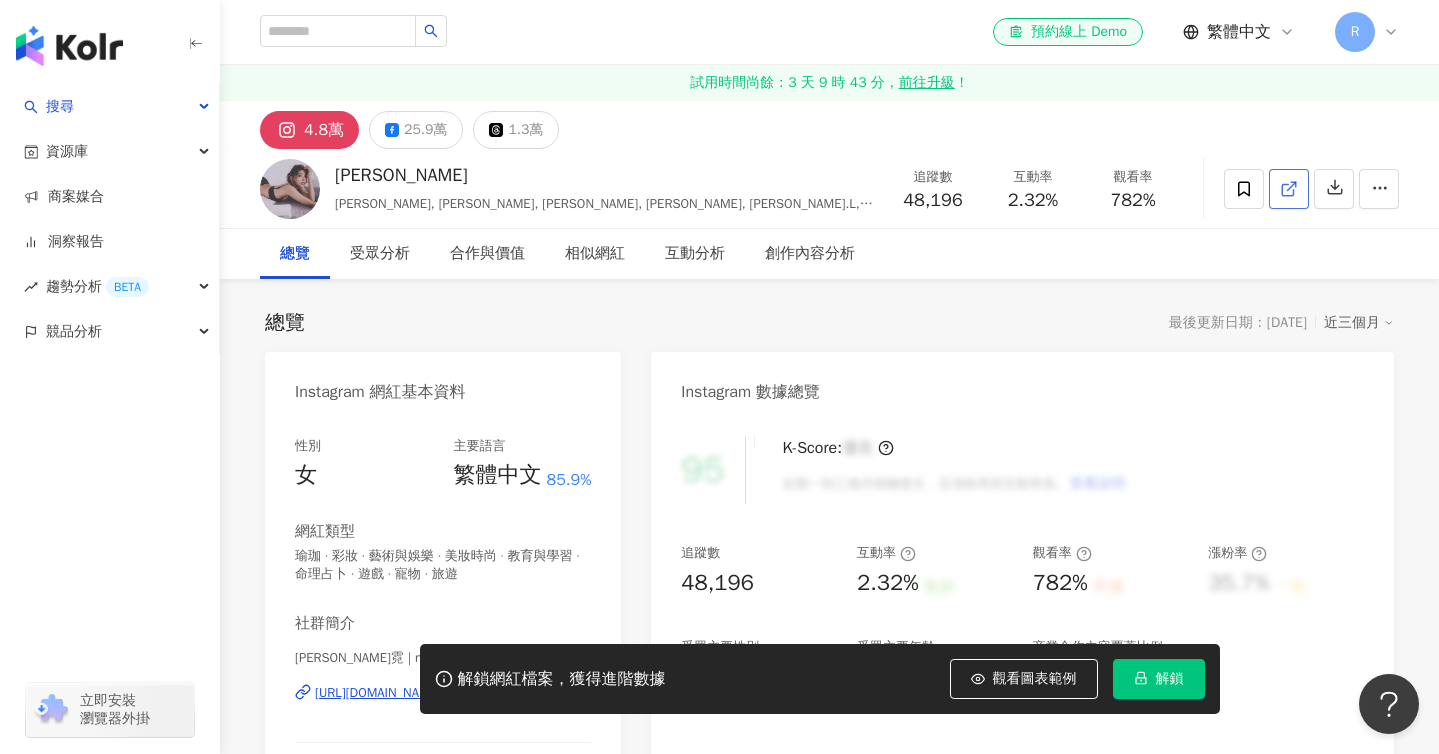 click 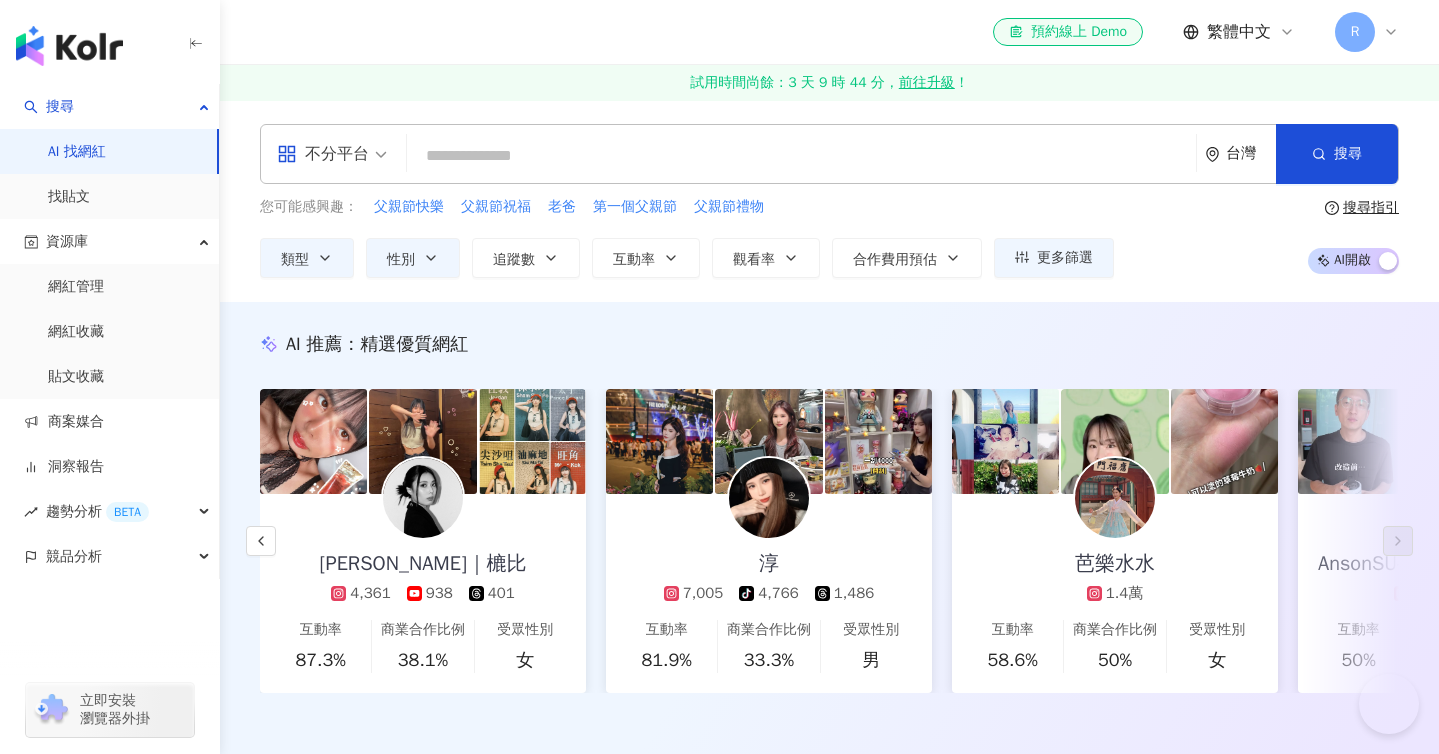scroll, scrollTop: 61747, scrollLeft: 0, axis: vertical 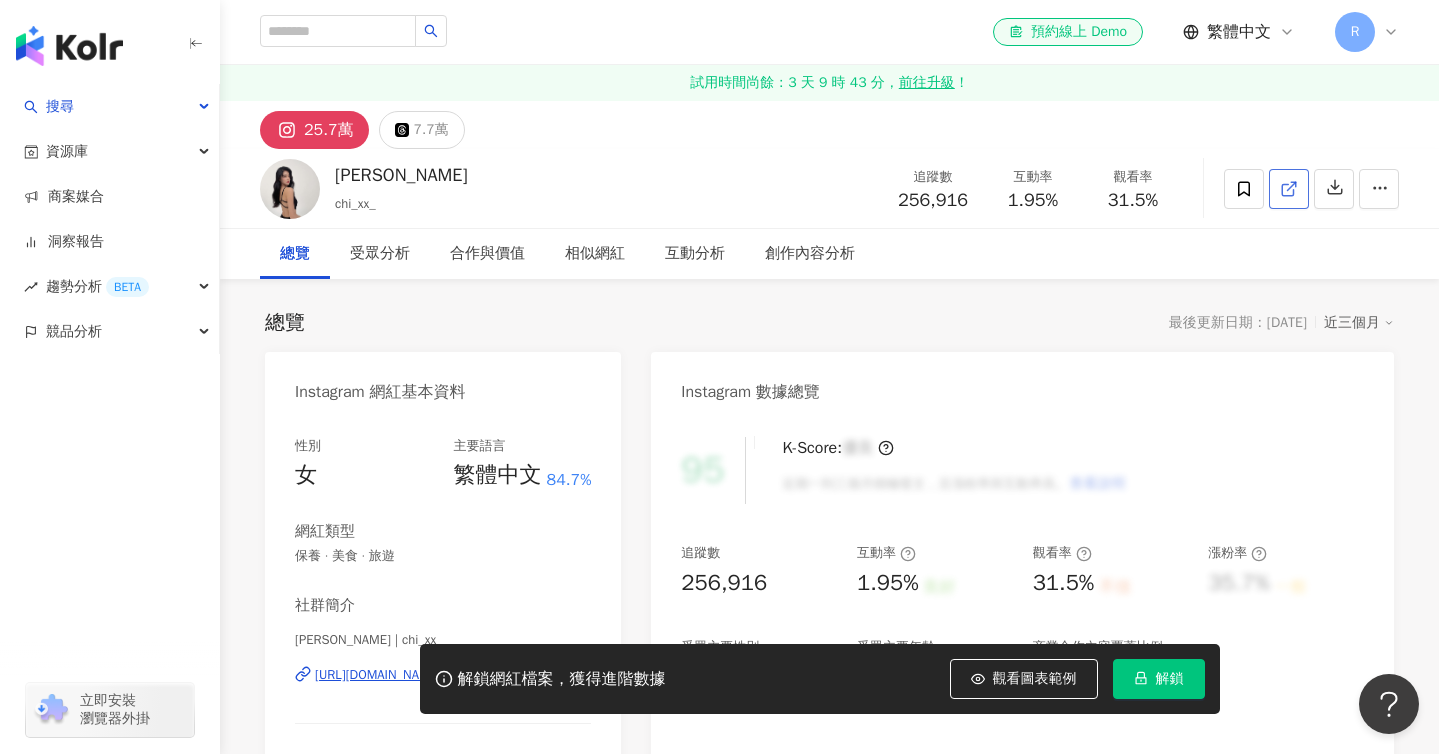click 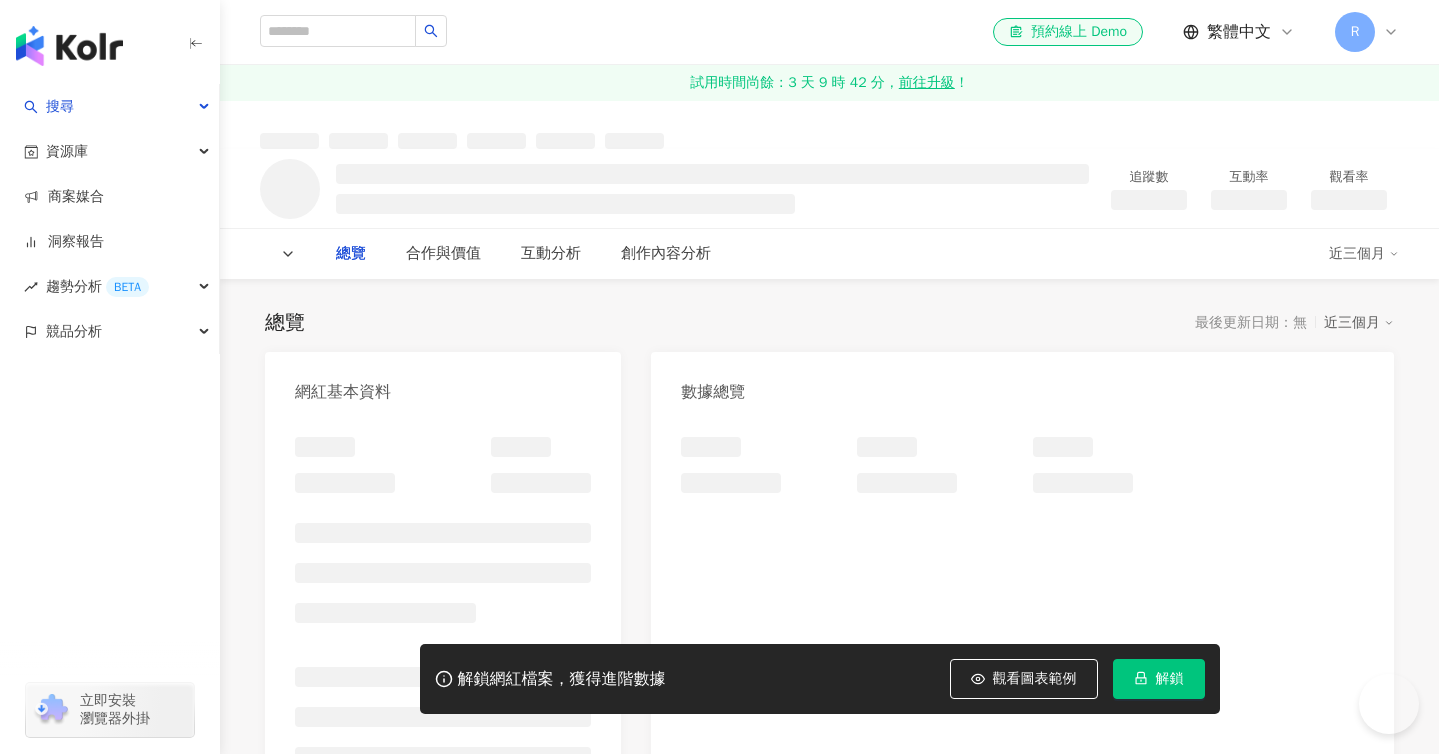 scroll, scrollTop: 0, scrollLeft: 0, axis: both 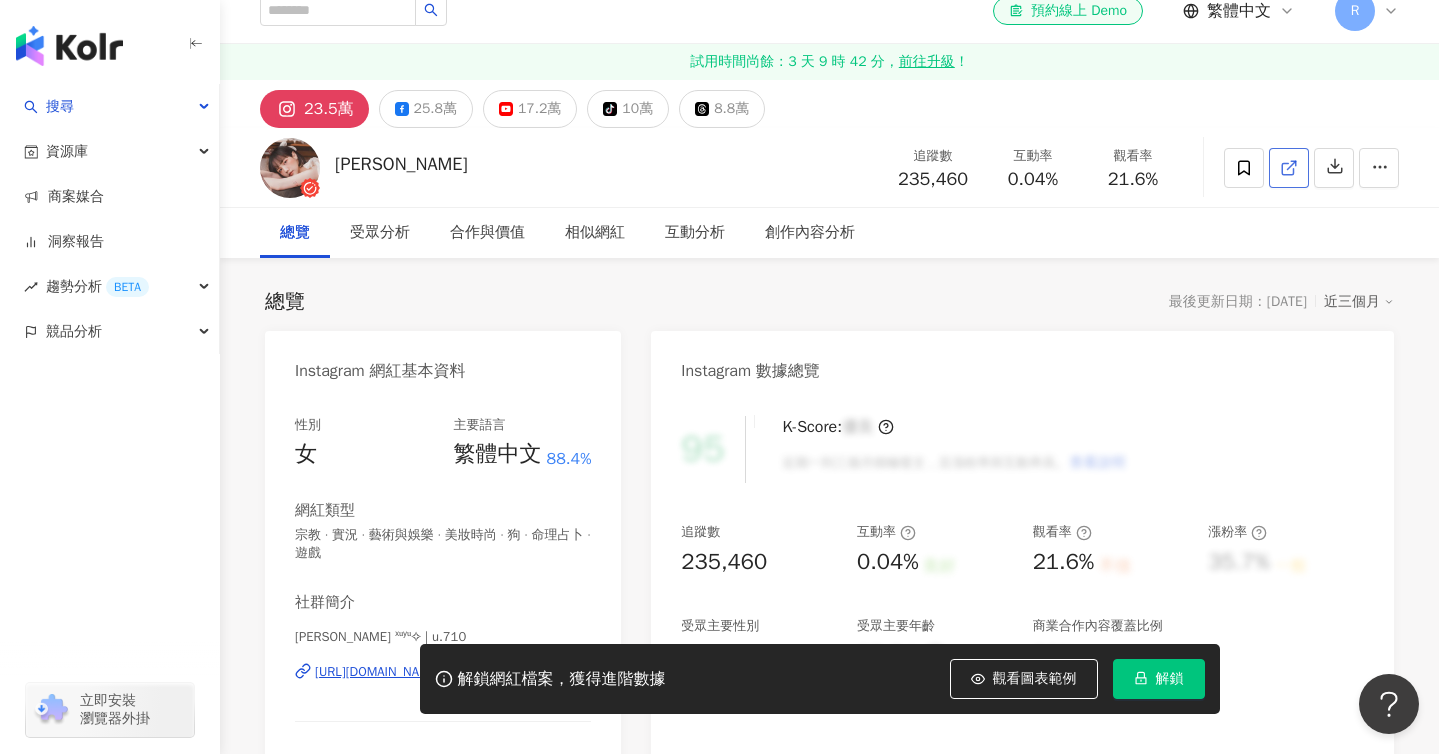 click at bounding box center [1289, 168] 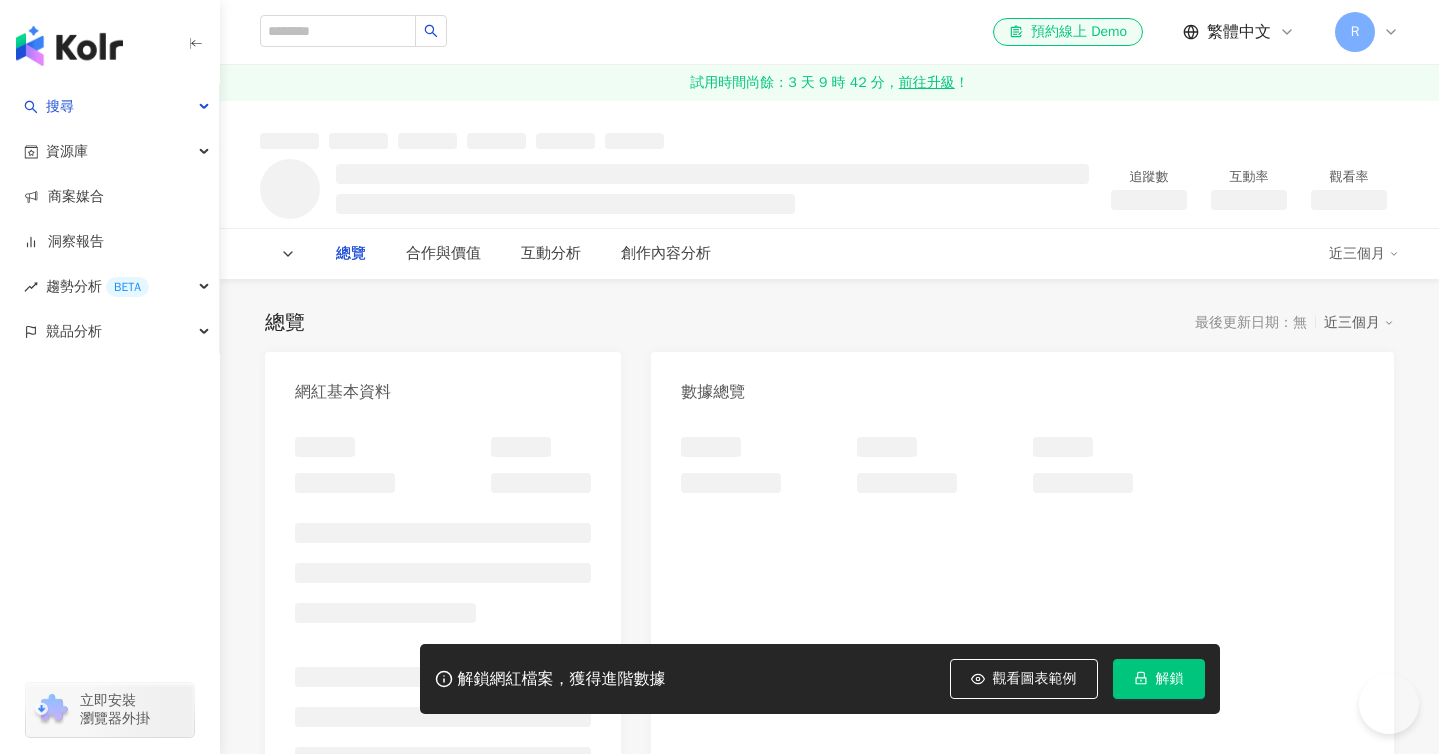 scroll, scrollTop: 0, scrollLeft: 0, axis: both 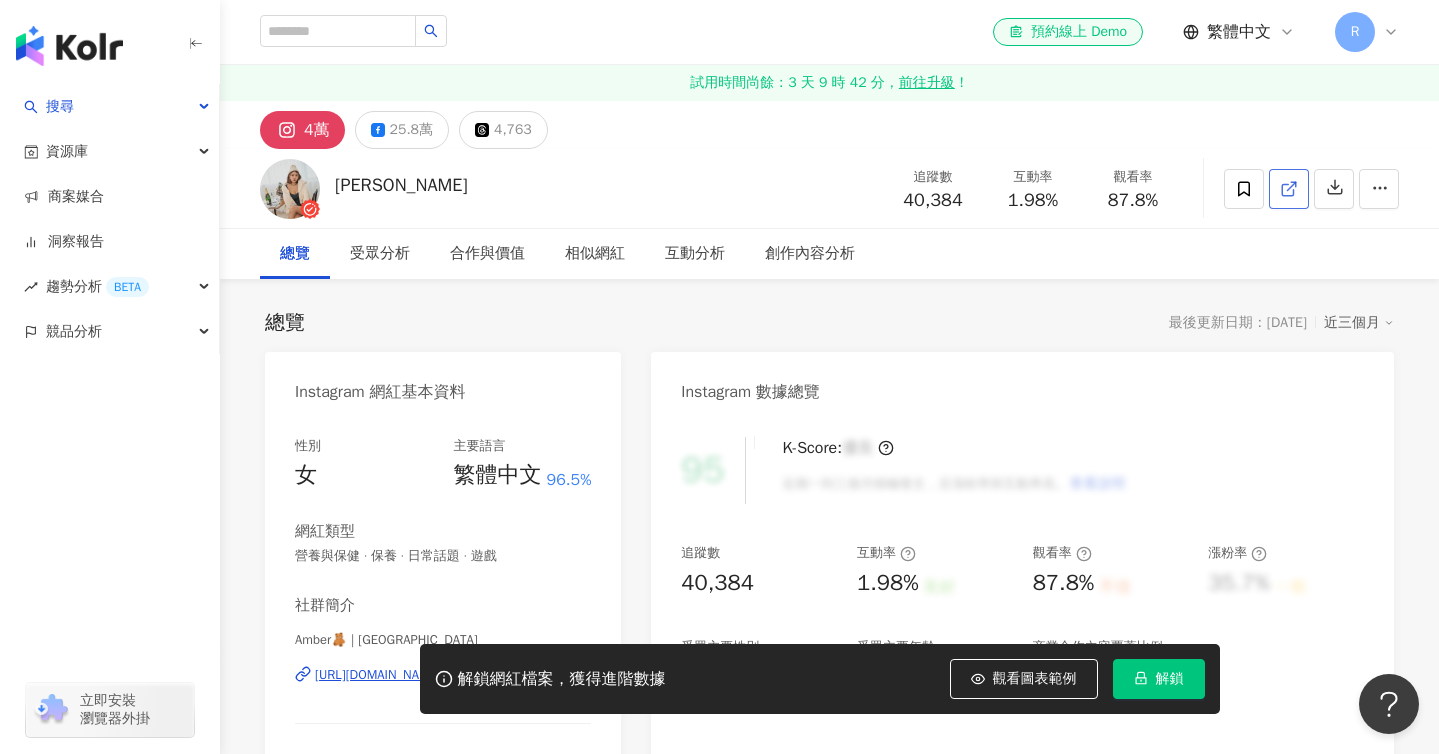 click at bounding box center (1289, 189) 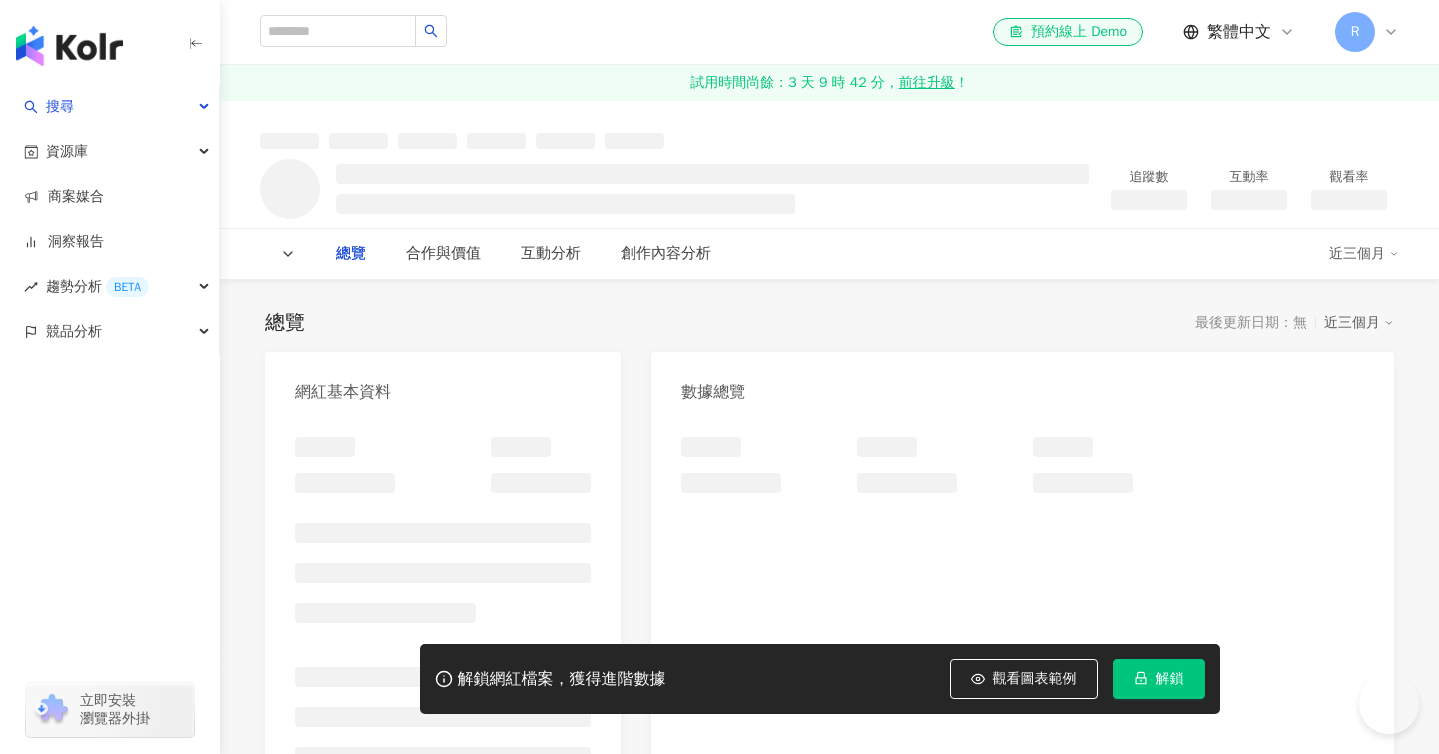 scroll, scrollTop: 0, scrollLeft: 0, axis: both 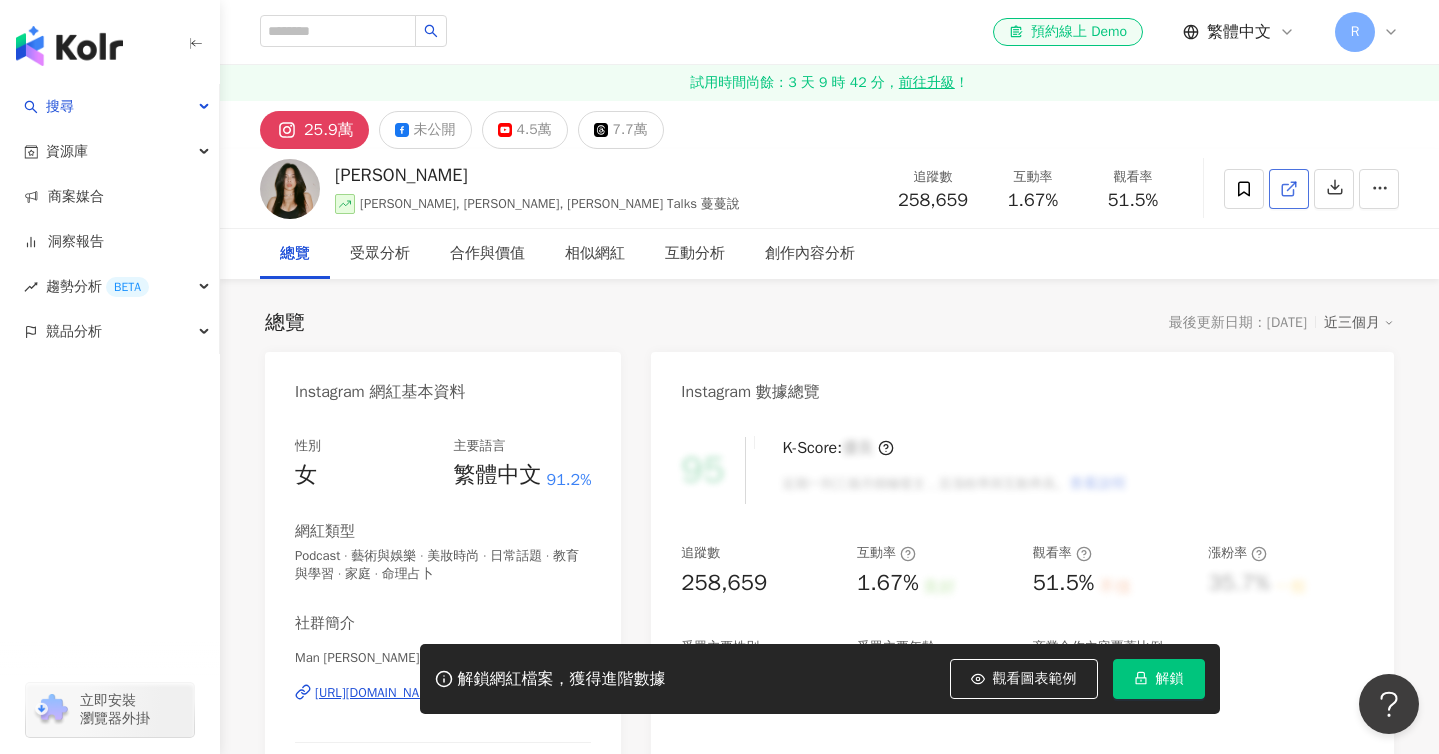 click 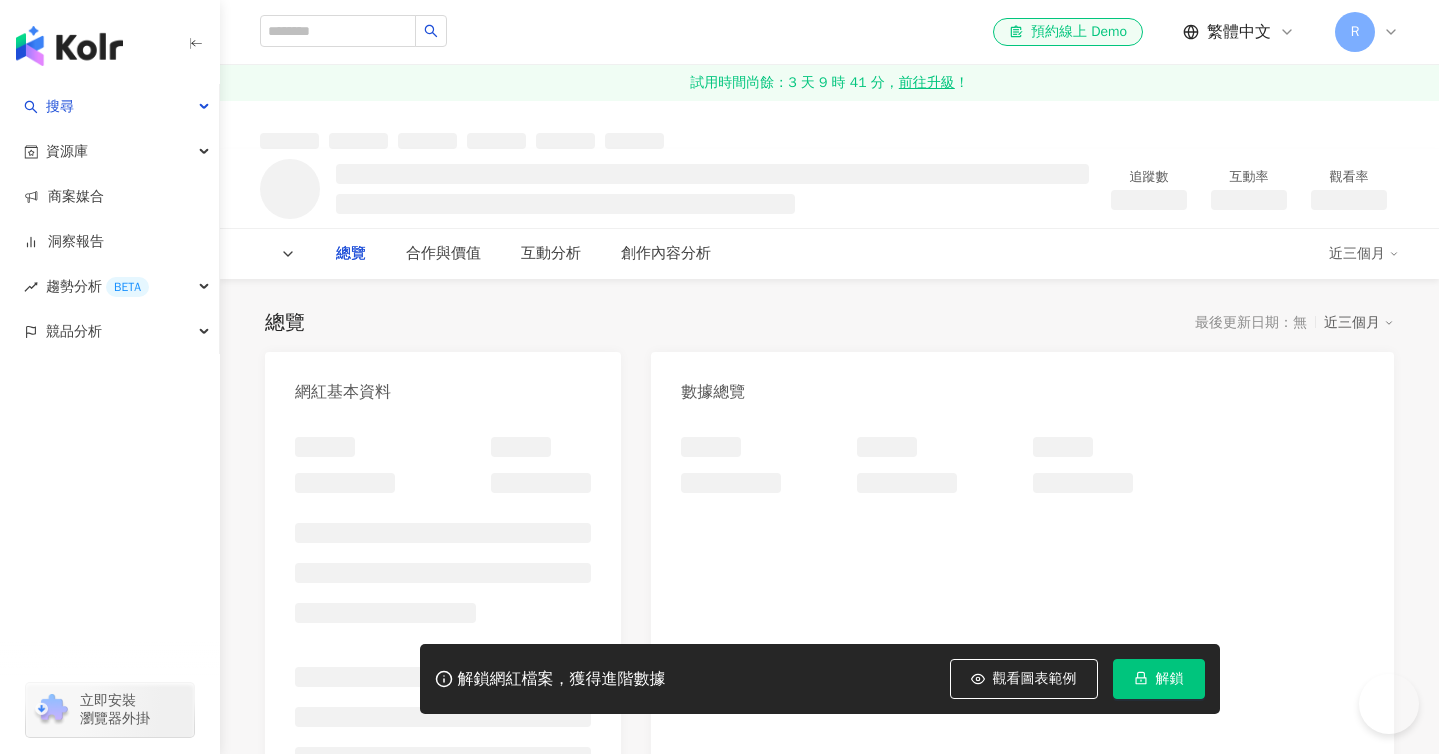 scroll, scrollTop: 0, scrollLeft: 0, axis: both 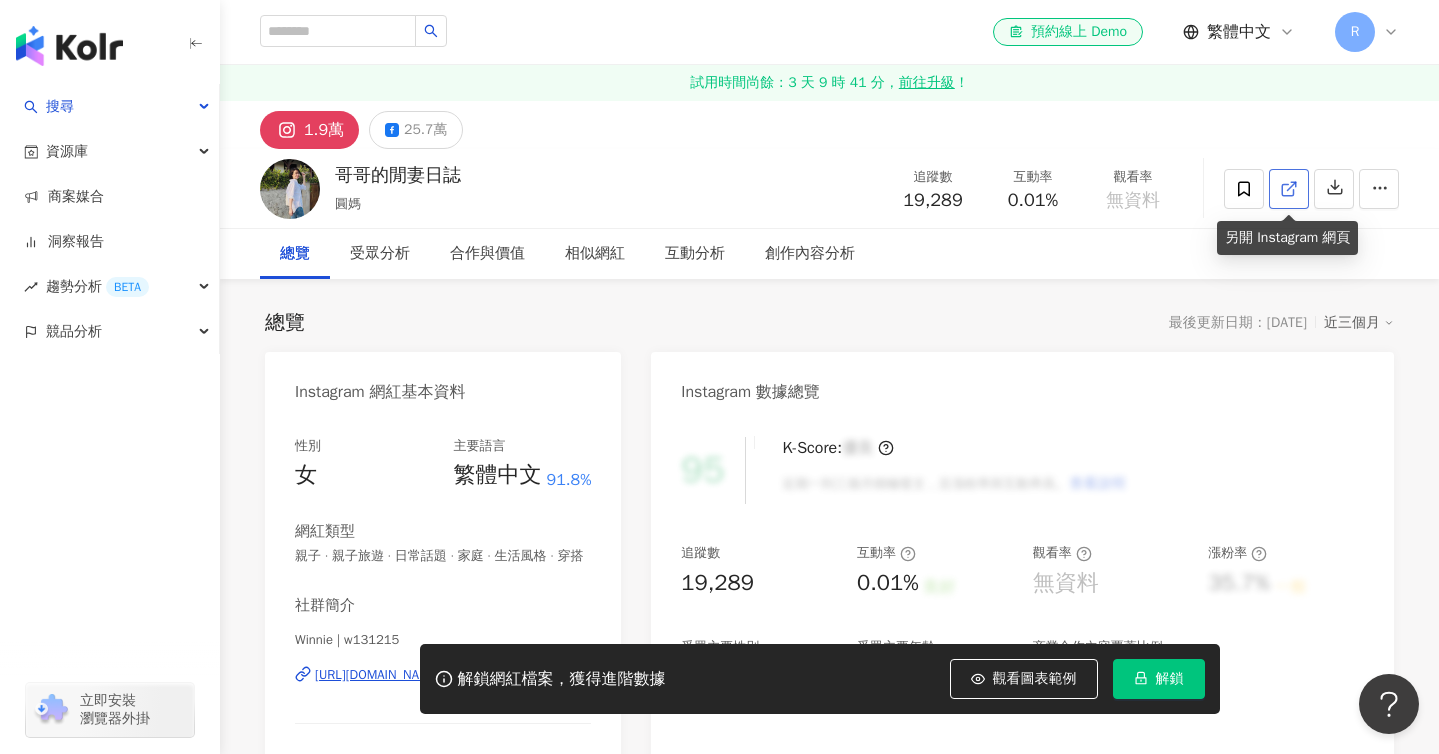 click 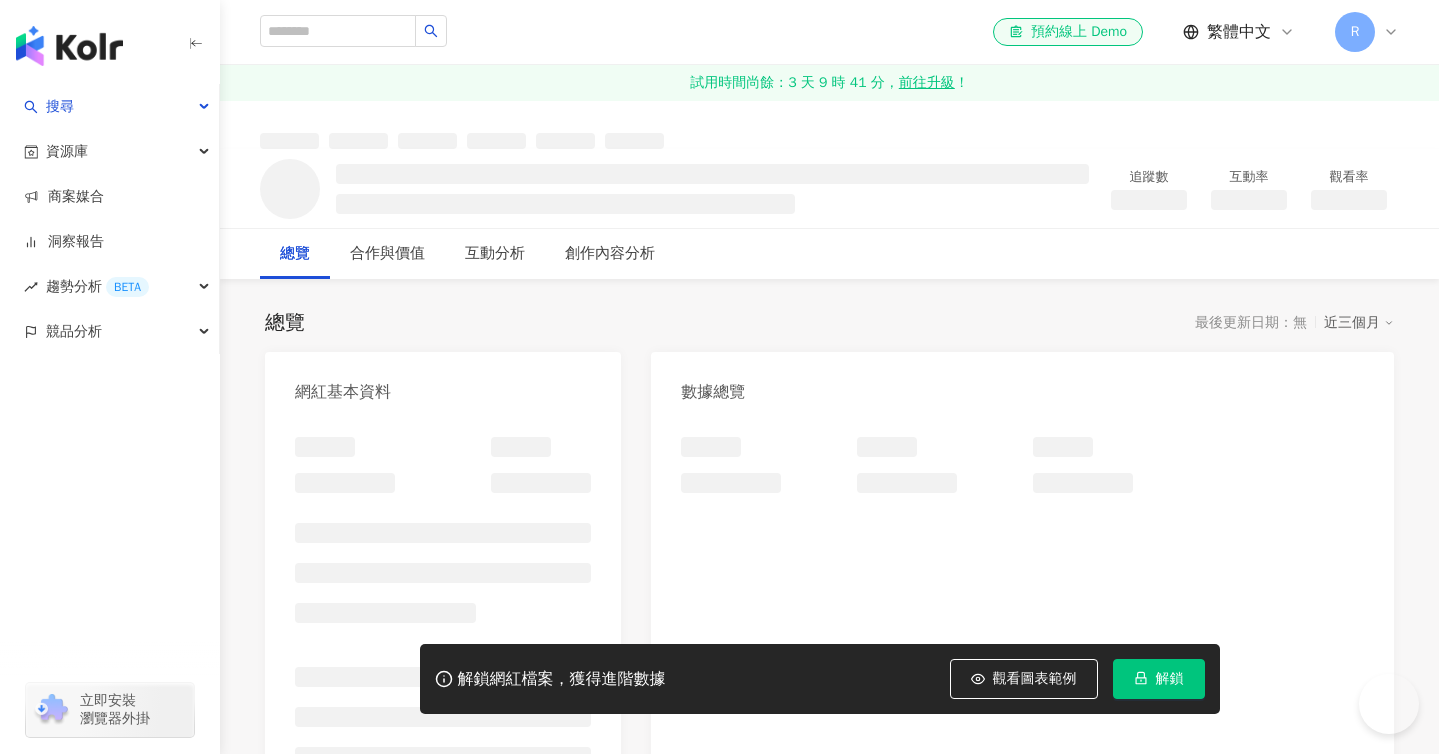 scroll, scrollTop: 0, scrollLeft: 0, axis: both 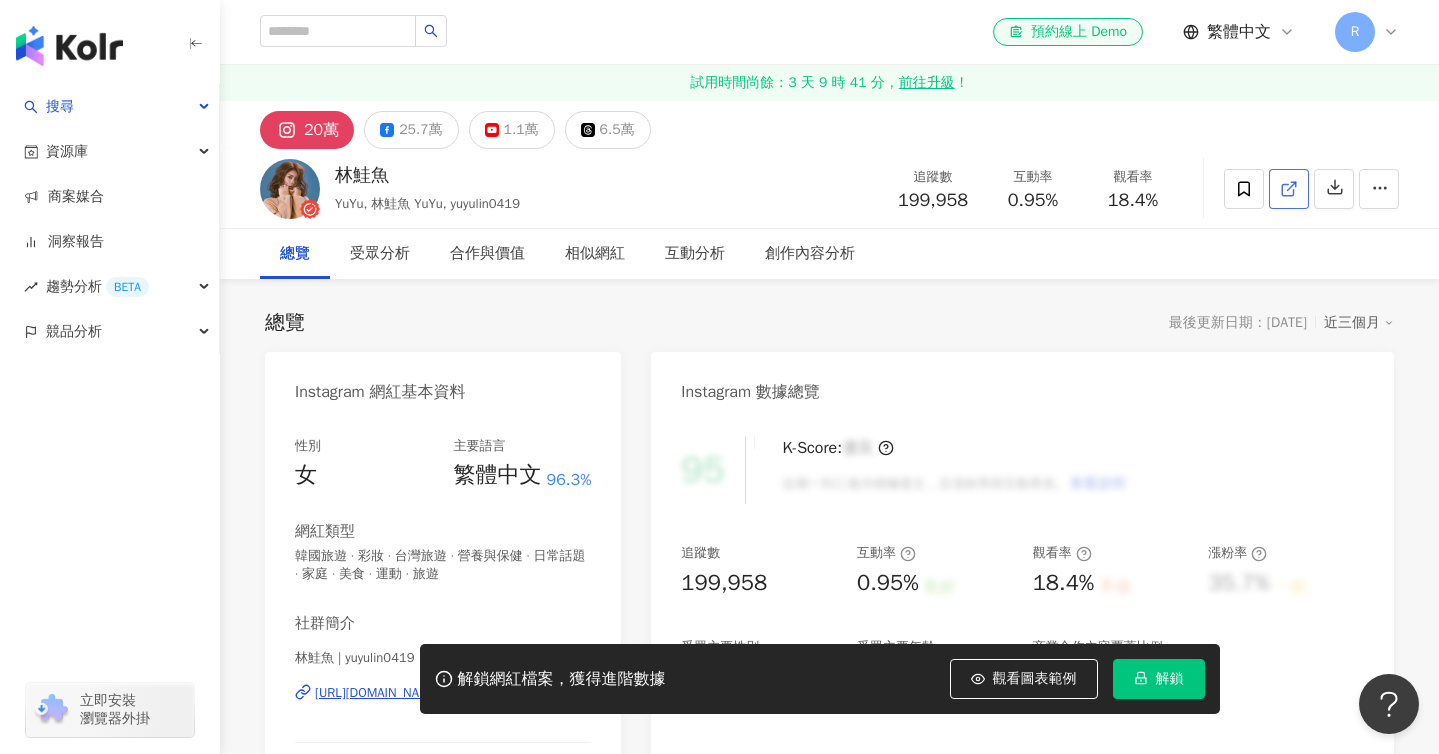 click 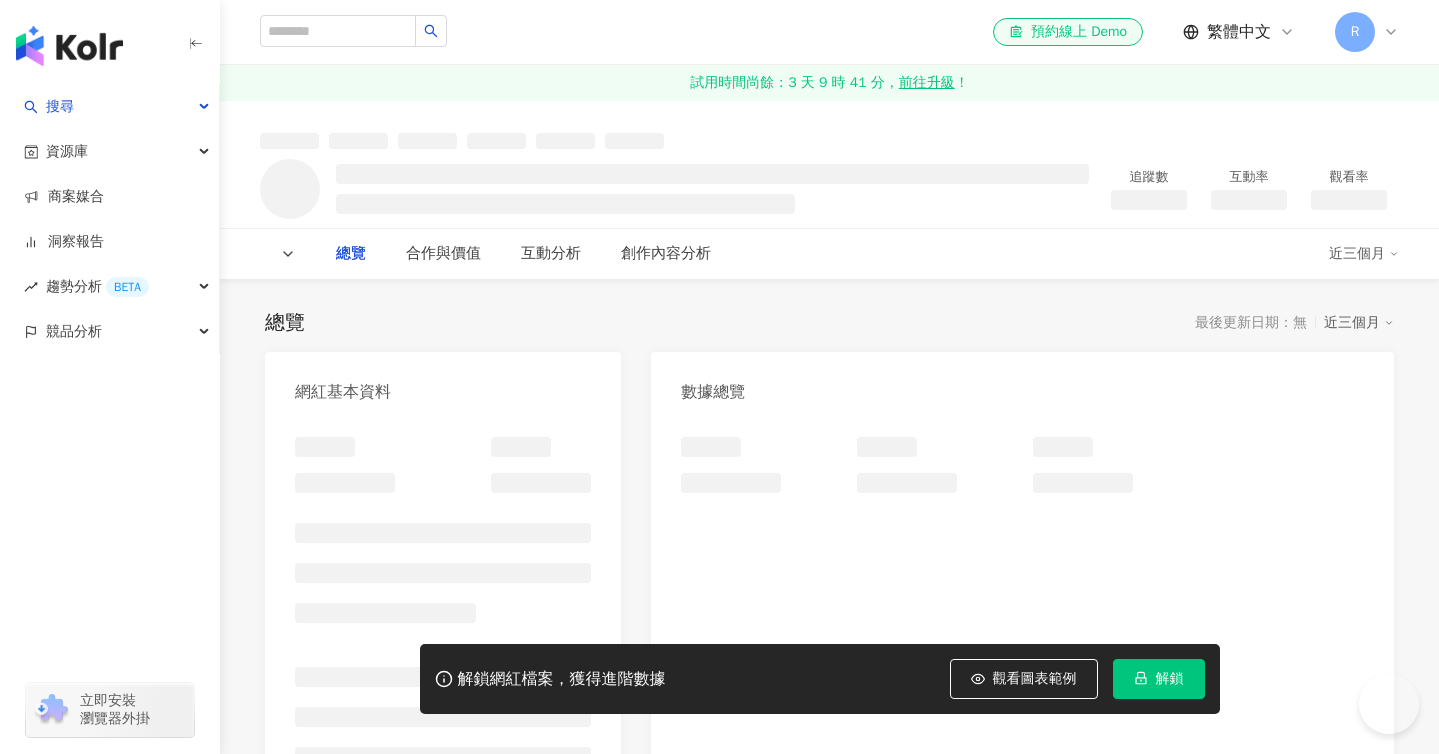 scroll, scrollTop: 0, scrollLeft: 0, axis: both 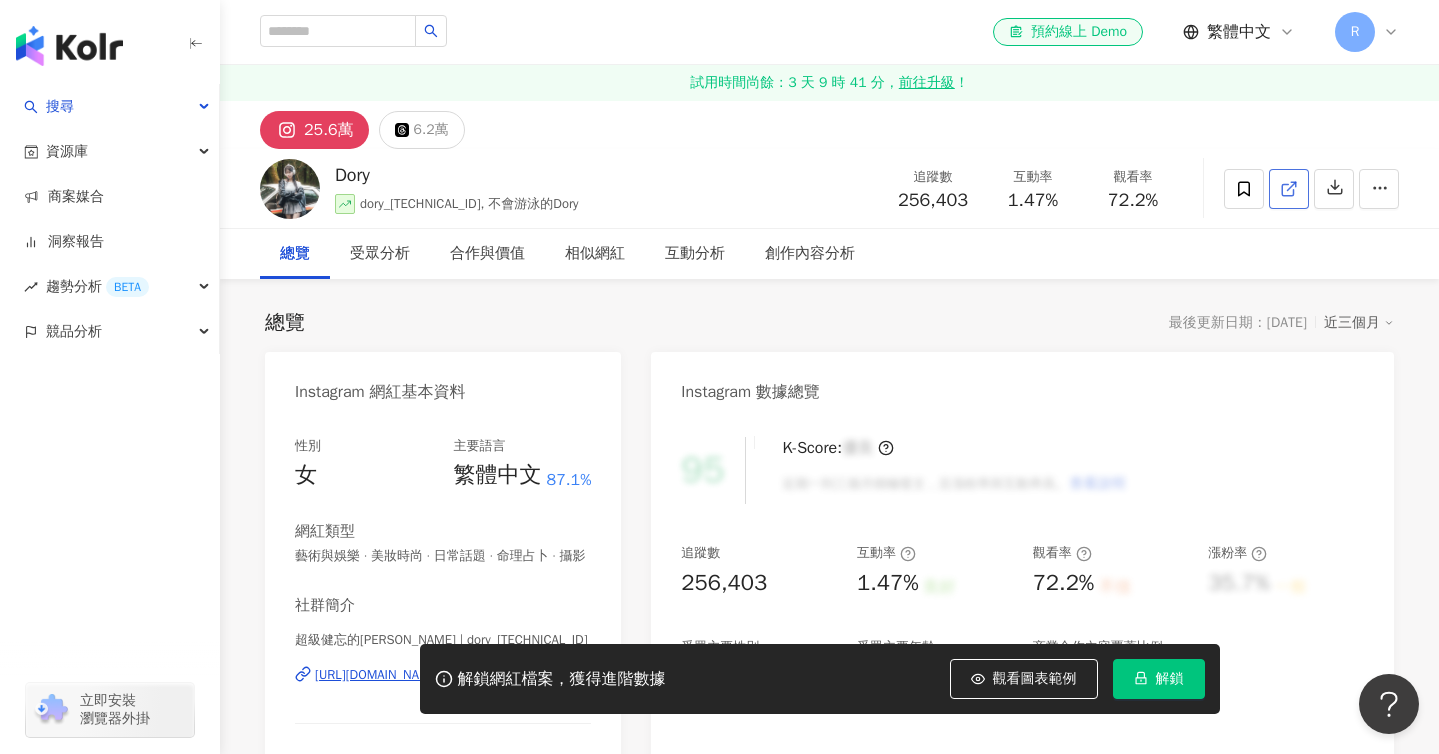 click 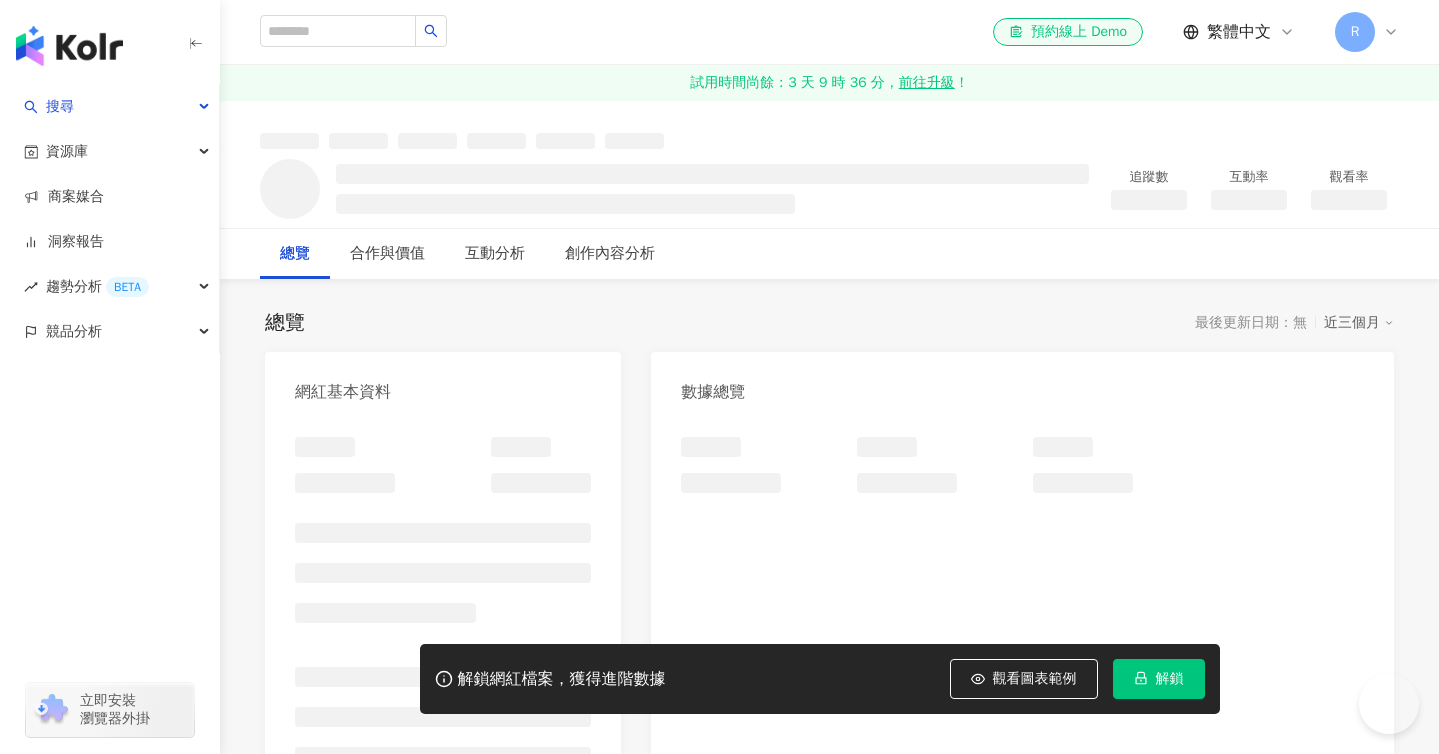 scroll, scrollTop: 0, scrollLeft: 0, axis: both 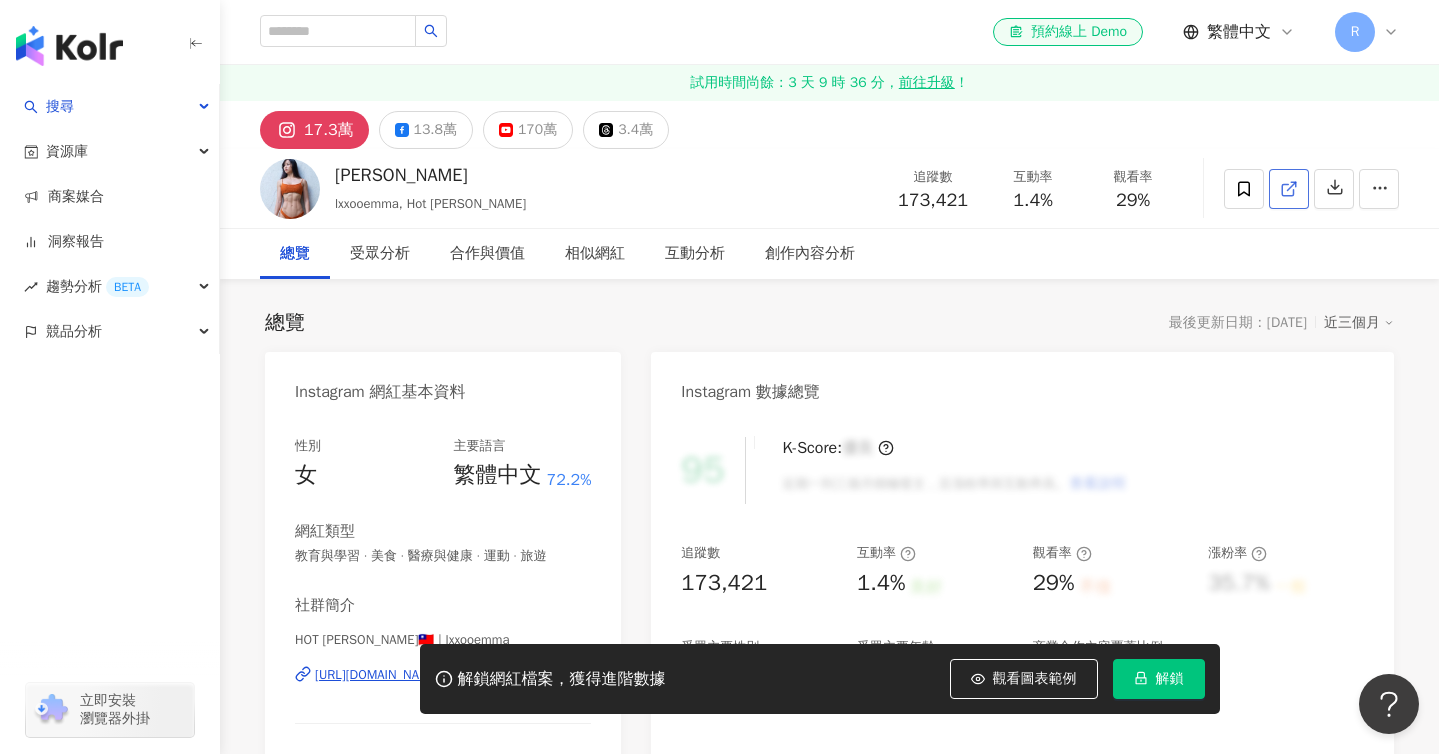 click at bounding box center [1289, 189] 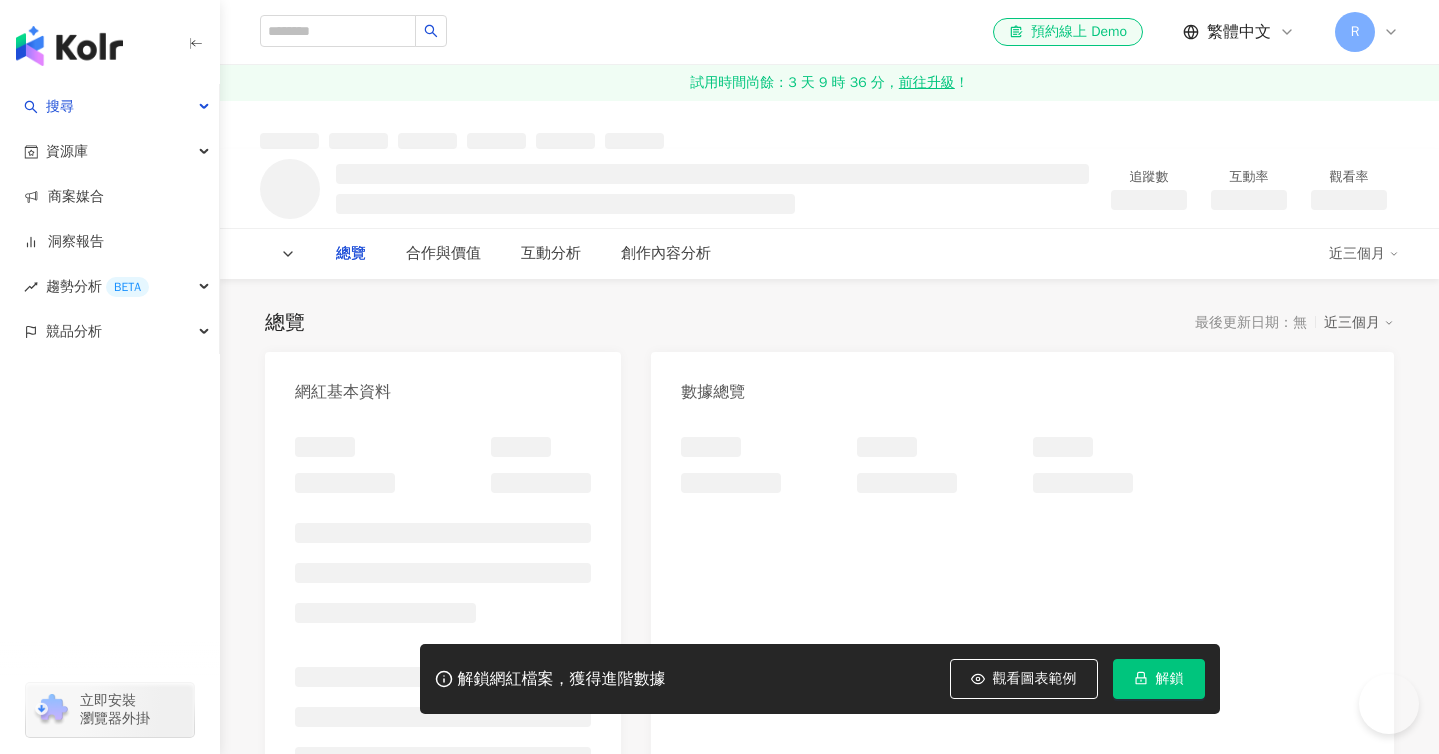 scroll, scrollTop: 0, scrollLeft: 0, axis: both 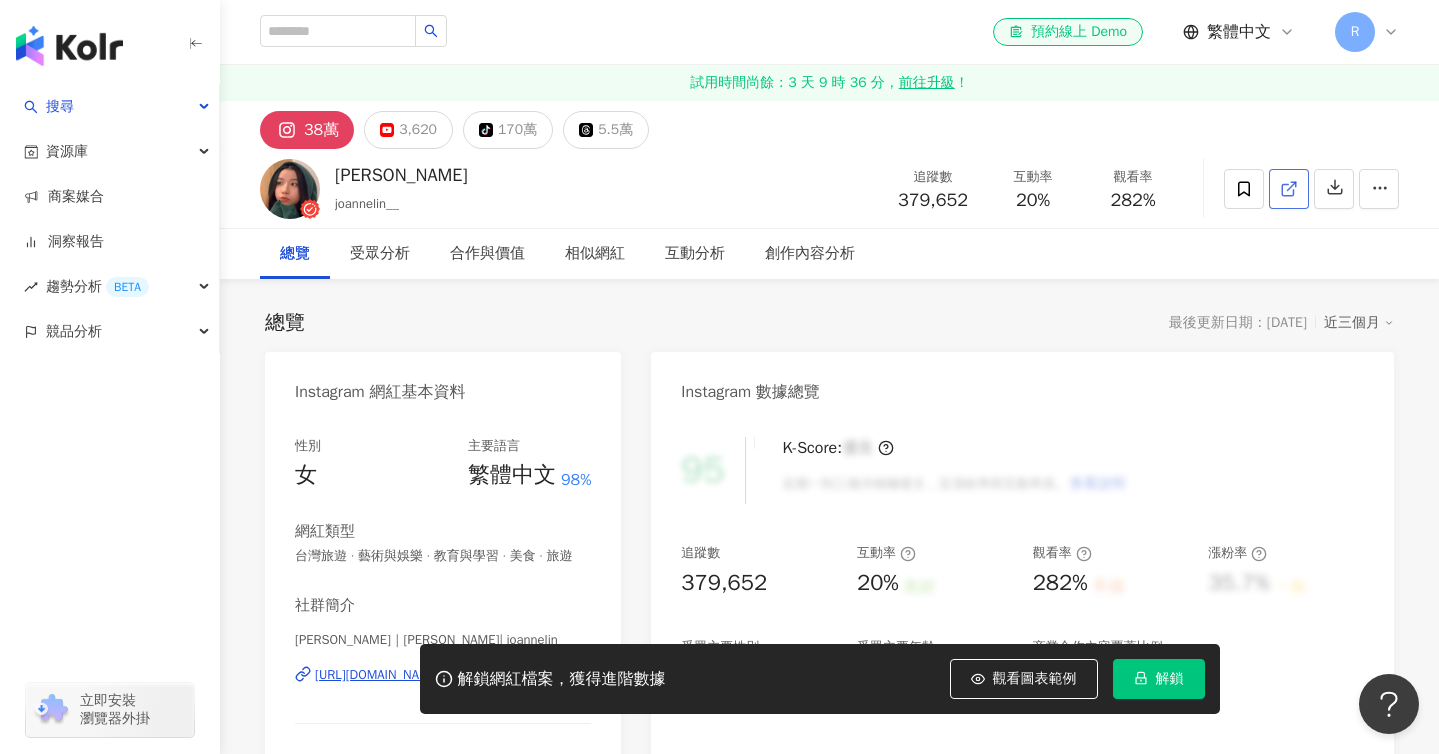 click 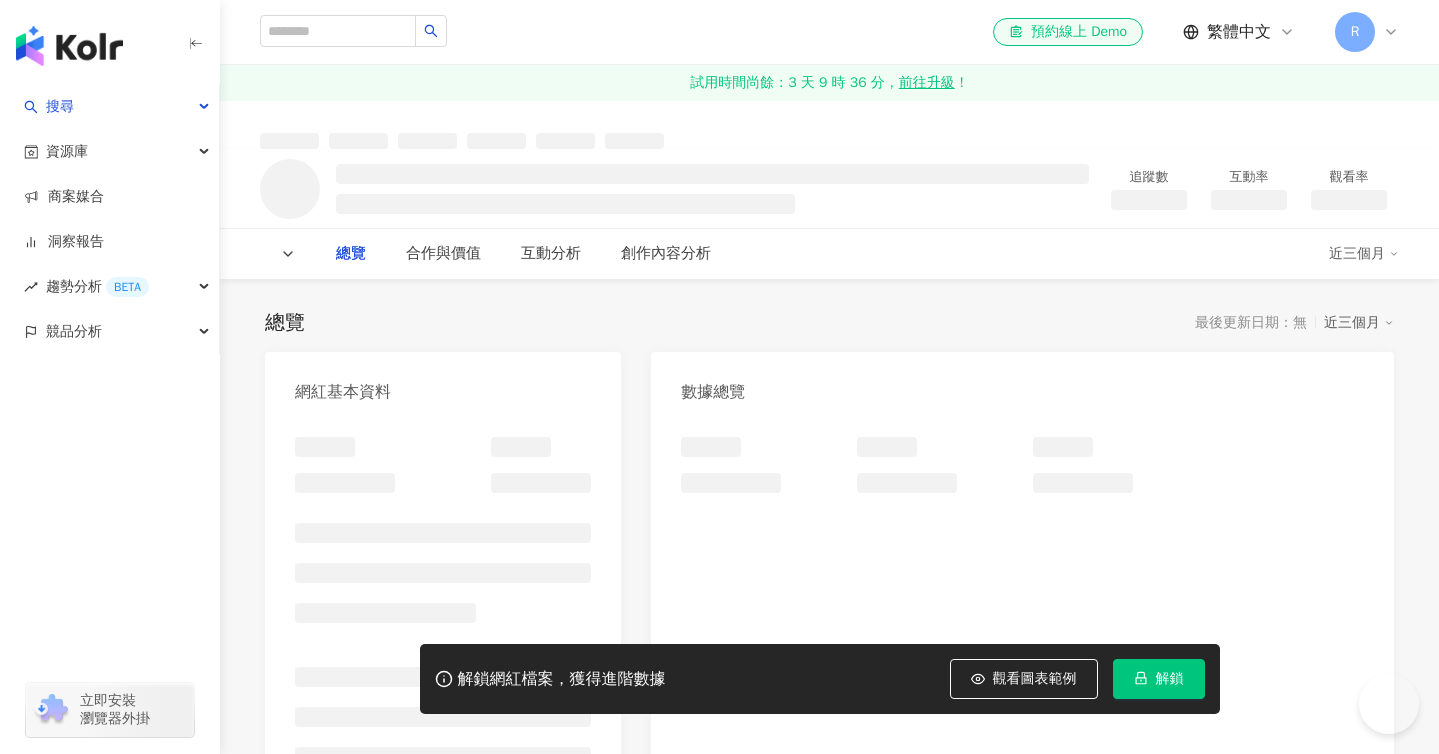 scroll, scrollTop: 0, scrollLeft: 0, axis: both 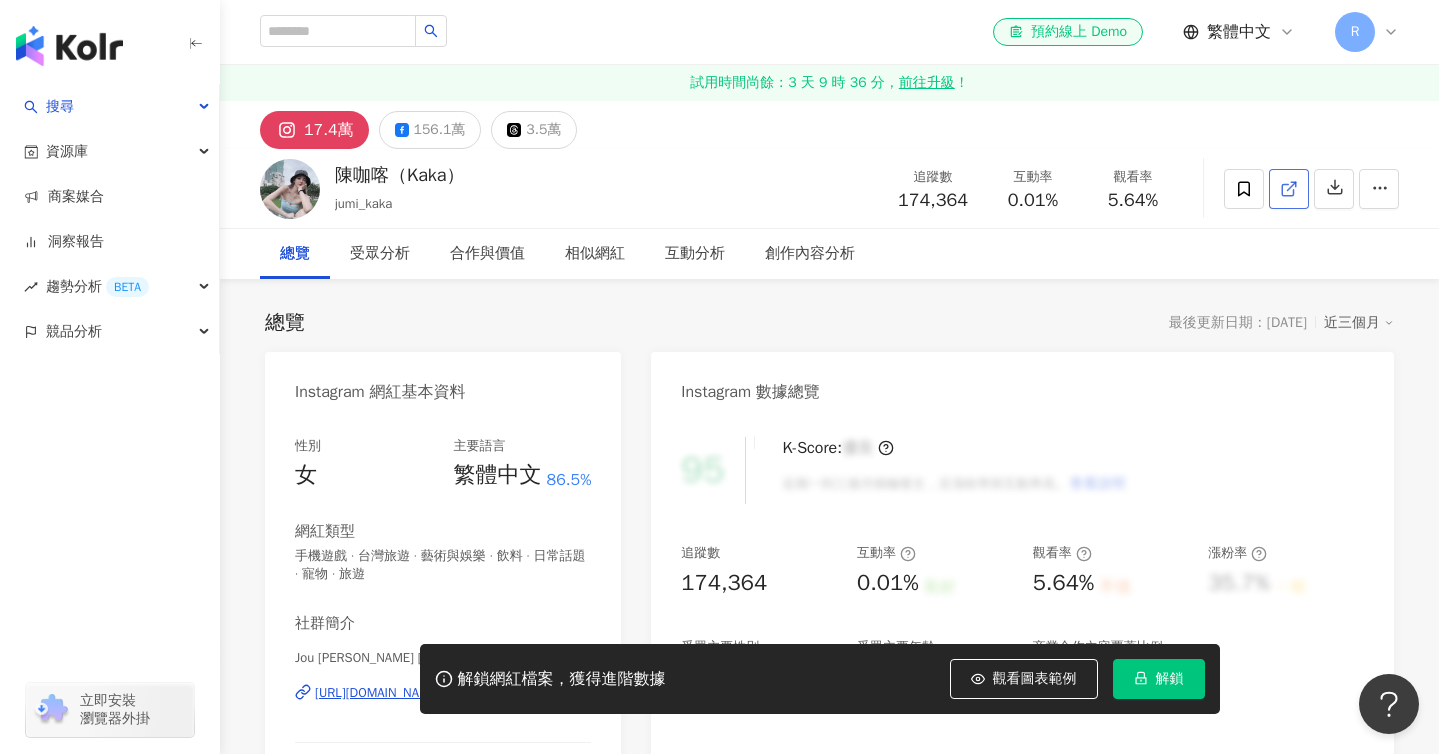 click 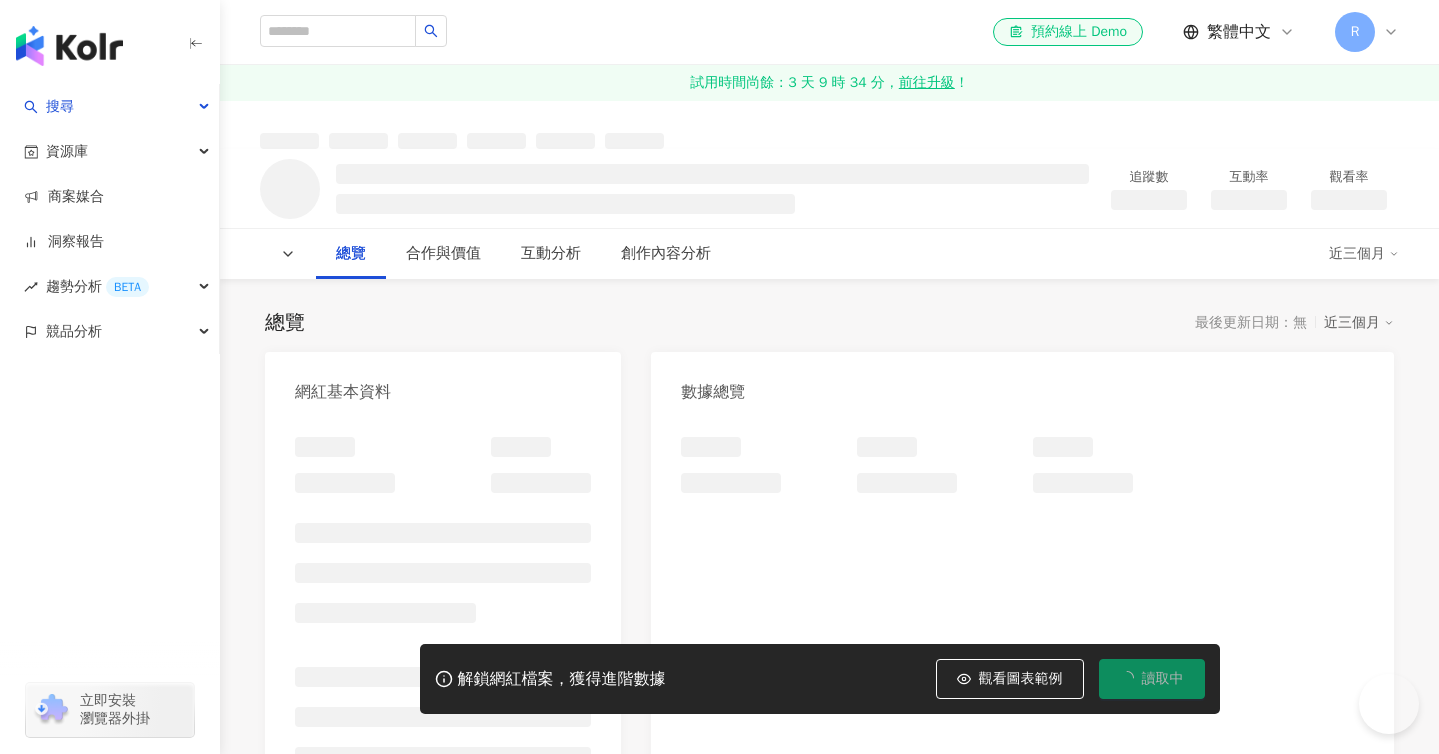 scroll, scrollTop: 0, scrollLeft: 0, axis: both 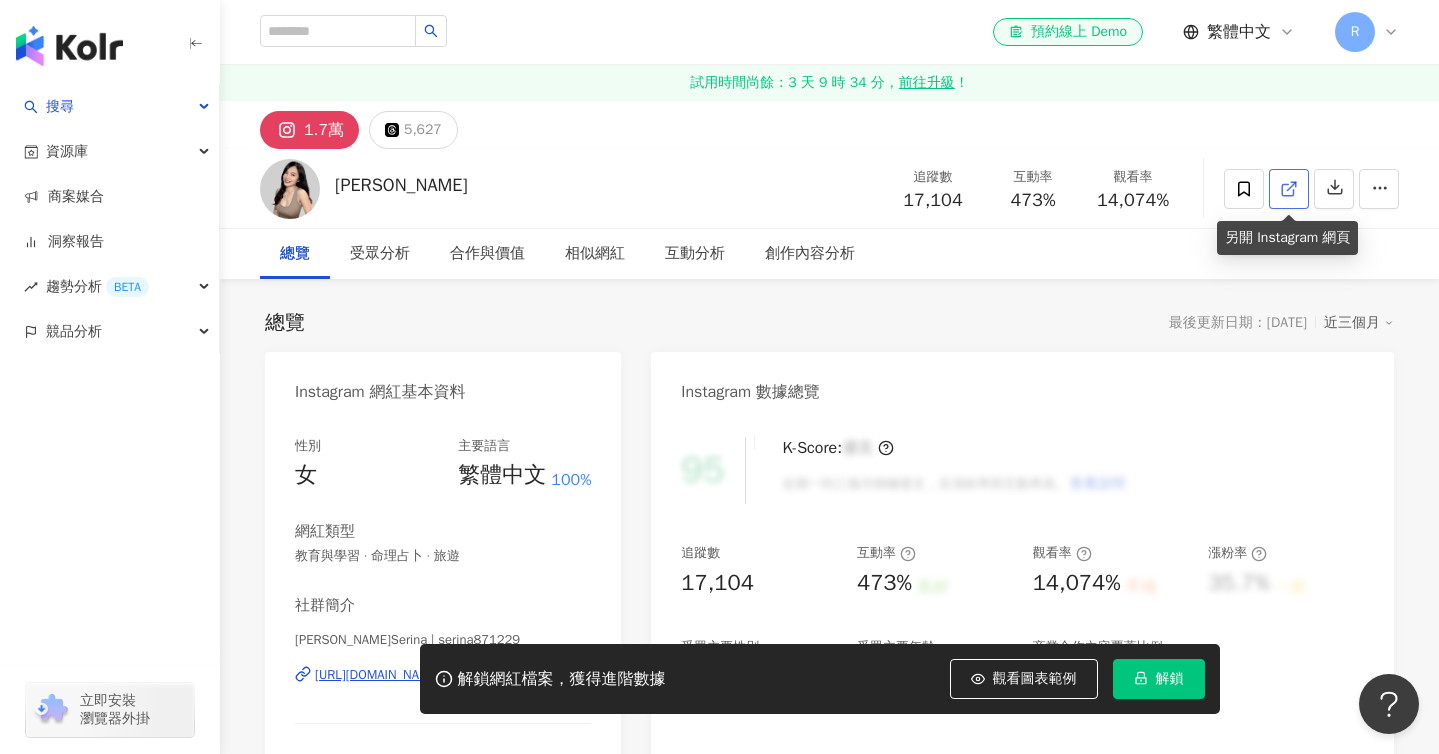 click at bounding box center (1289, 189) 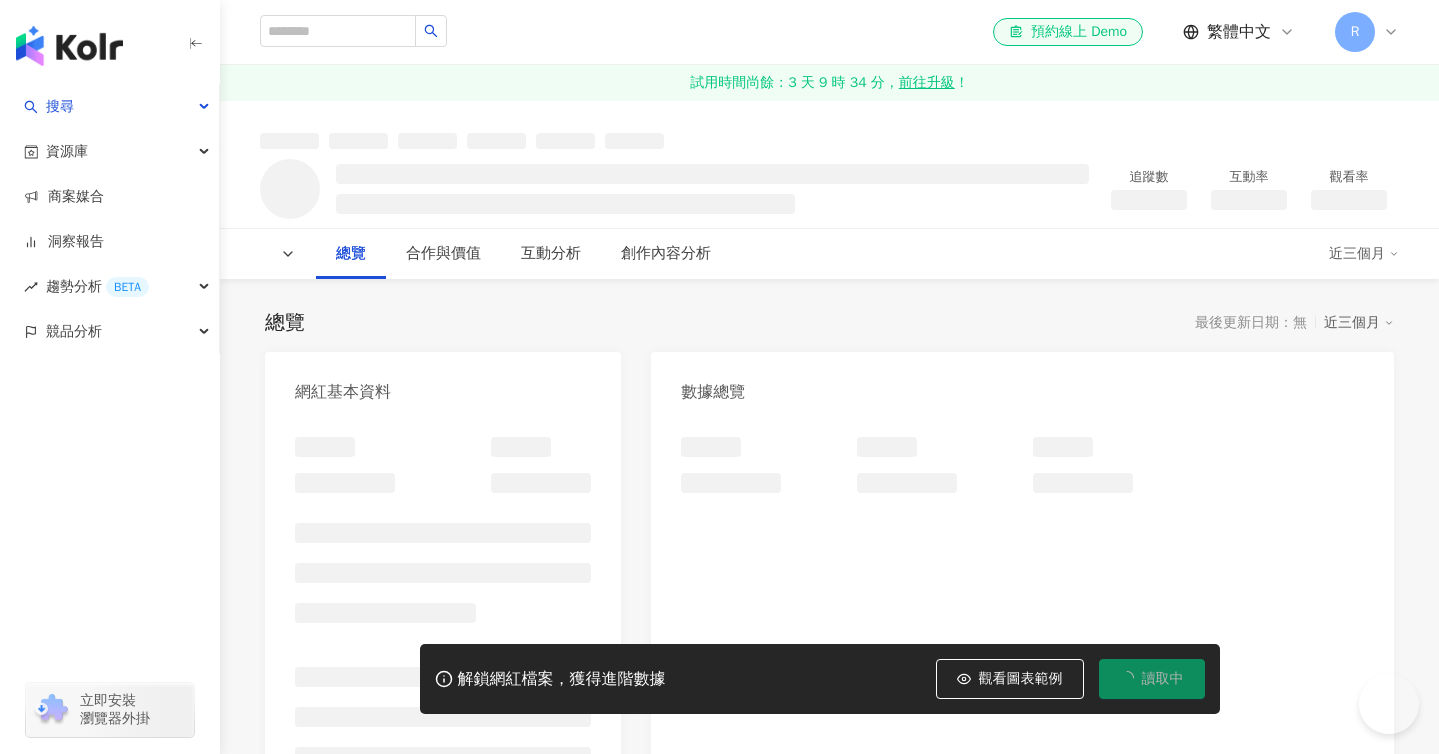 scroll, scrollTop: 0, scrollLeft: 0, axis: both 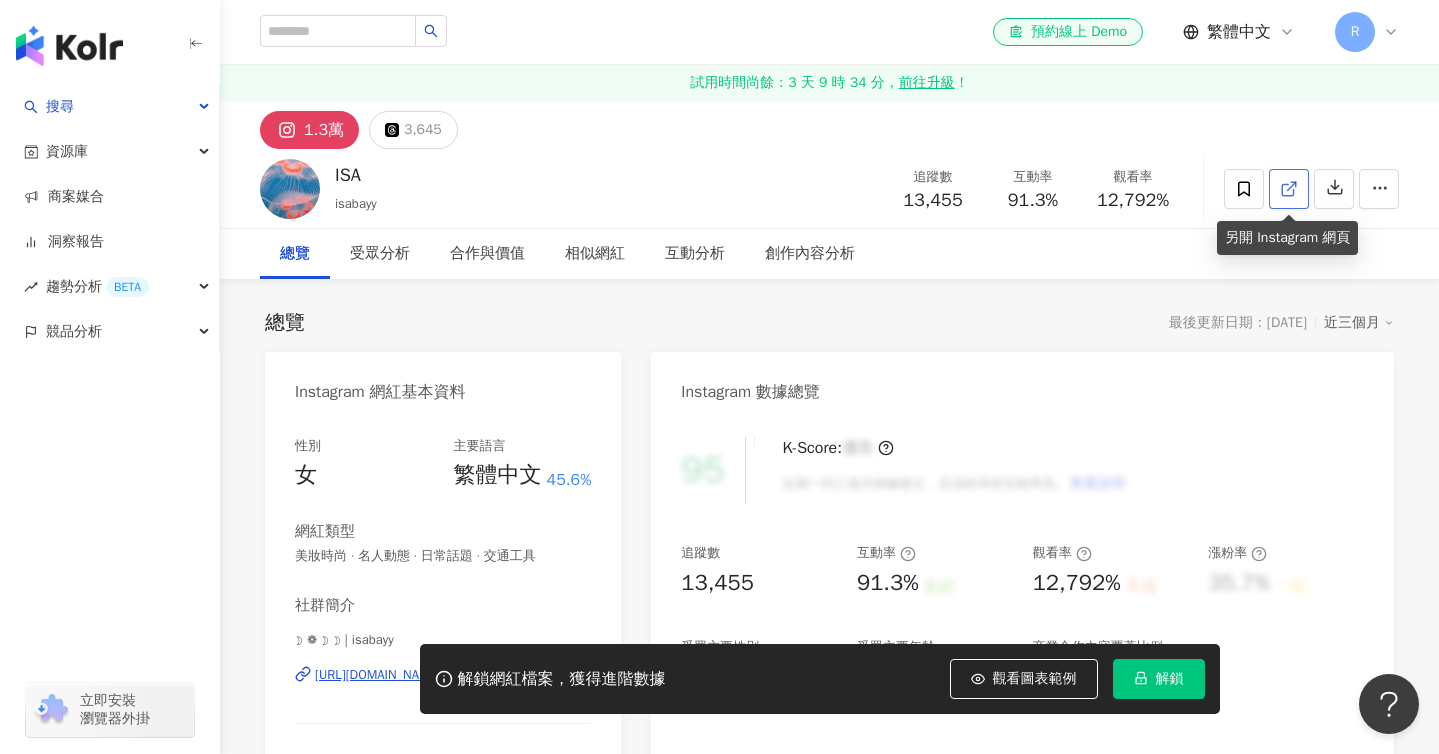 click 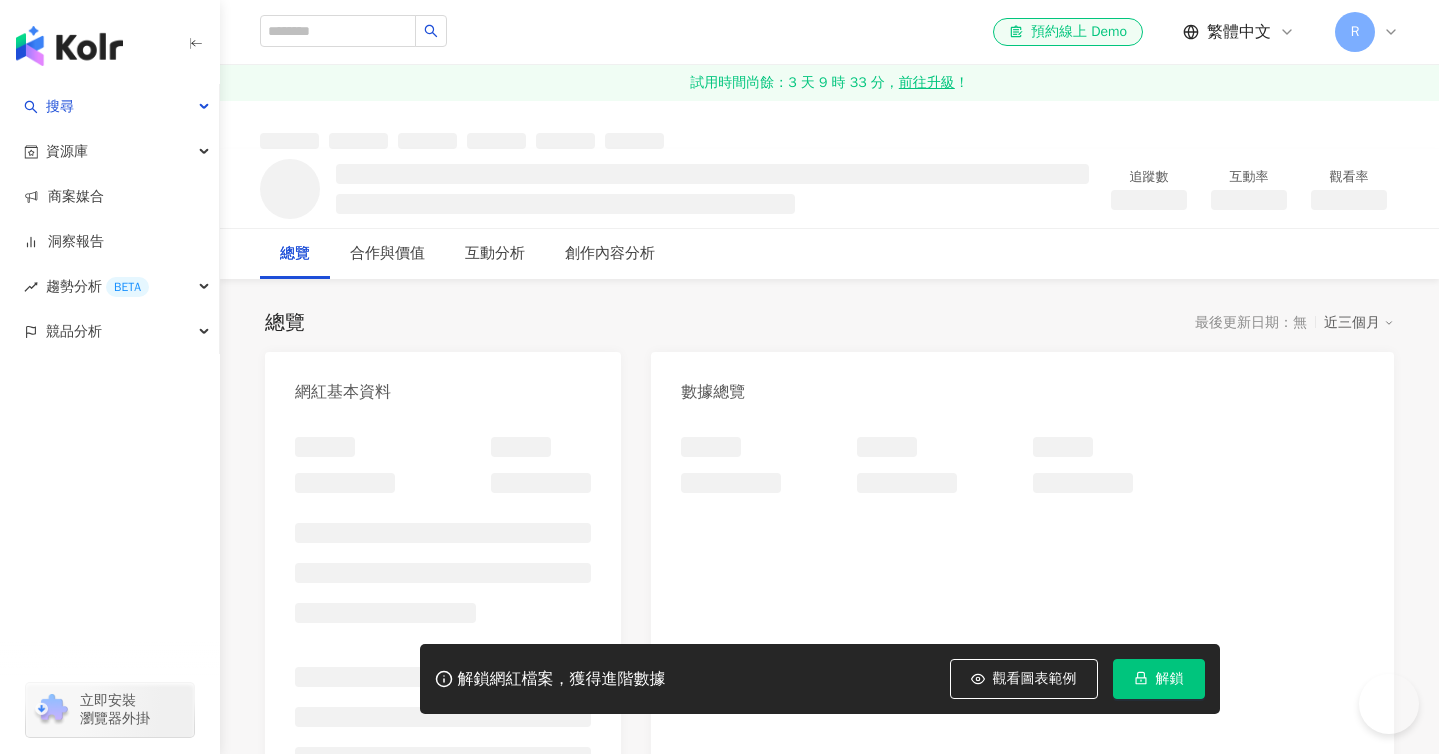 scroll, scrollTop: 0, scrollLeft: 0, axis: both 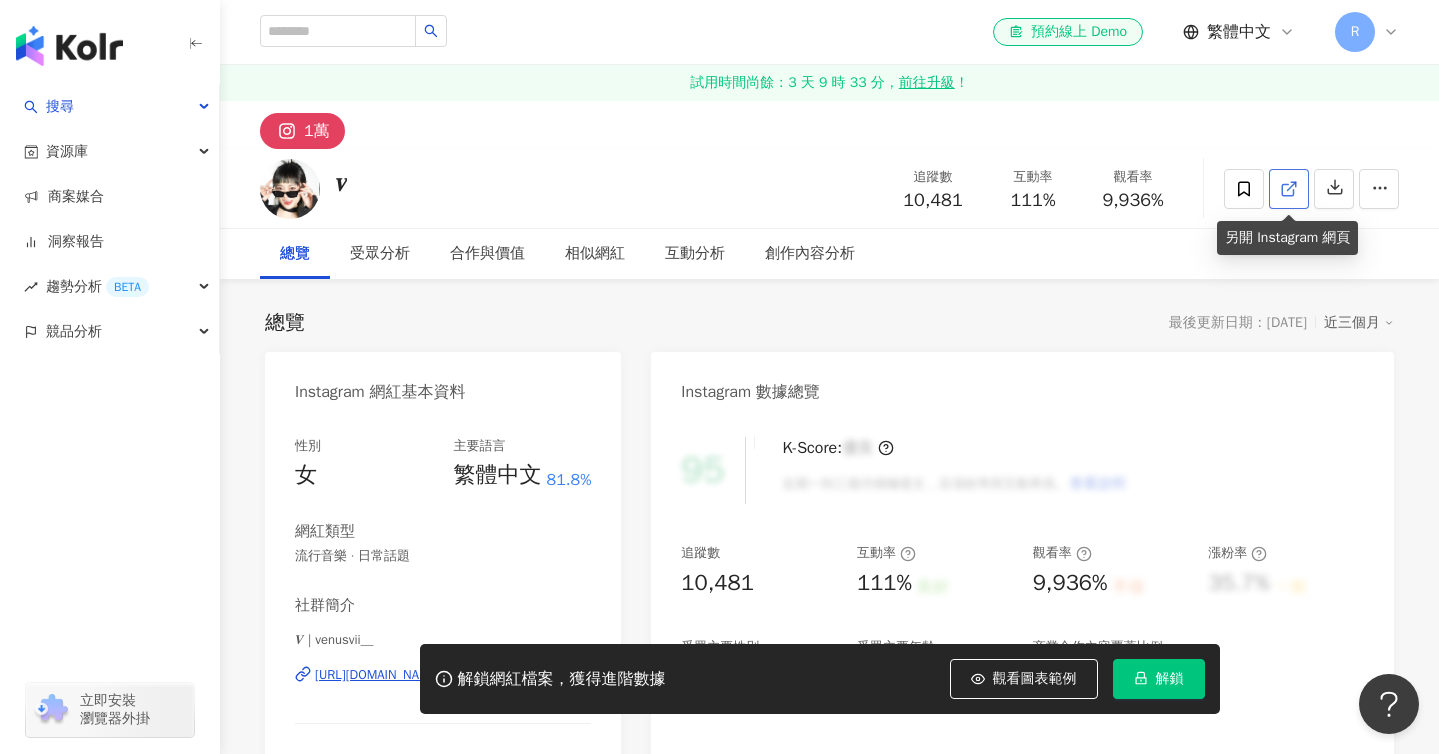 click 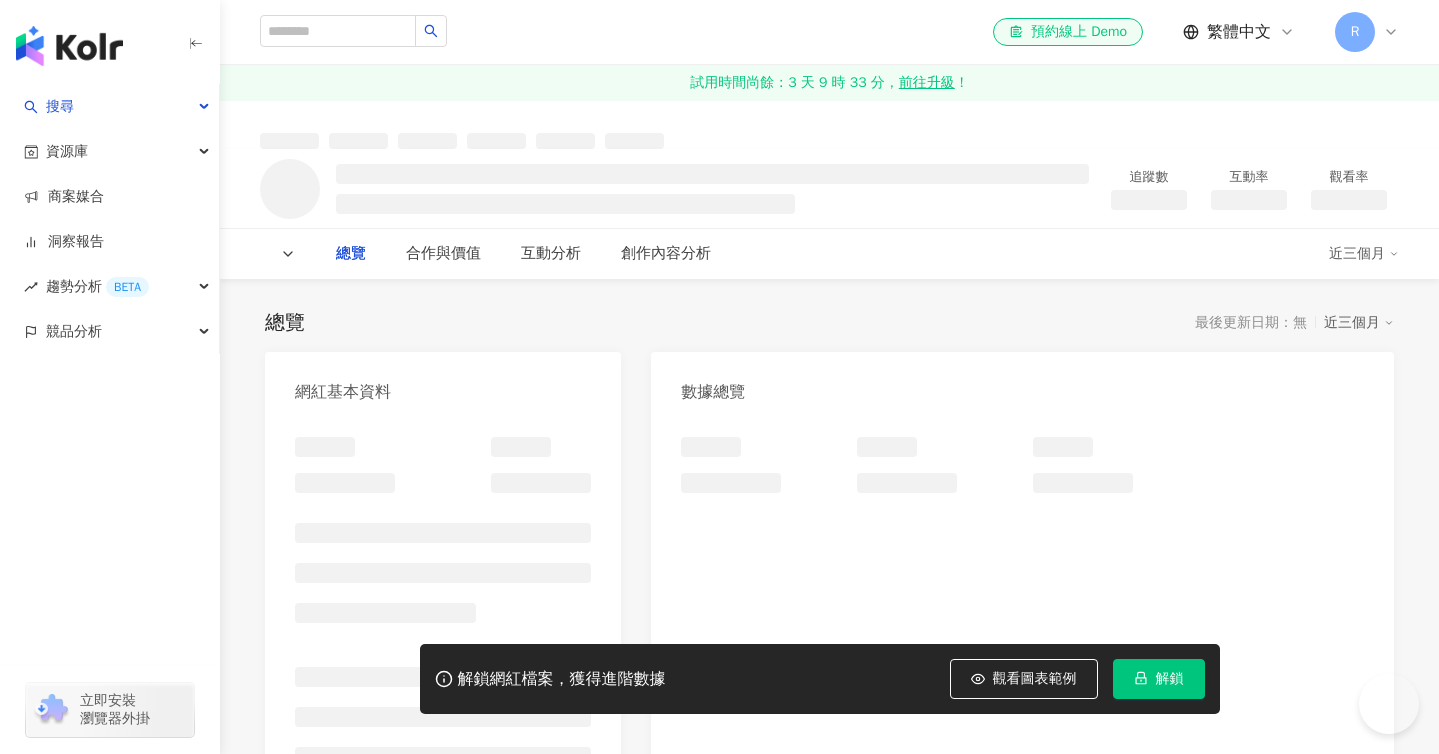 scroll, scrollTop: 0, scrollLeft: 0, axis: both 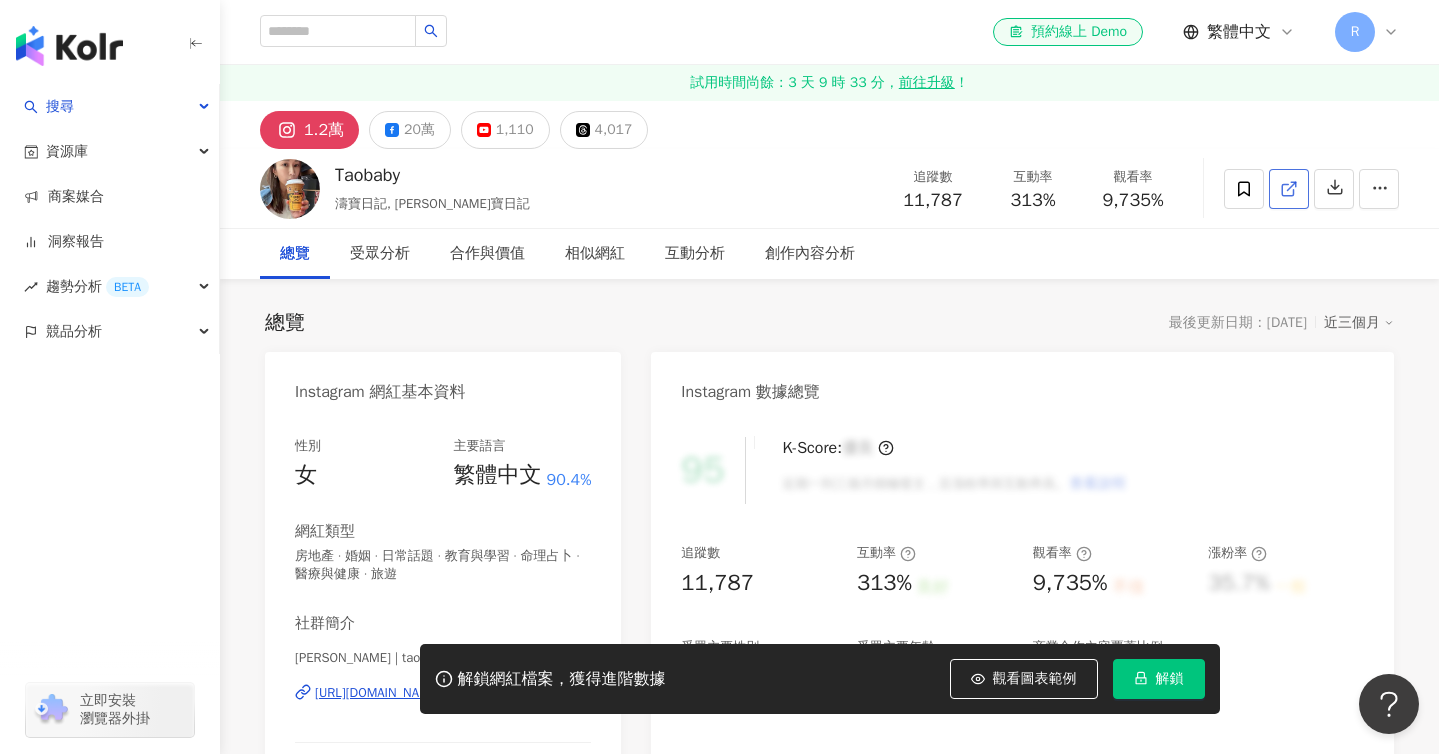 click 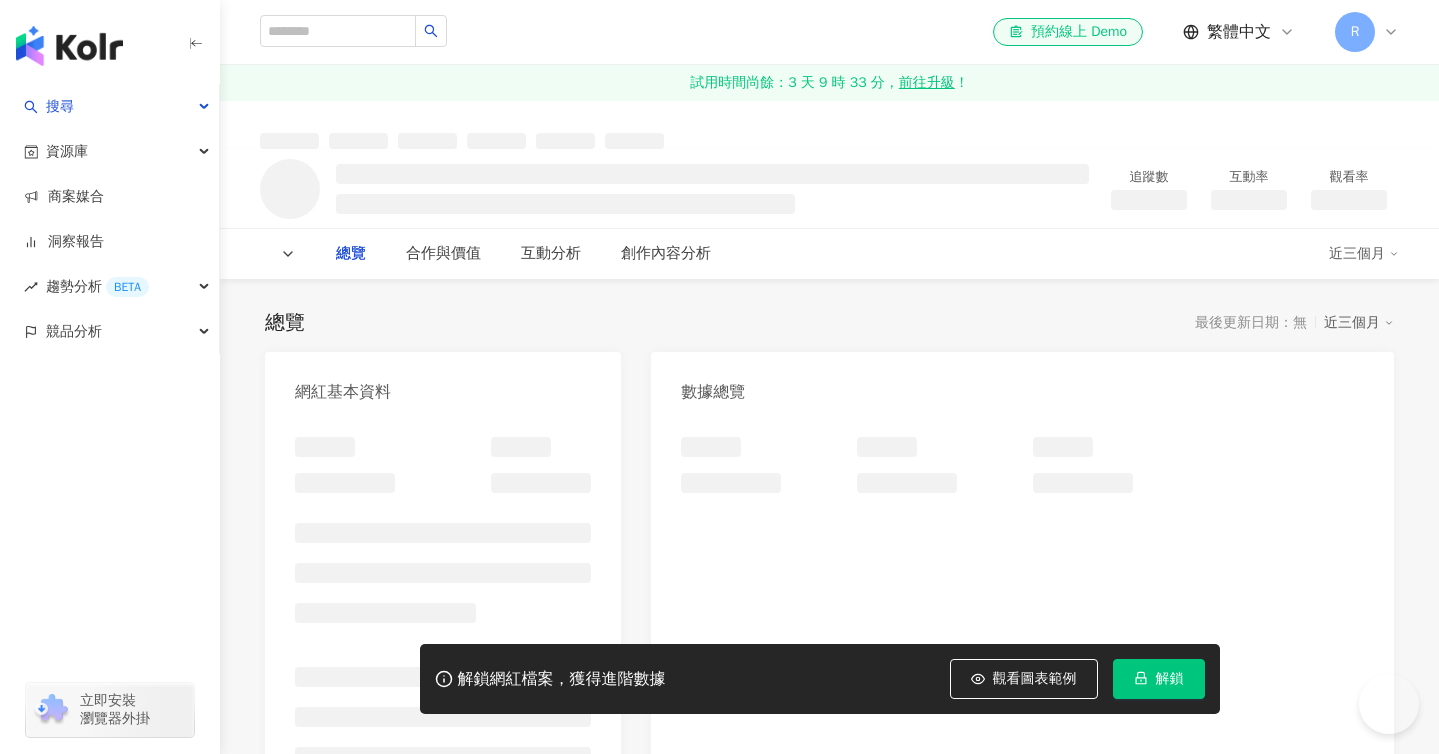 scroll, scrollTop: 0, scrollLeft: 0, axis: both 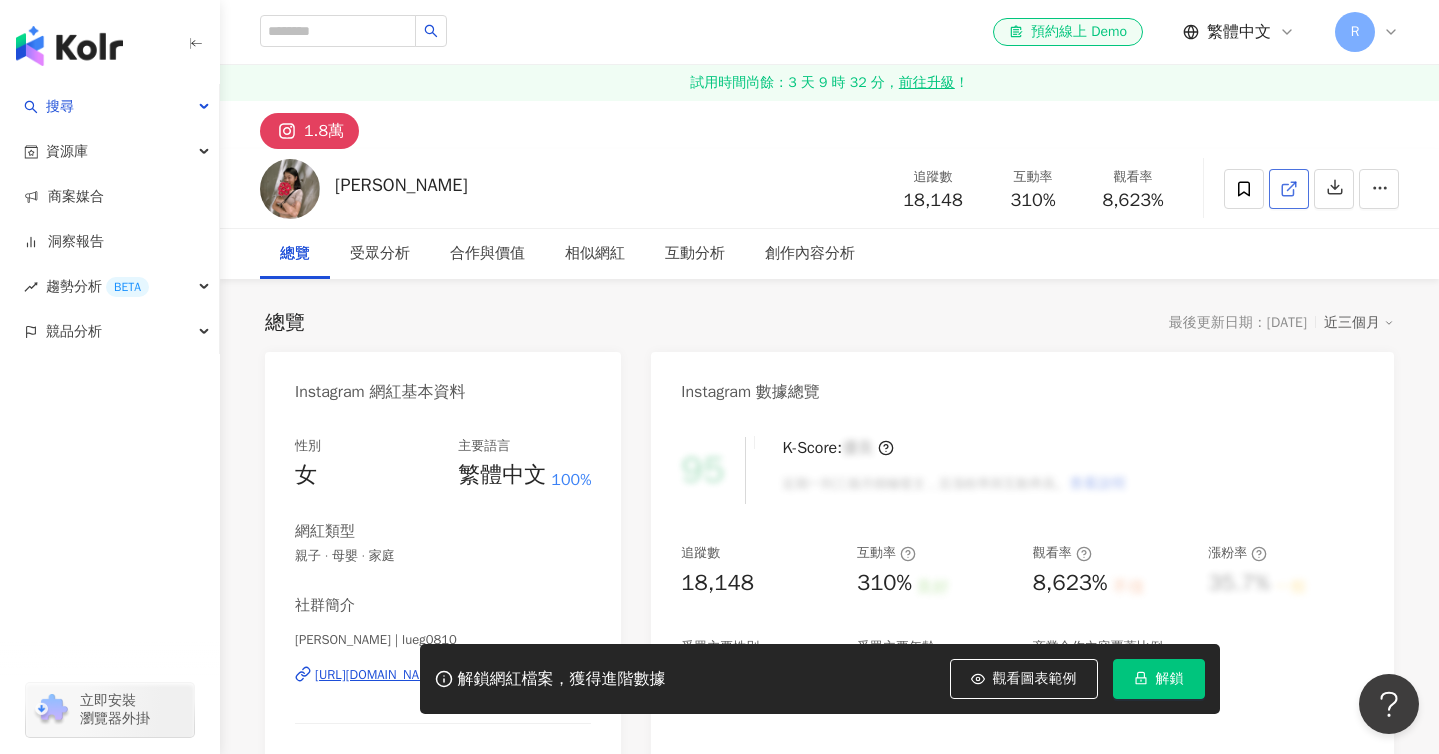 click 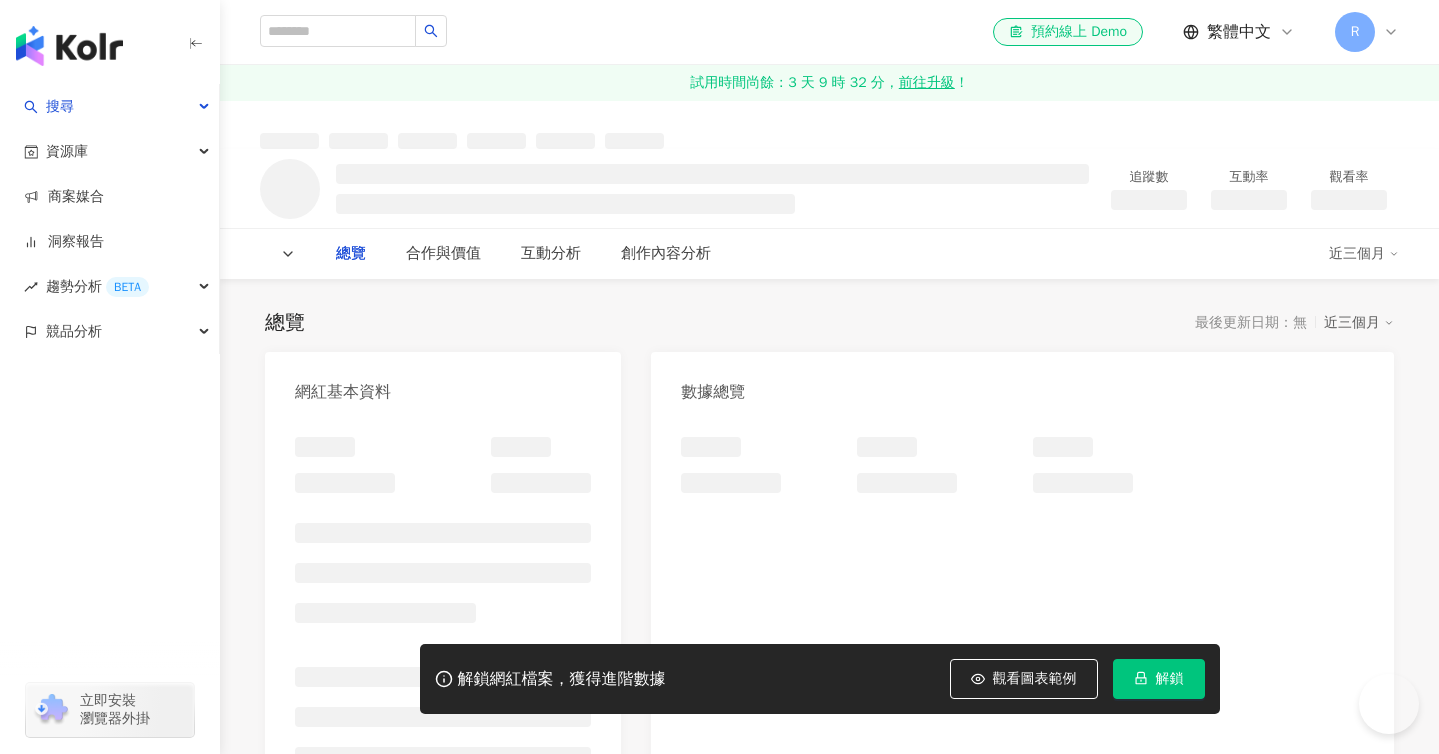 scroll, scrollTop: 0, scrollLeft: 0, axis: both 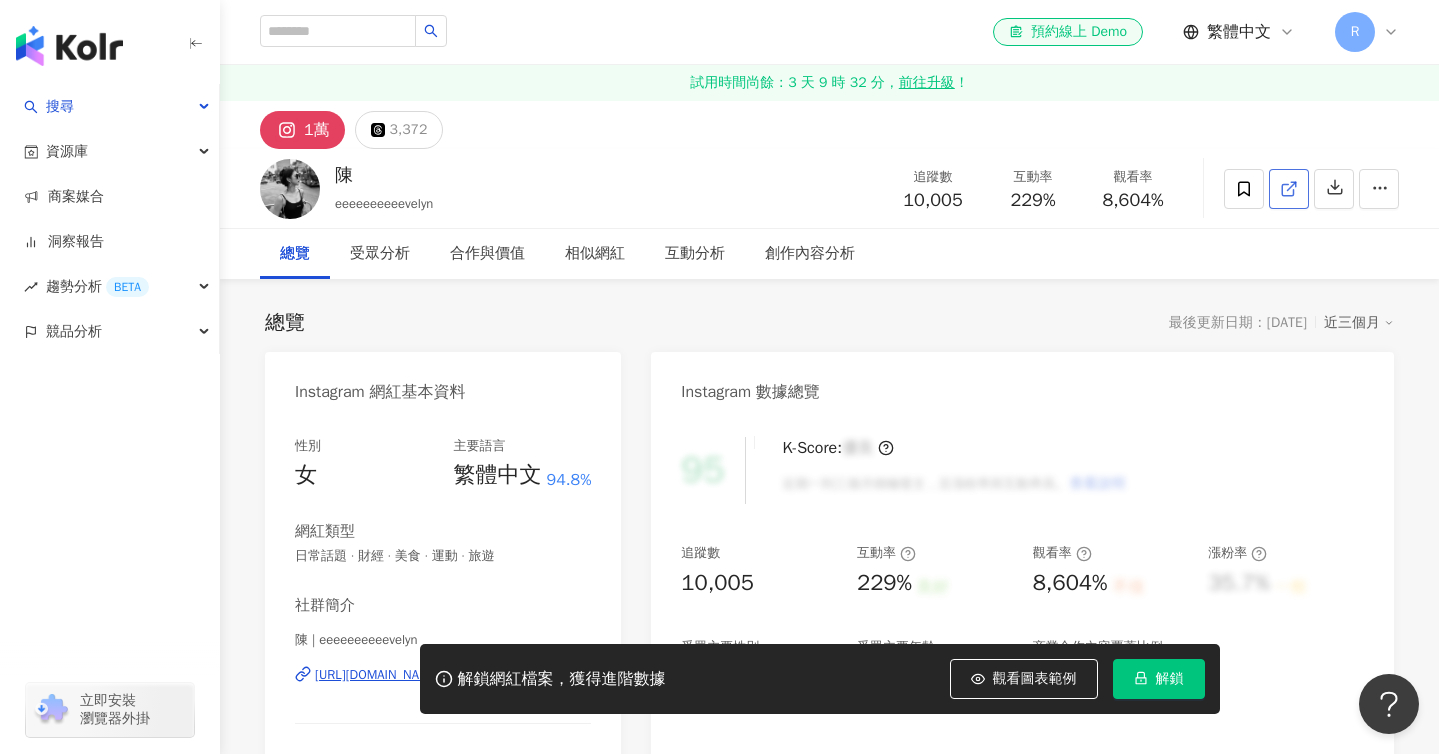 click at bounding box center [1289, 189] 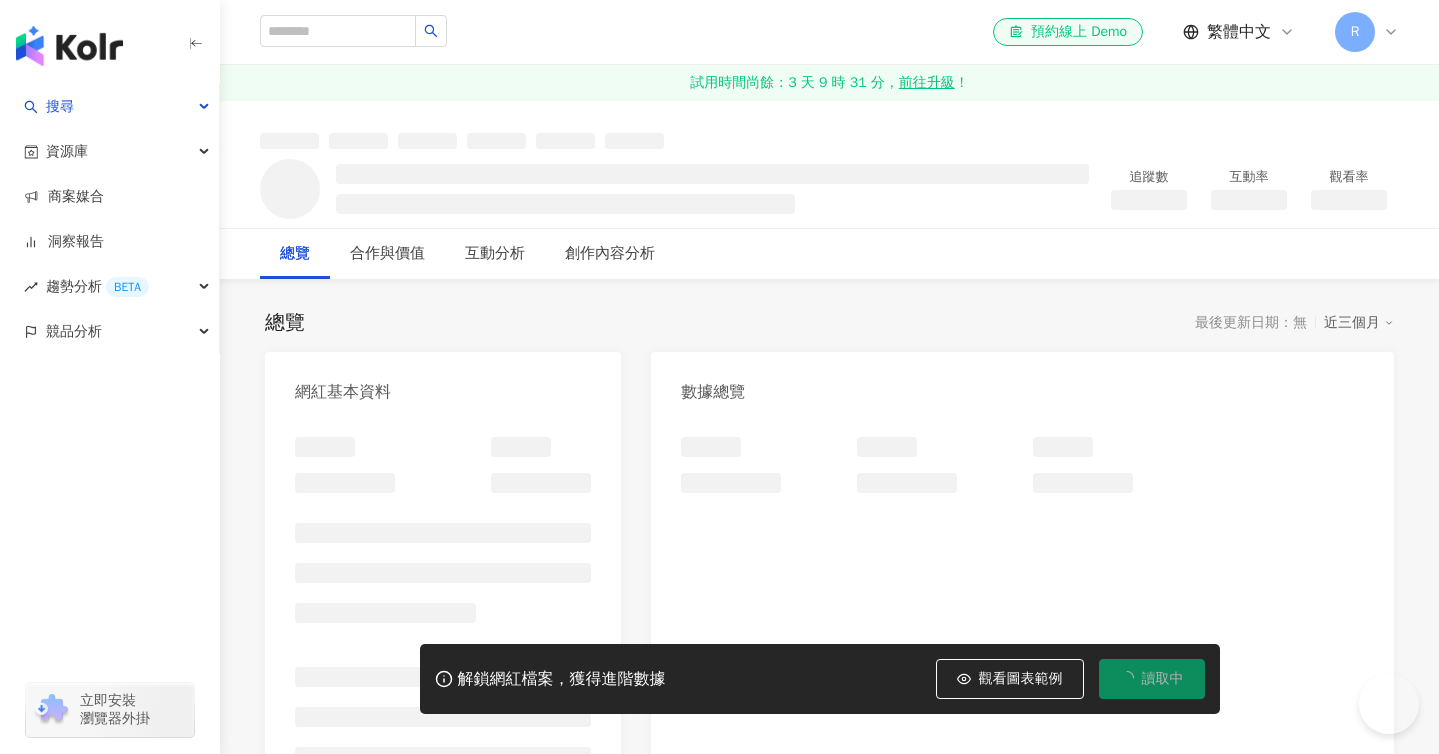 scroll, scrollTop: 0, scrollLeft: 0, axis: both 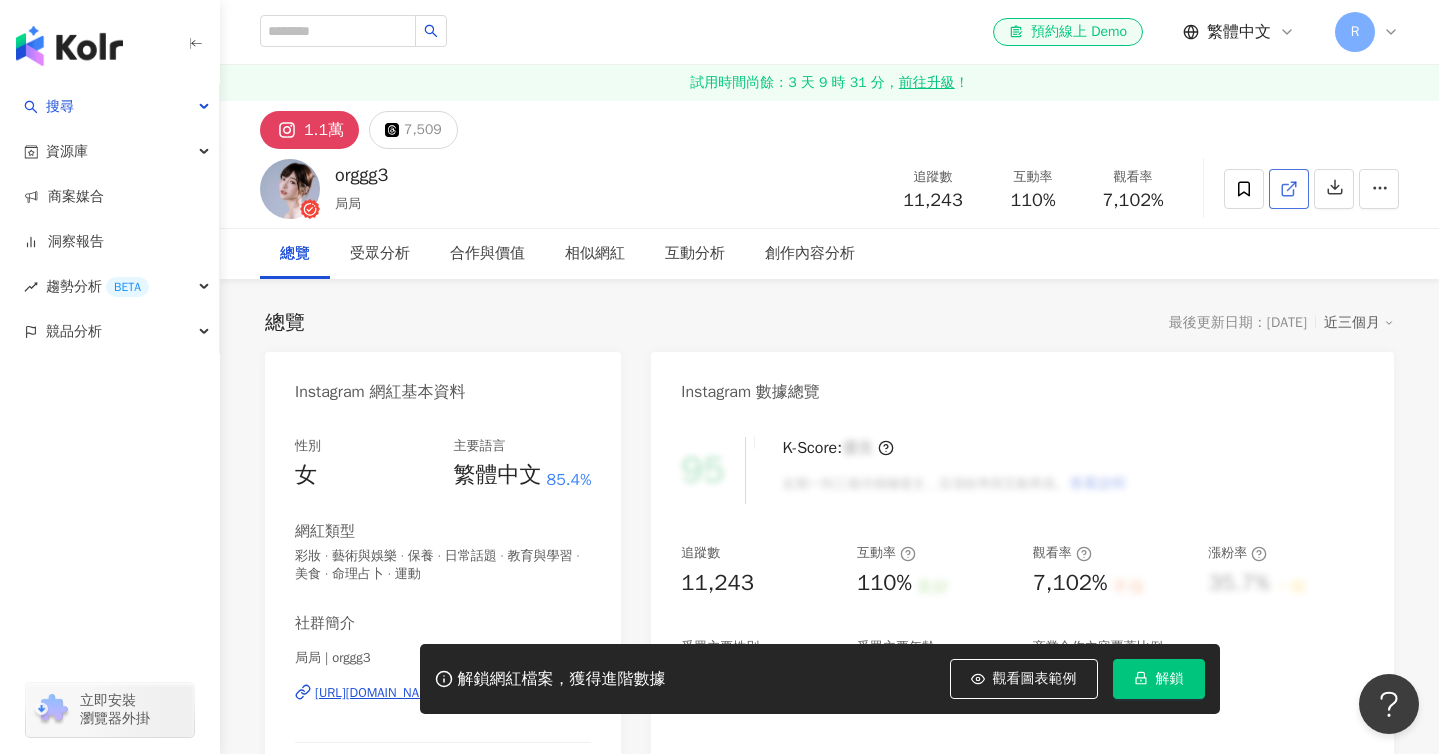 click 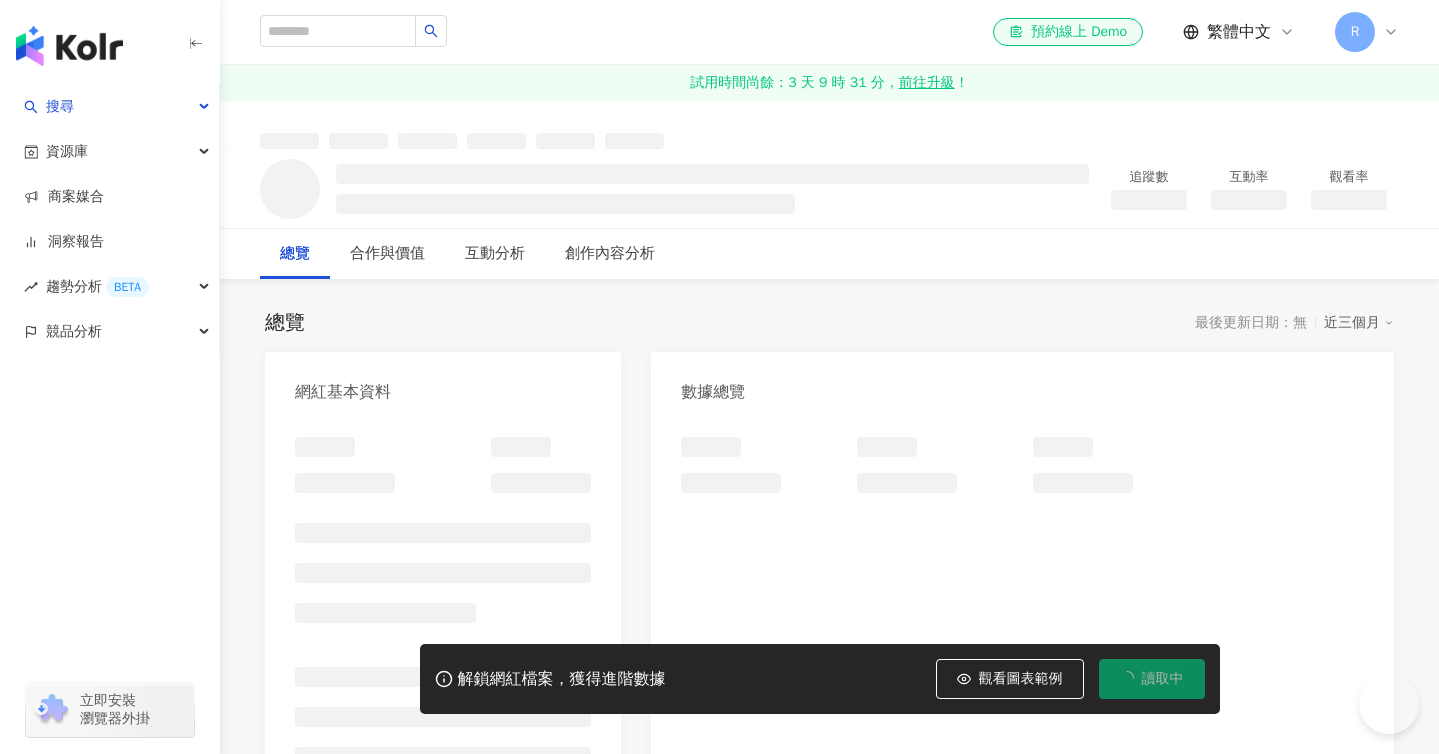 scroll, scrollTop: 0, scrollLeft: 0, axis: both 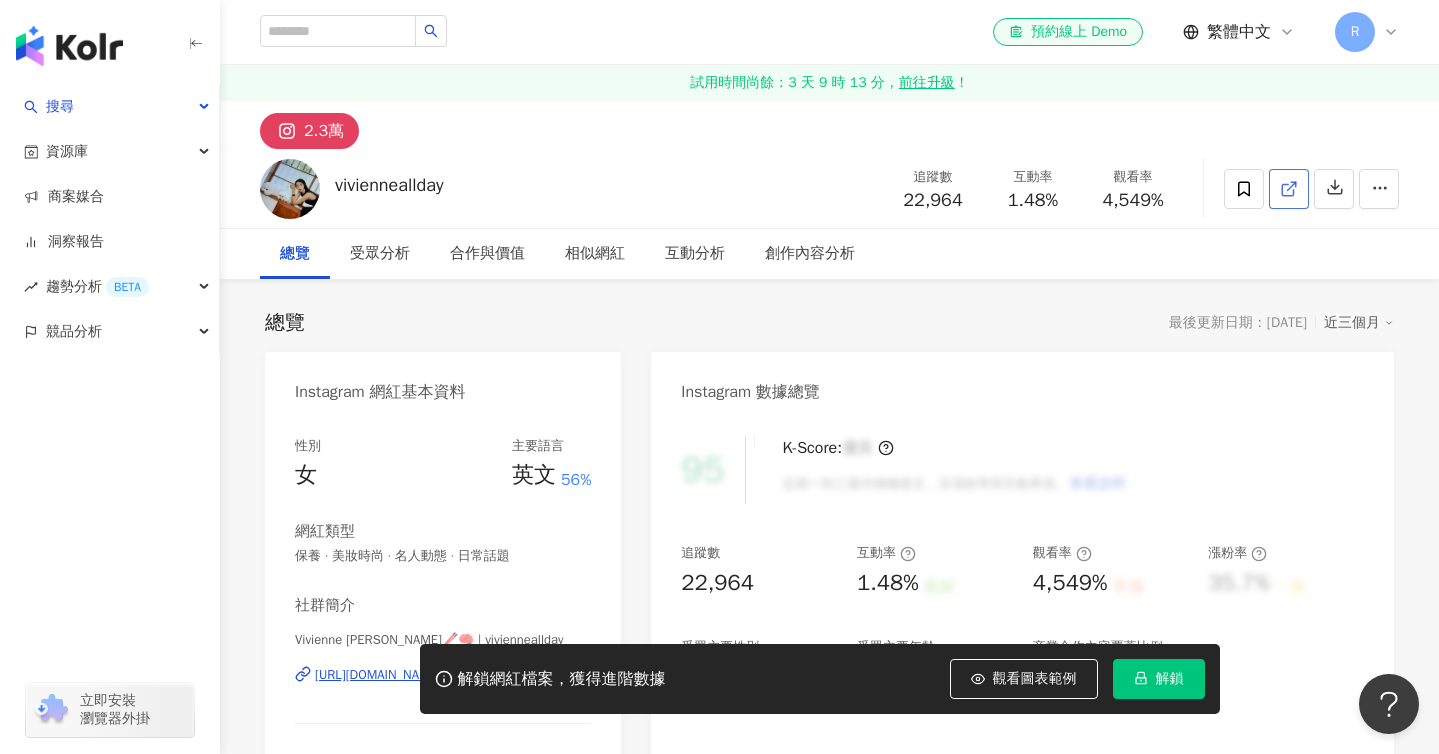 click 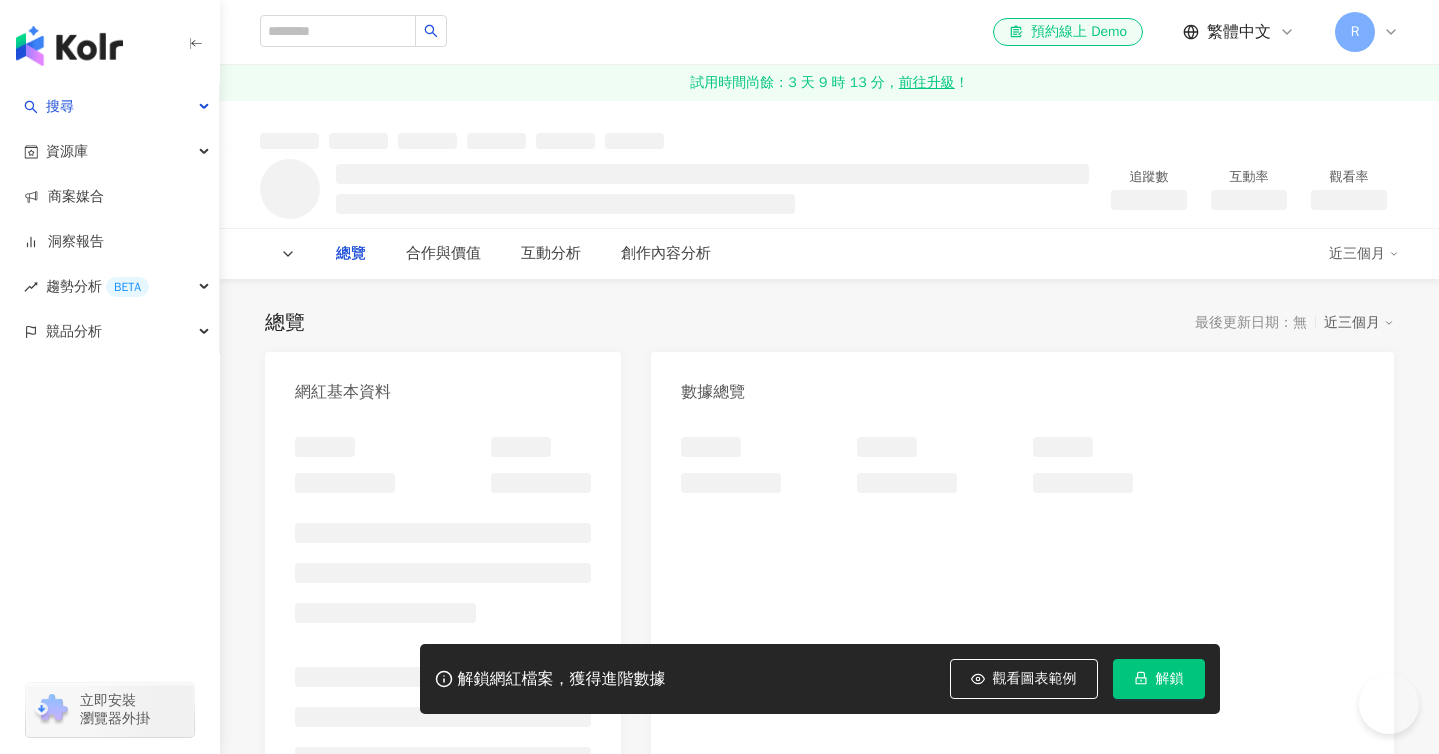 scroll, scrollTop: 0, scrollLeft: 0, axis: both 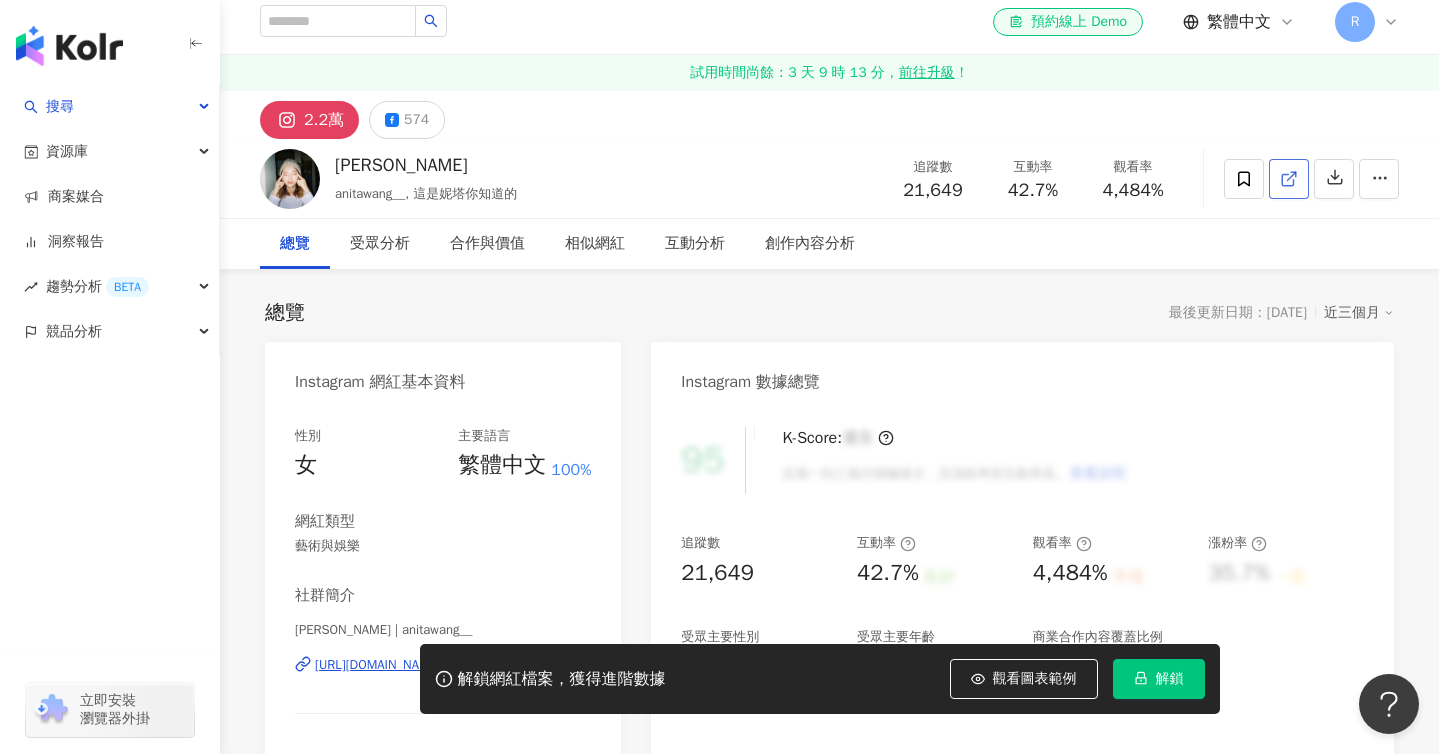 click 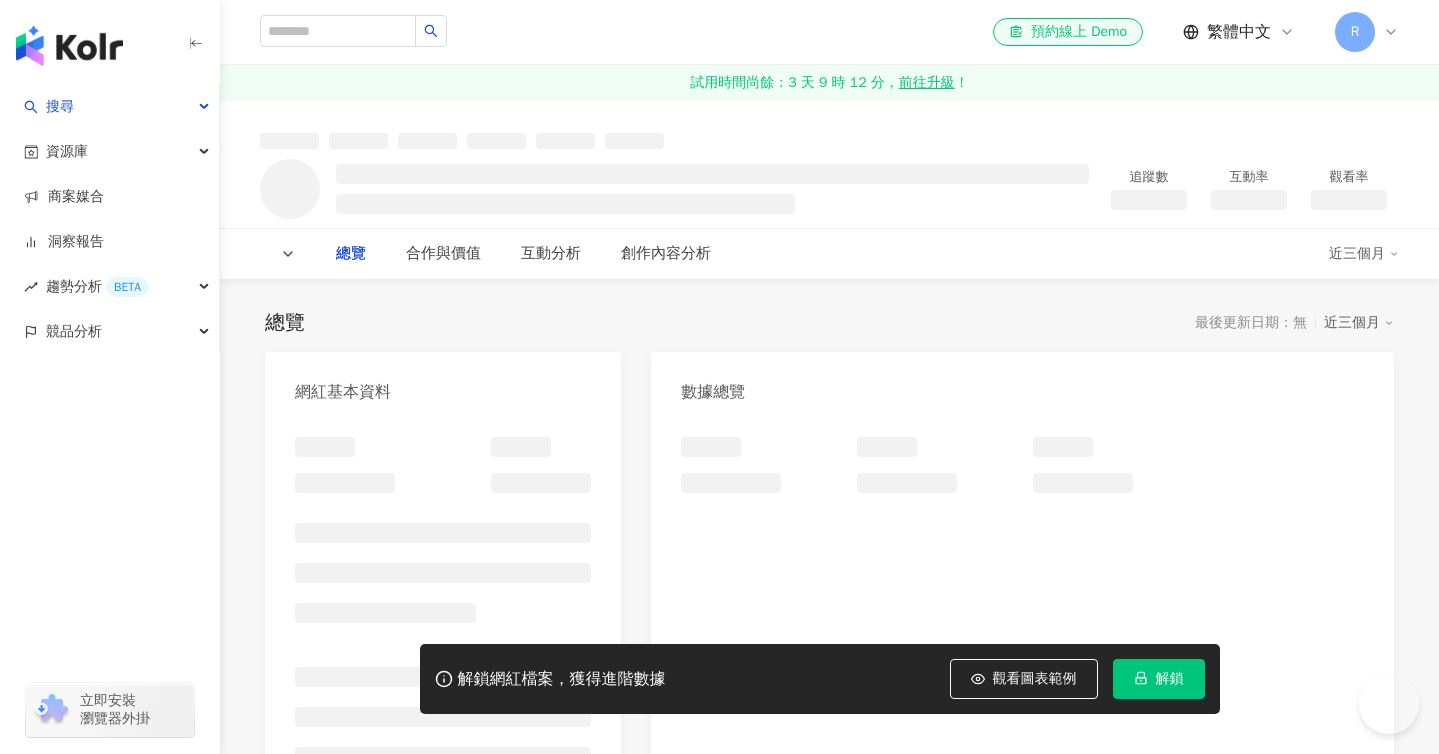 scroll, scrollTop: 0, scrollLeft: 0, axis: both 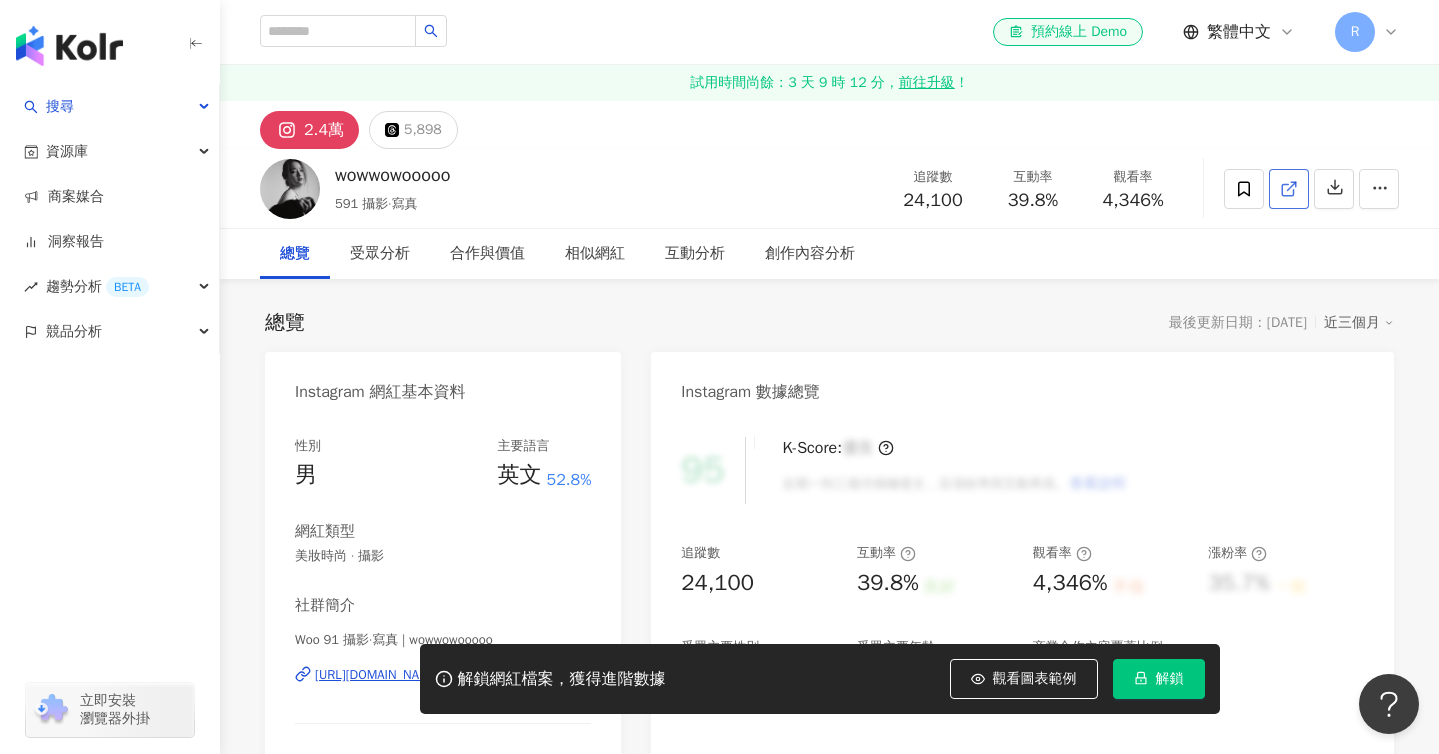 click 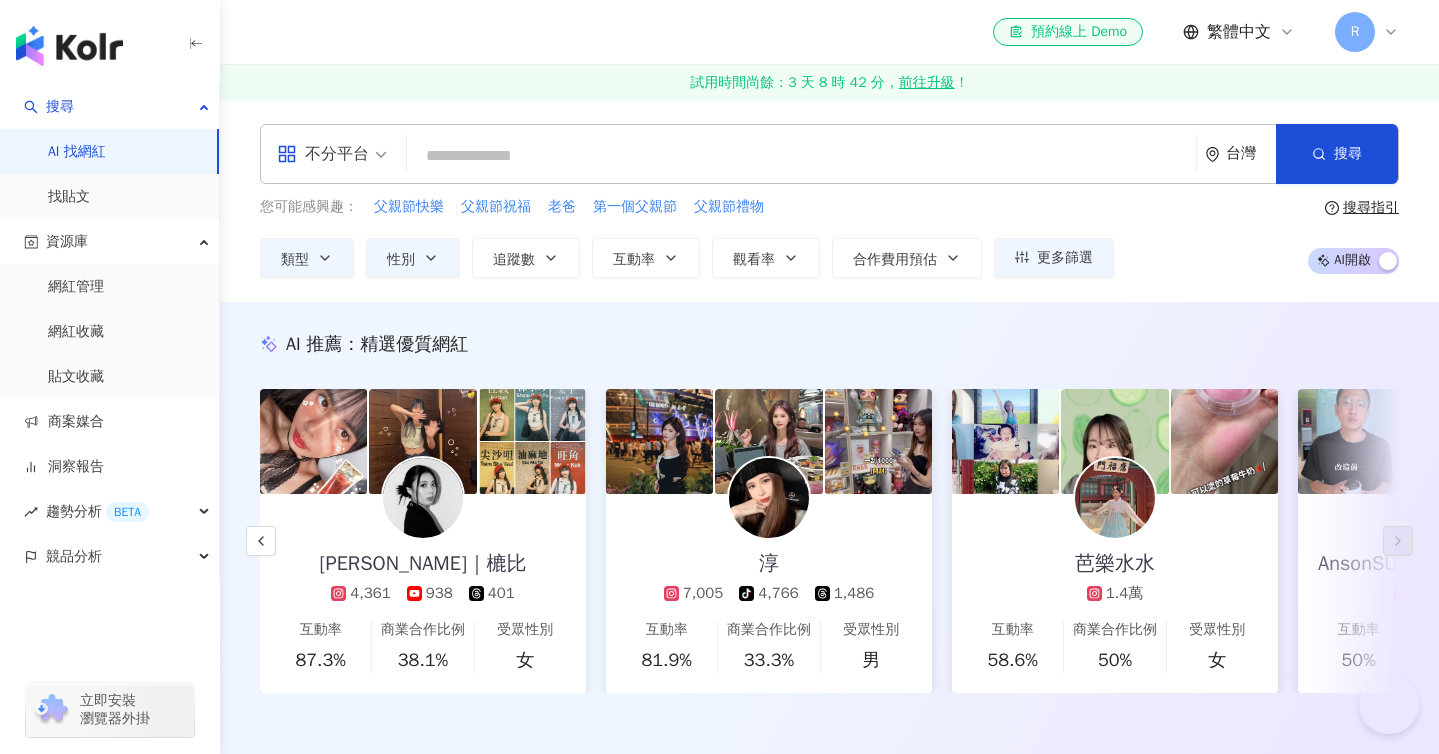 scroll, scrollTop: 62510, scrollLeft: 0, axis: vertical 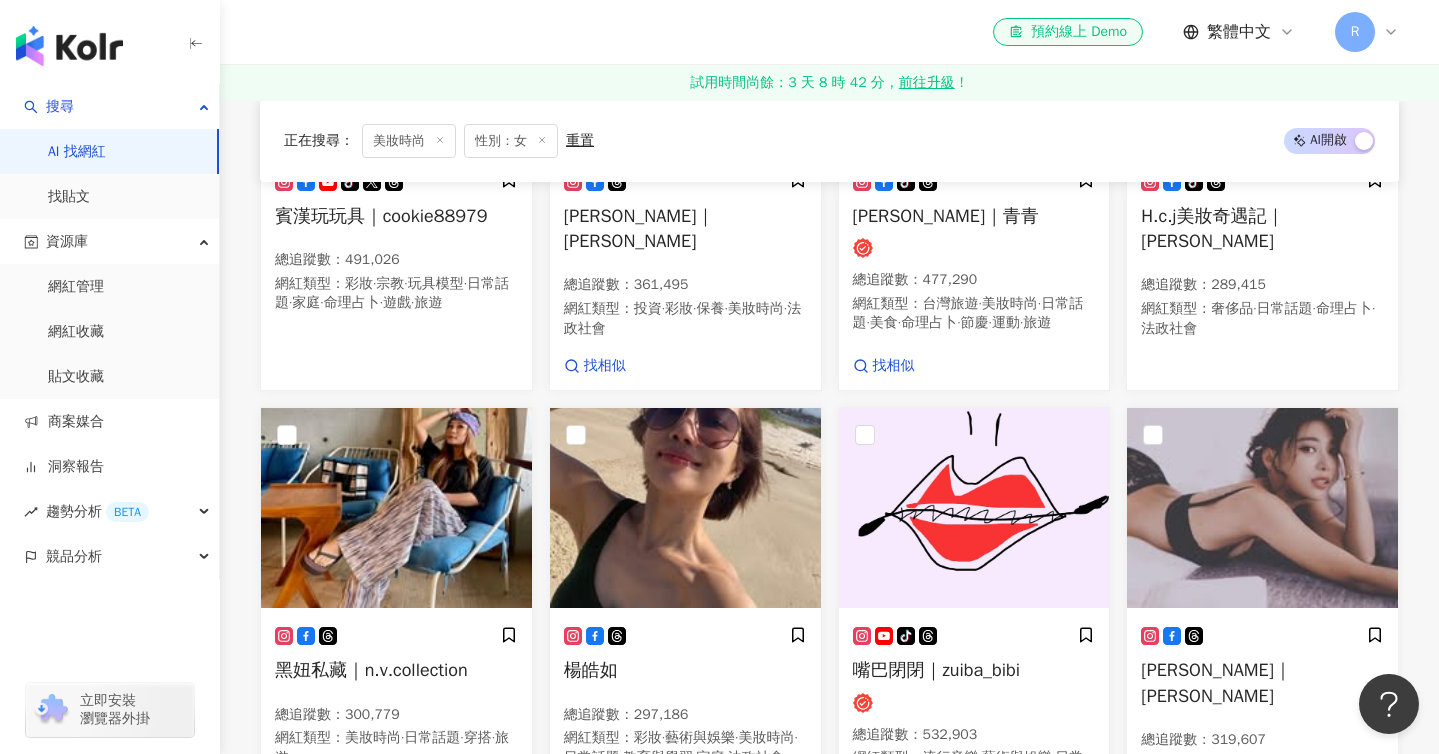 click on "繼續看更多" at bounding box center (841, 1881) 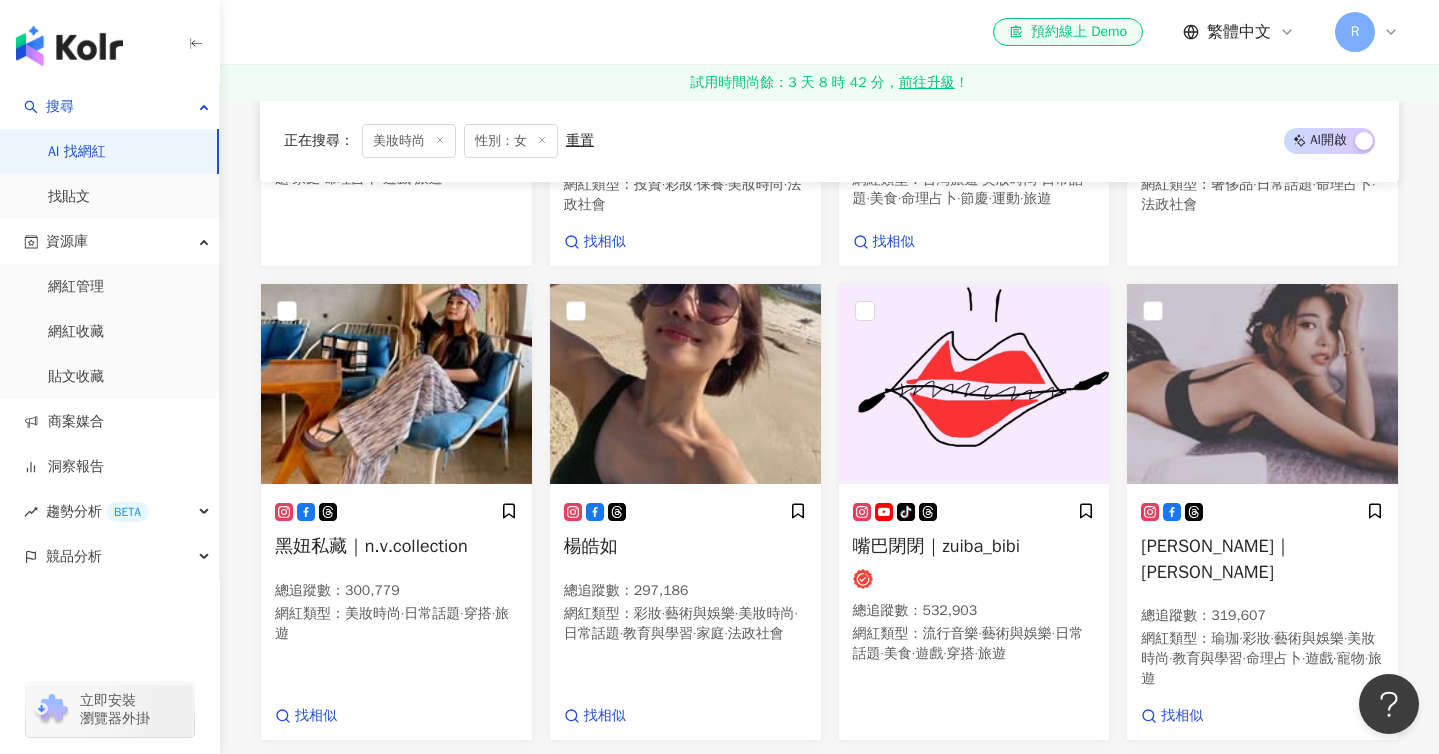 scroll, scrollTop: 62682, scrollLeft: 0, axis: vertical 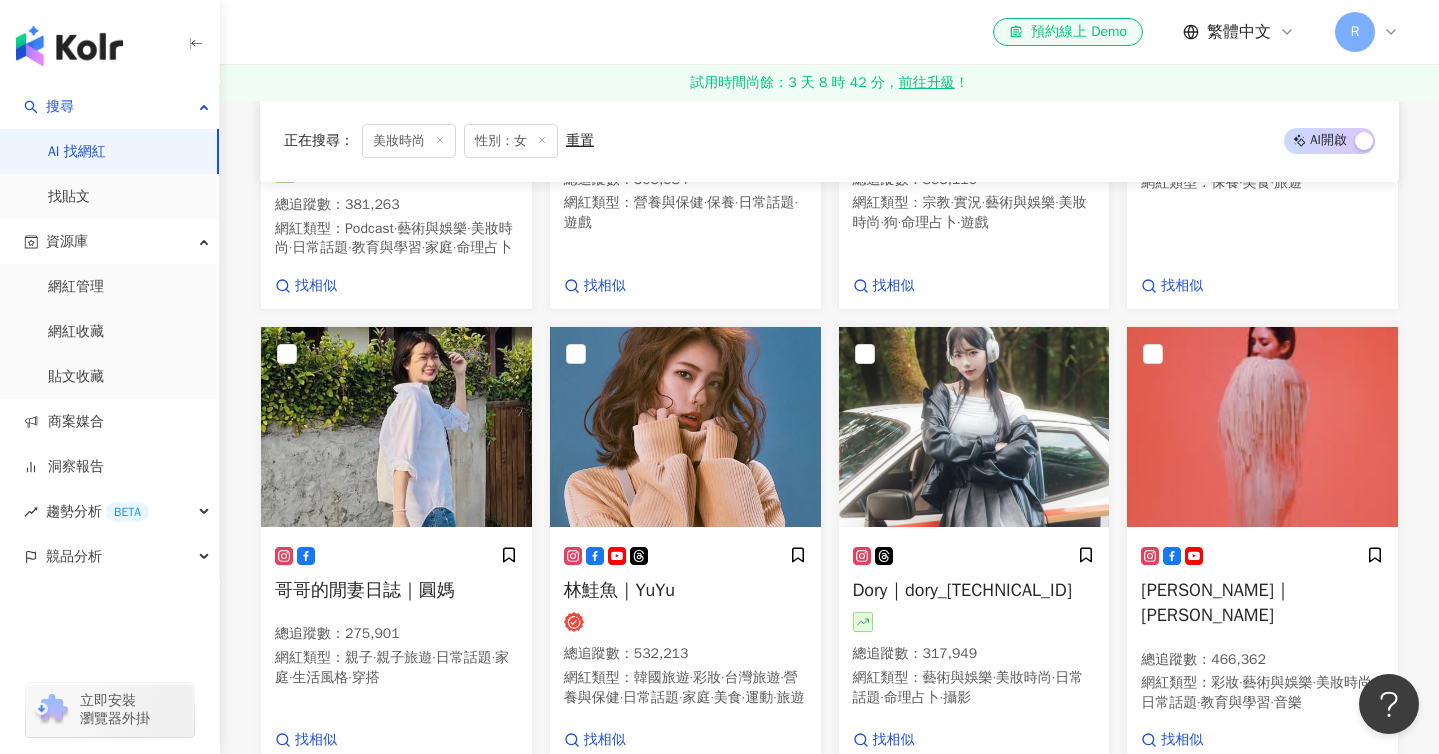 click on "繼續看更多" at bounding box center [830, 2305] 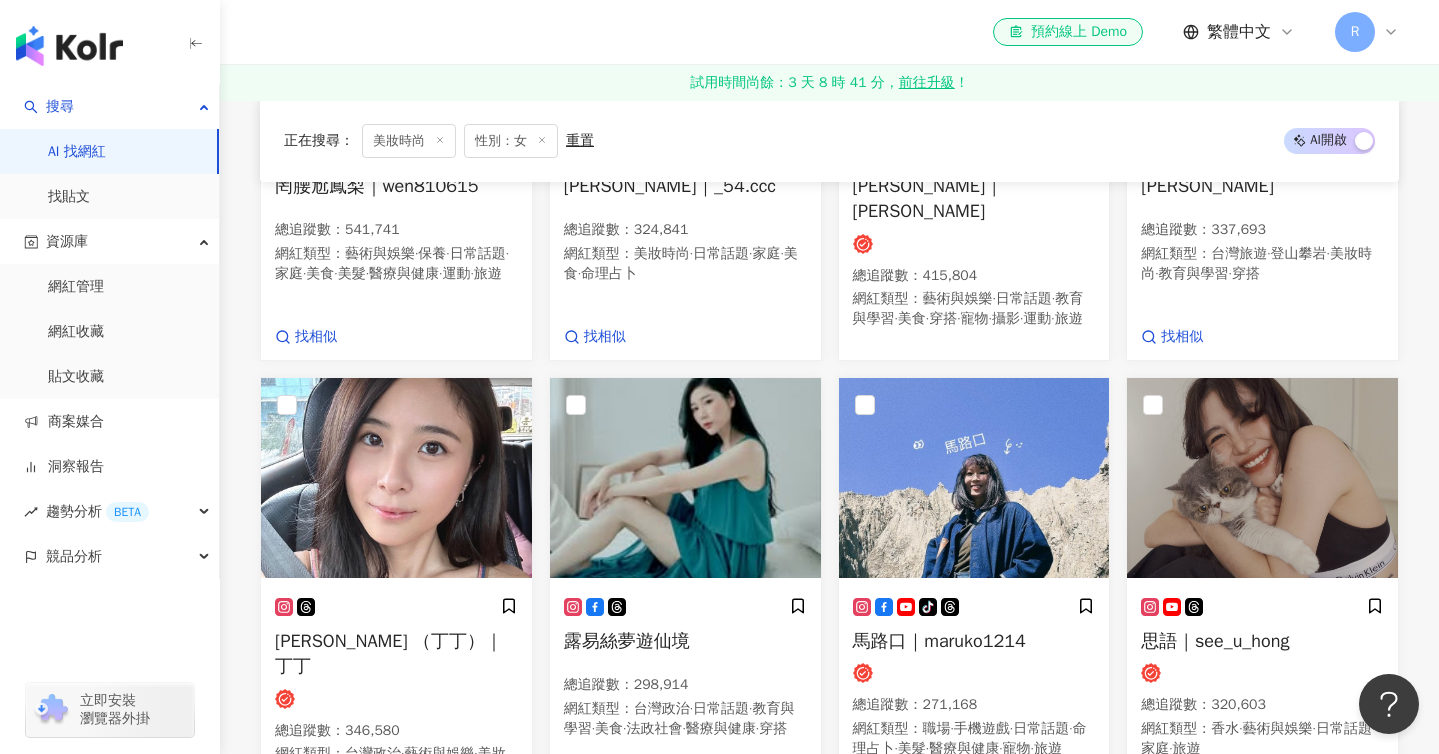 scroll, scrollTop: 65460, scrollLeft: 0, axis: vertical 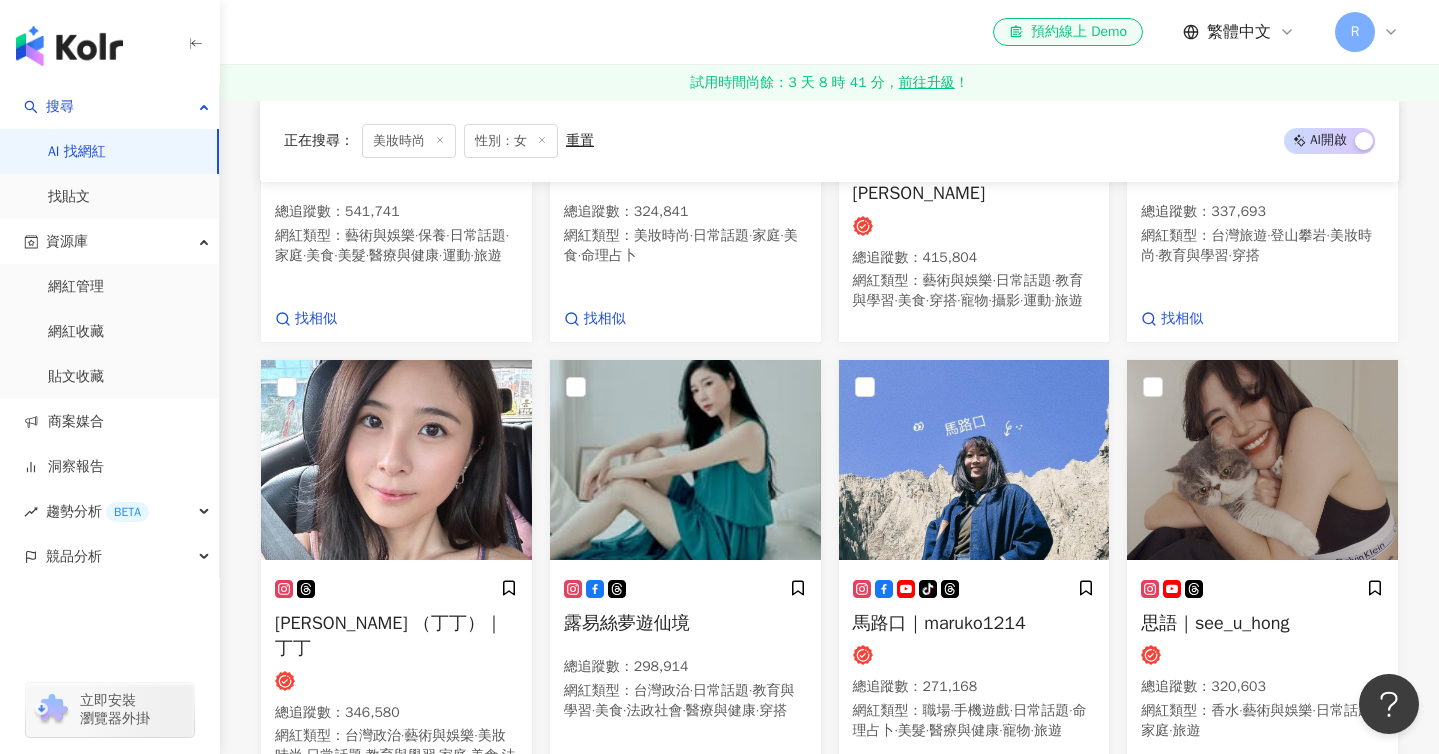 click on "繼續看更多" at bounding box center [841, 1873] 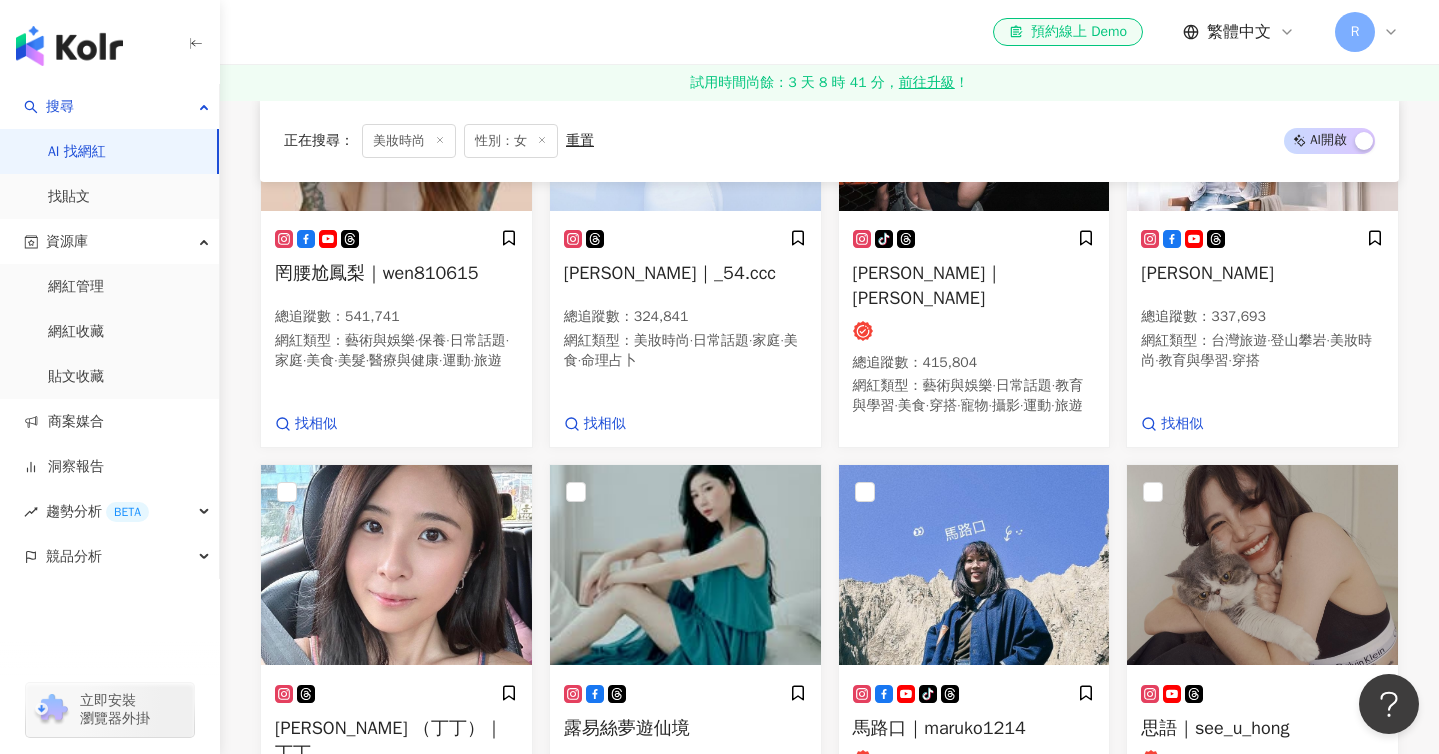 scroll, scrollTop: 65410, scrollLeft: 0, axis: vertical 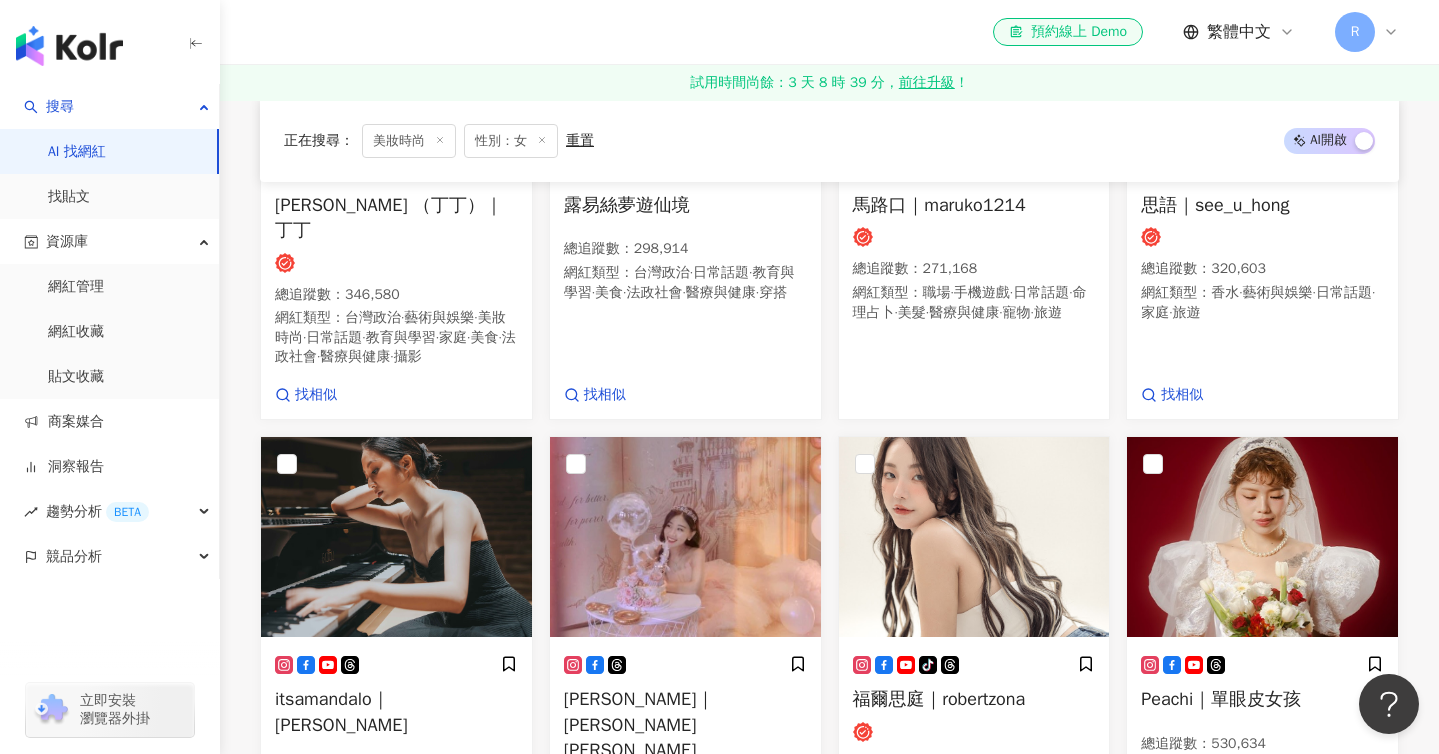 click on "微媗｜blaire_030 總追蹤數 ： 315,377 網紅類型 ： 醫美  ·  電腦遊戲  ·  運動  ·  交通工具  ·  旅遊 找相似" at bounding box center [974, 2075] 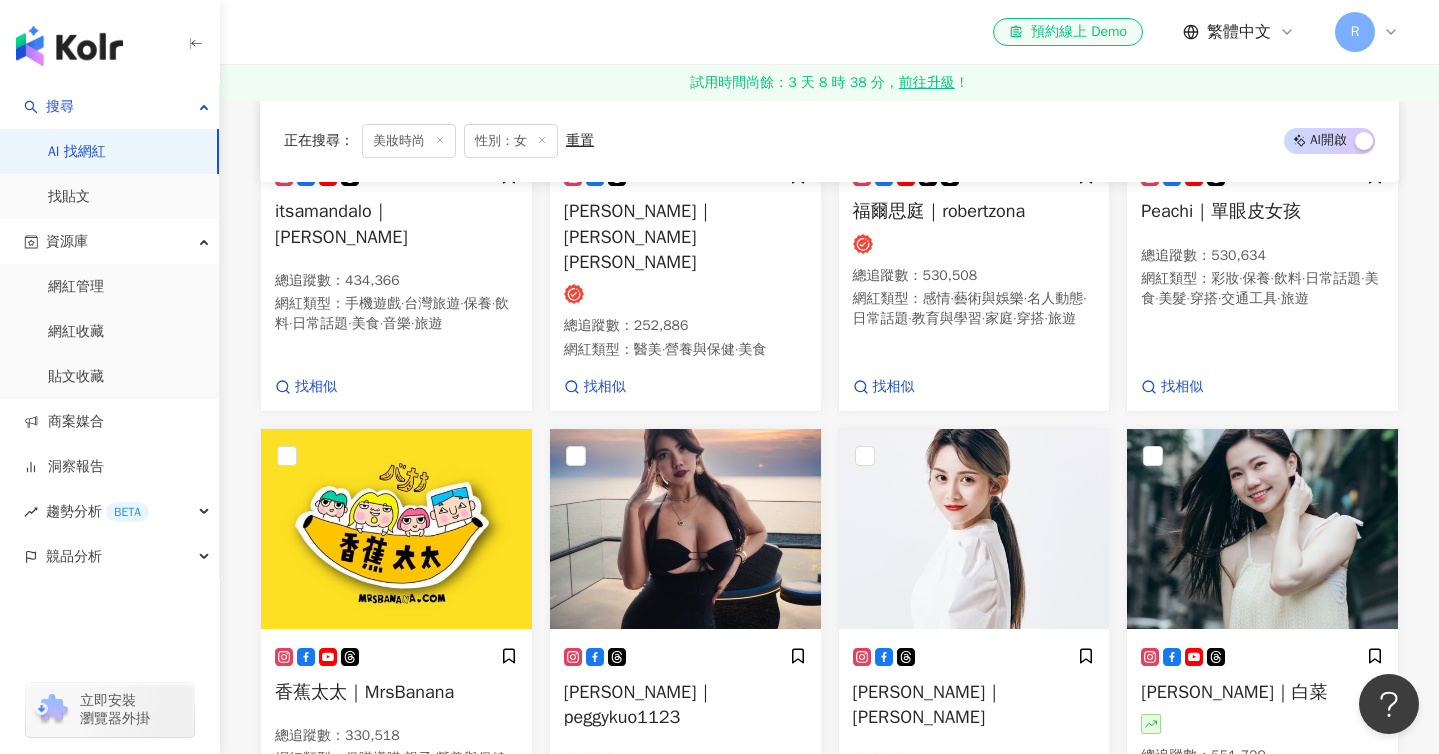 scroll, scrollTop: 66365, scrollLeft: 0, axis: vertical 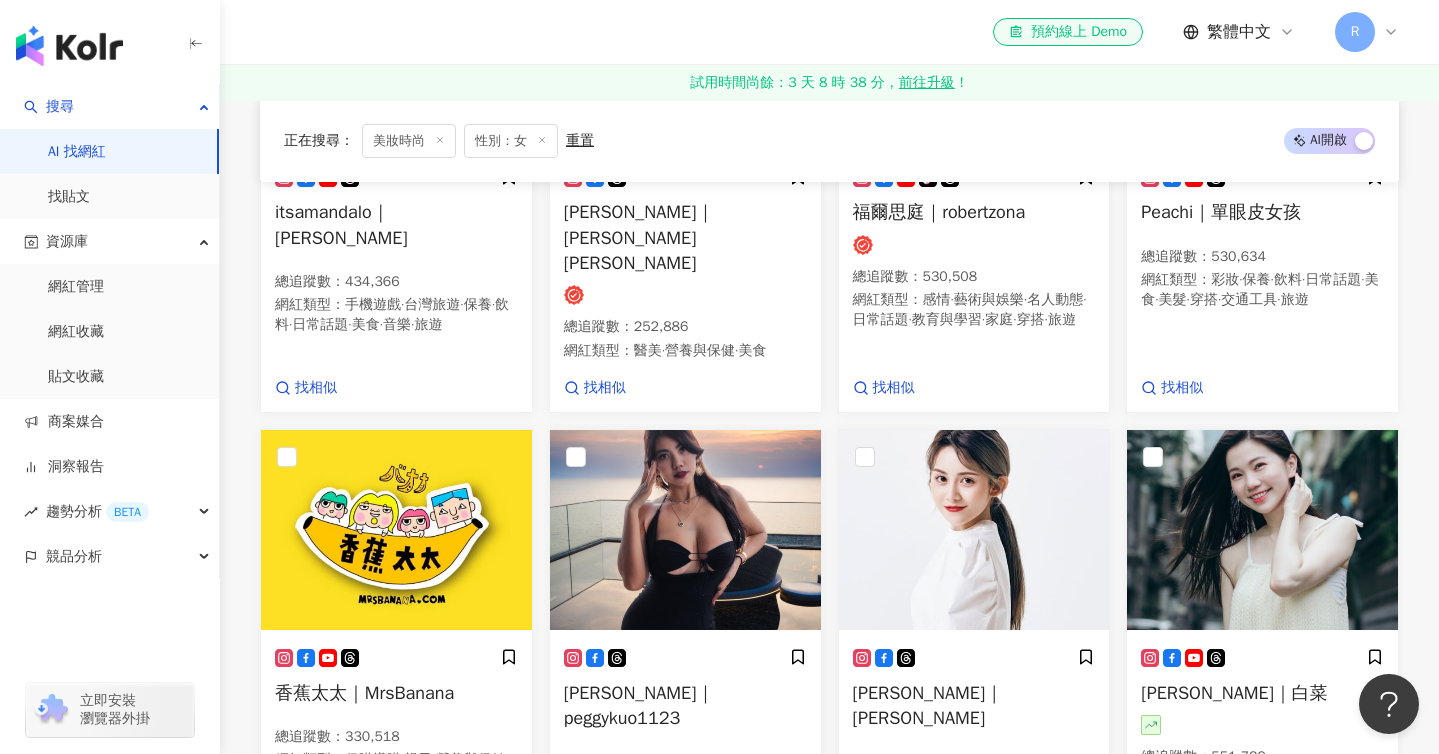 click on "繼續看更多" at bounding box center (830, 2497) 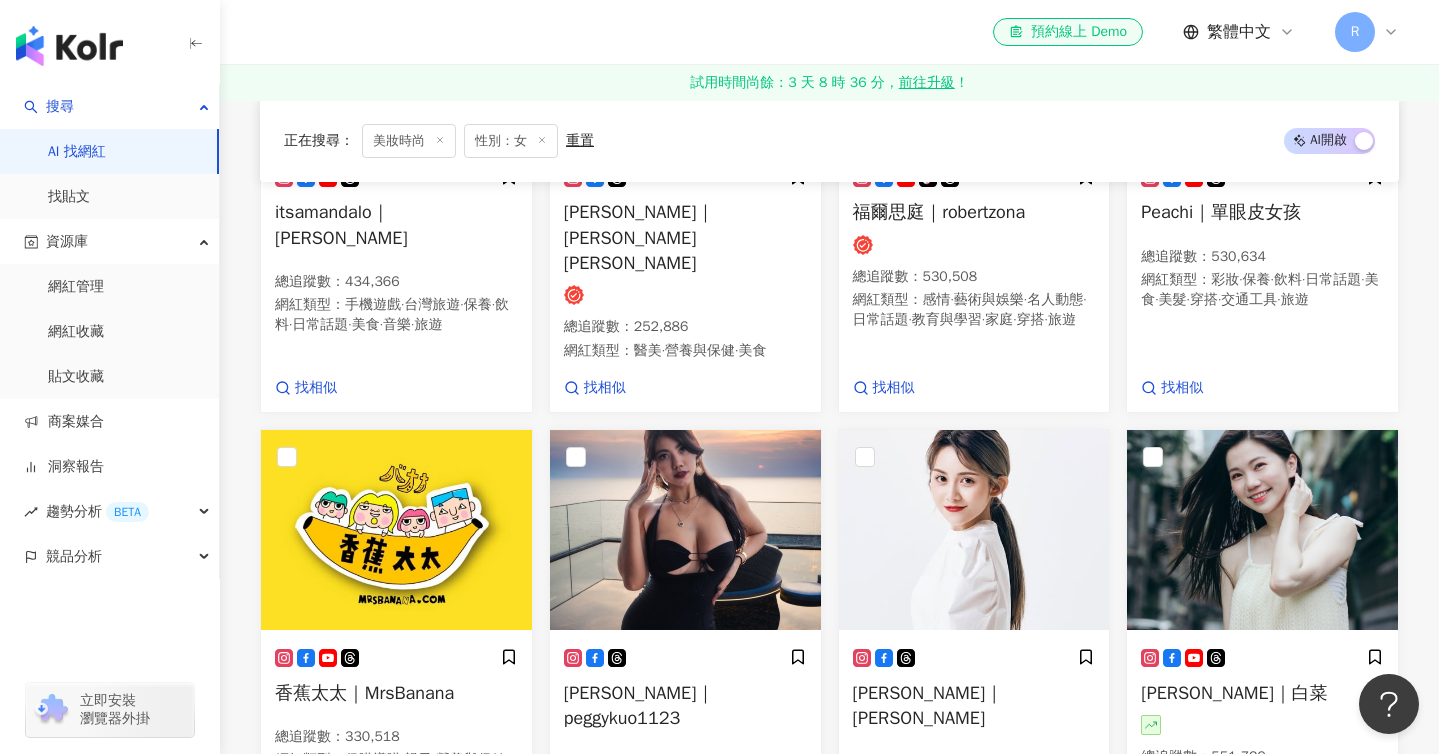 click on "歐嗨呦 Oh Hi Yo｜小喬,小佩,鴨子,巧巧,小蕾,曉函,晶晶,安安 總追蹤數 ： 238,922 網紅類型 ： 流行音樂  ·  藝術與娛樂  ·  美妝時尚  ·  日常話題  ·  音樂 找相似" at bounding box center (974, 2117) 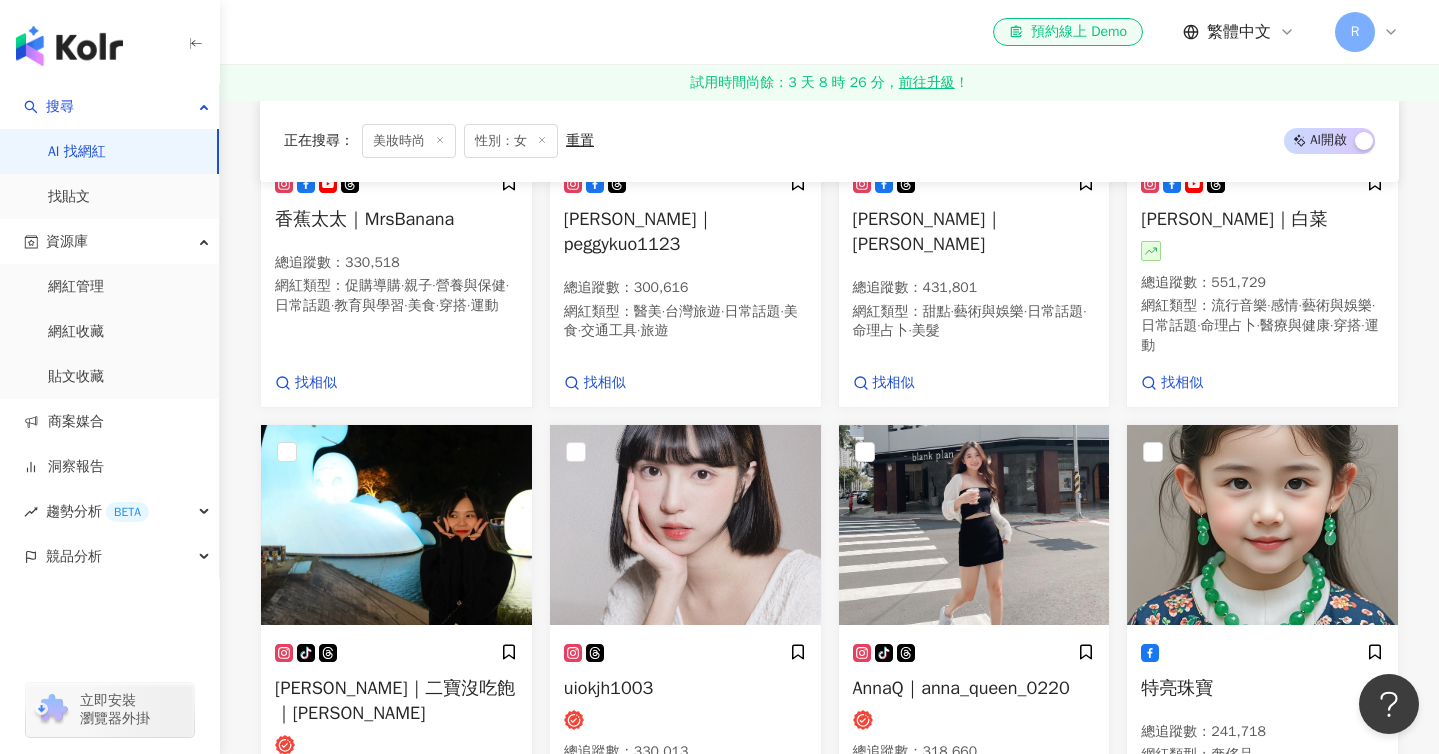 scroll, scrollTop: 66863, scrollLeft: 0, axis: vertical 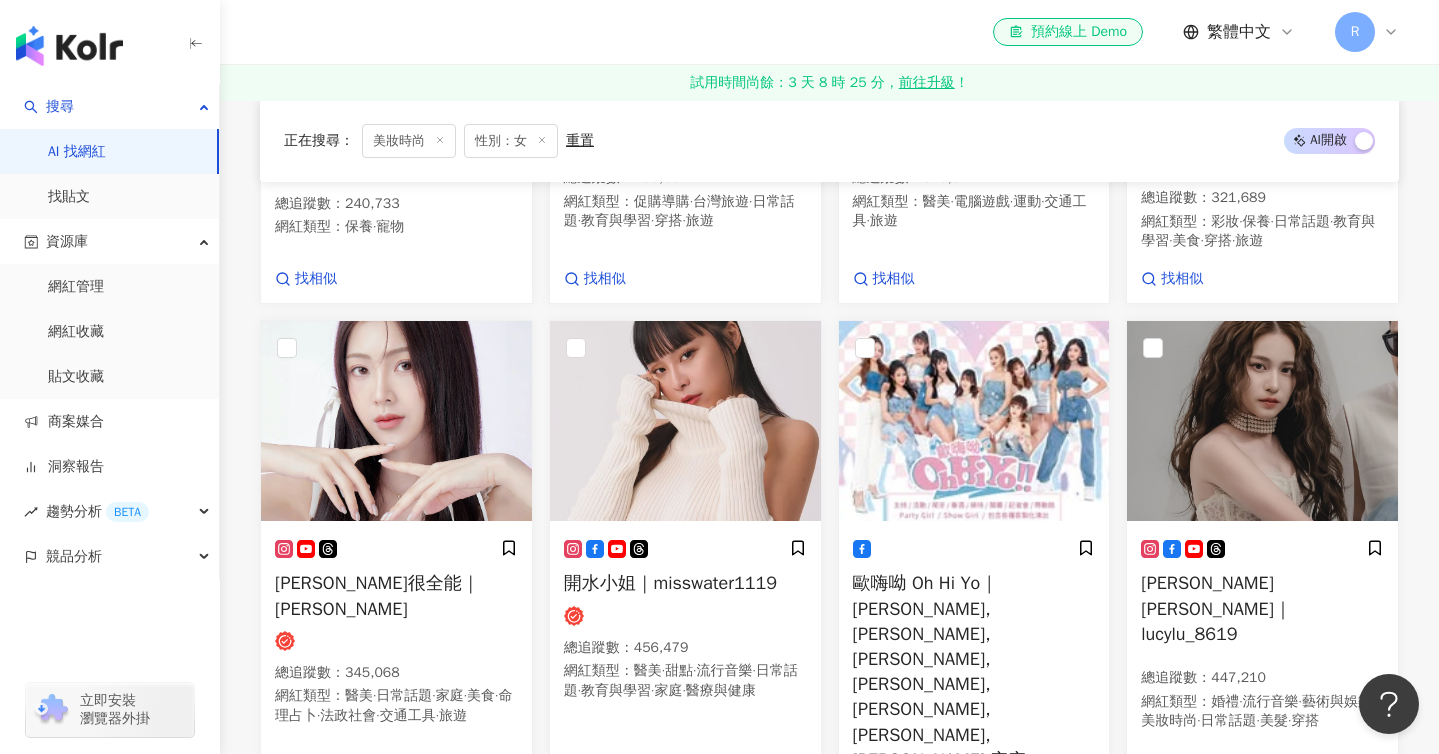 click on "繼續看更多" at bounding box center (841, 2430) 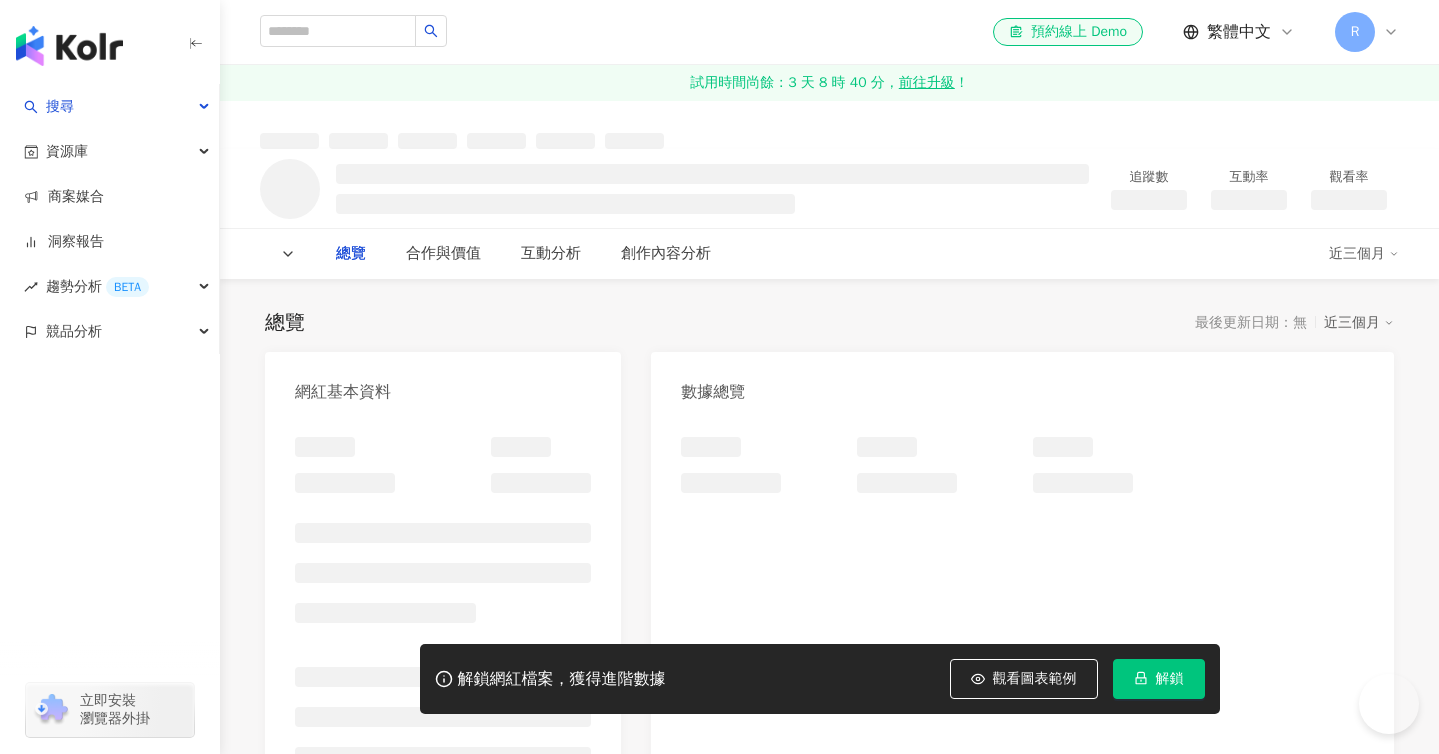 scroll, scrollTop: 0, scrollLeft: 0, axis: both 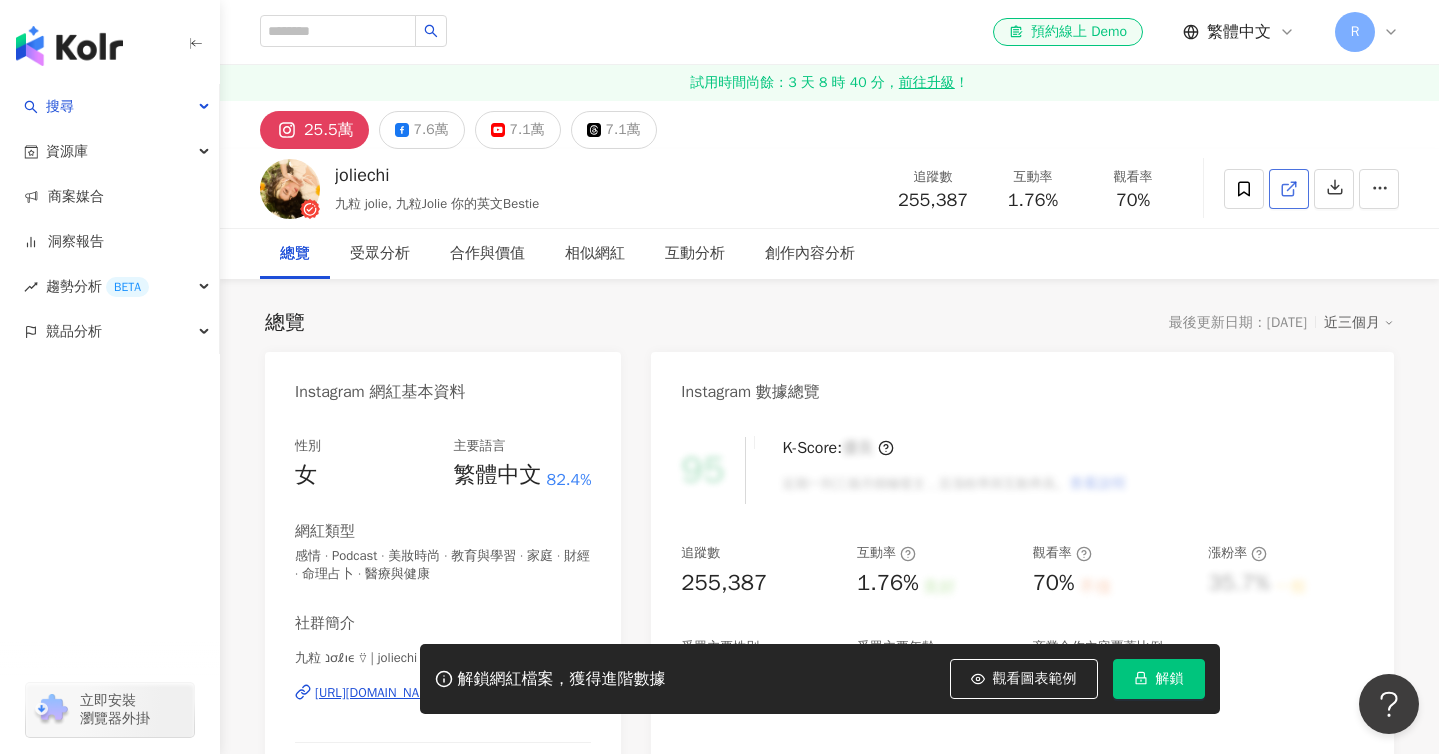 click 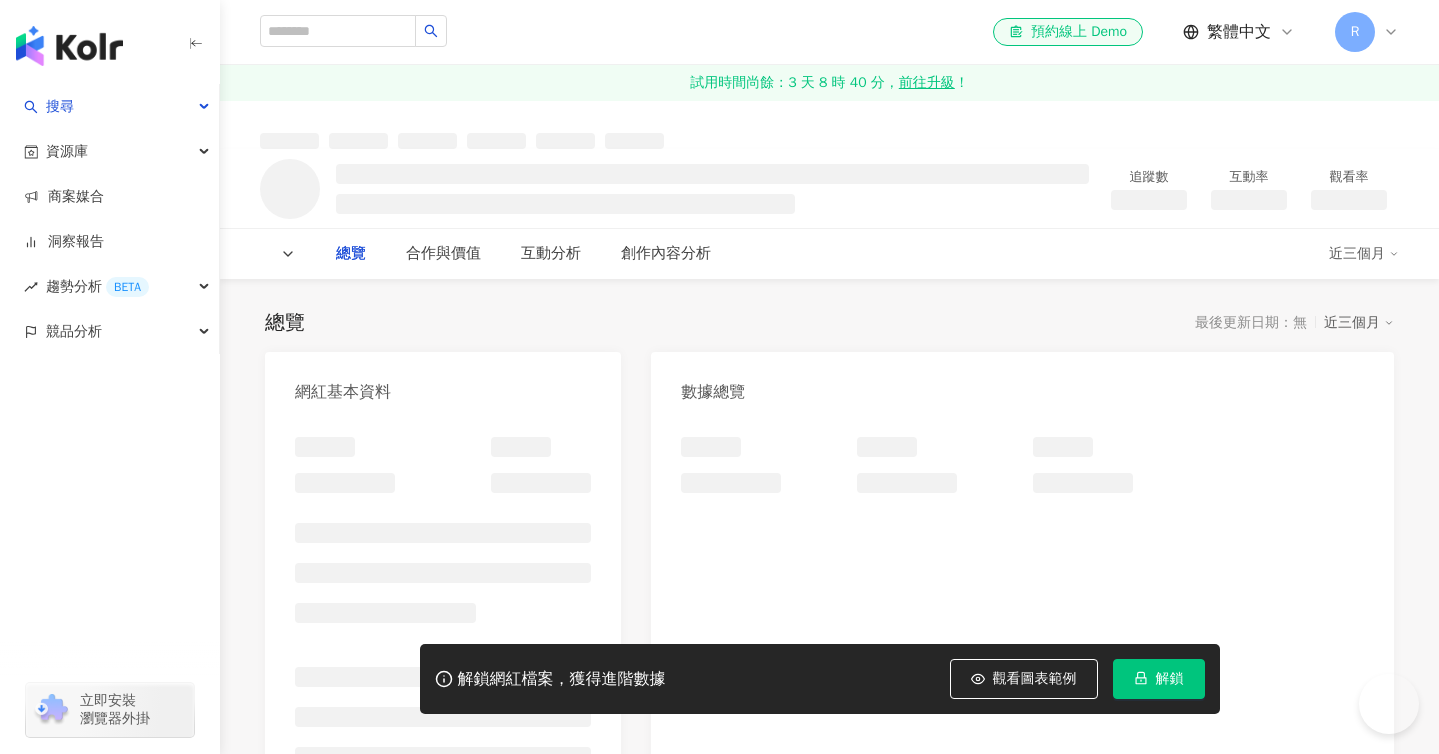 scroll, scrollTop: 0, scrollLeft: 0, axis: both 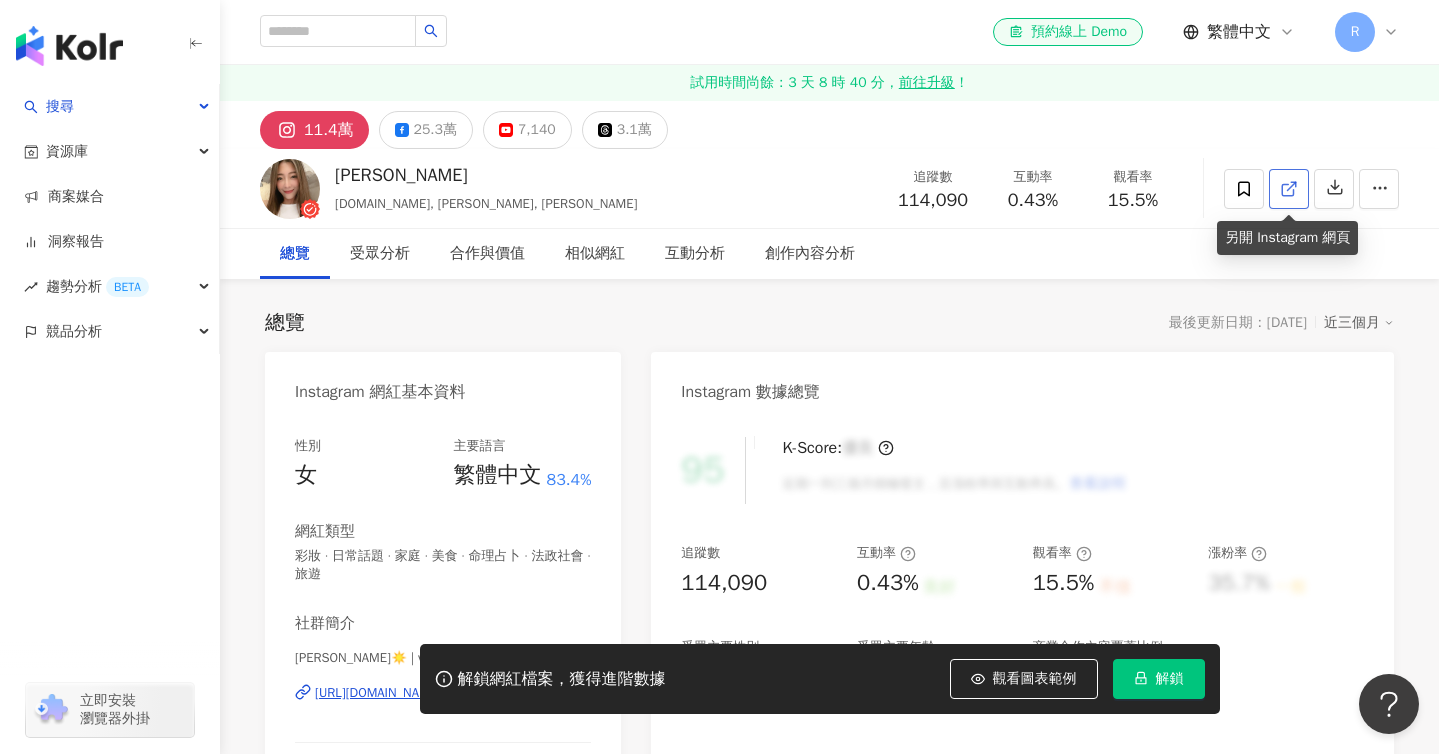click 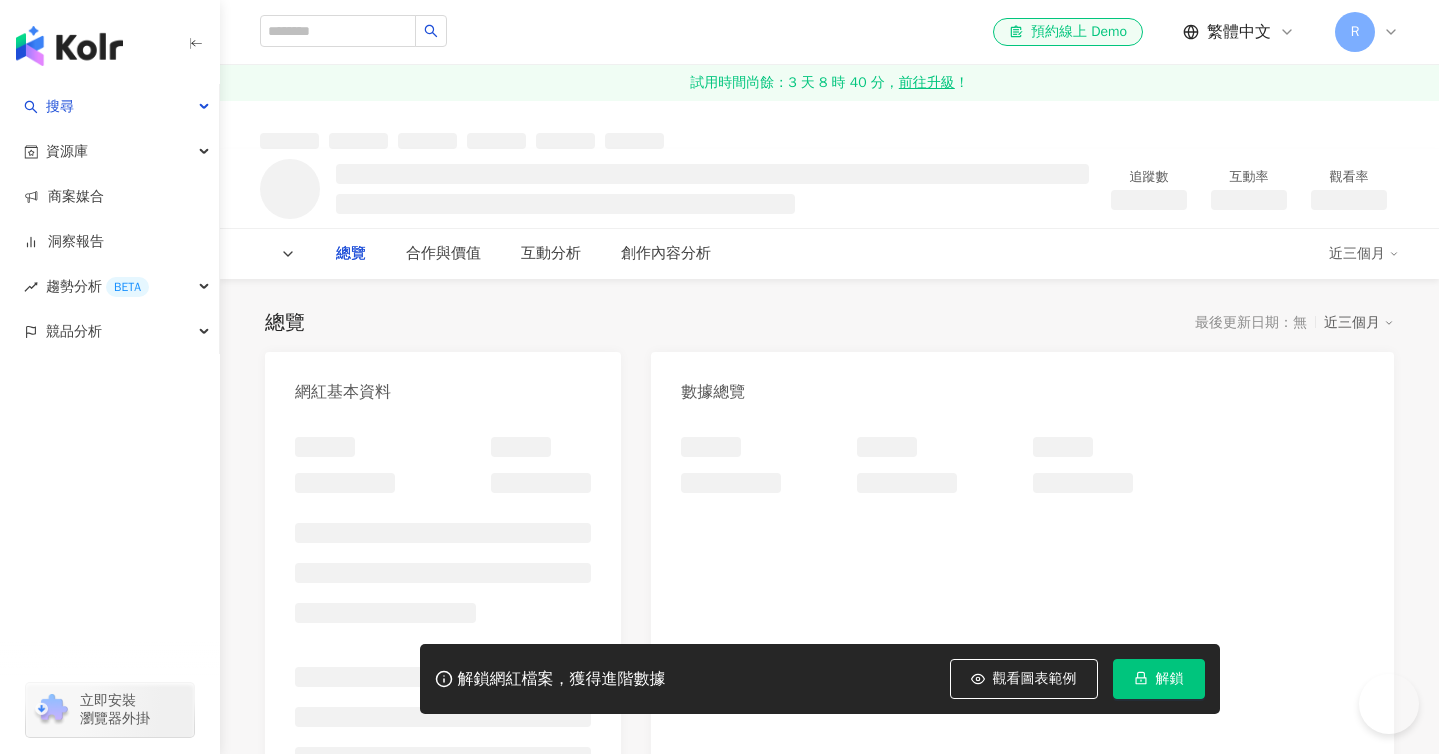 scroll, scrollTop: 0, scrollLeft: 0, axis: both 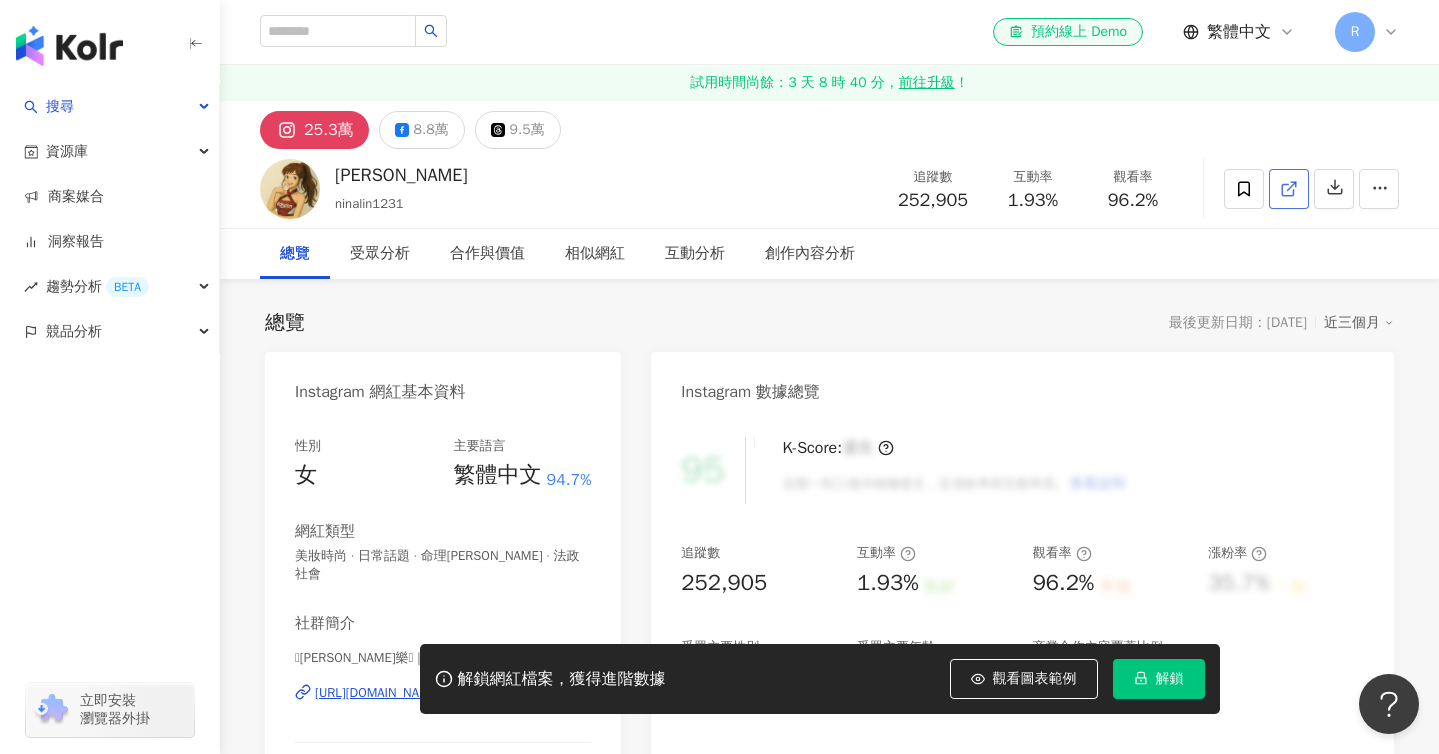 click 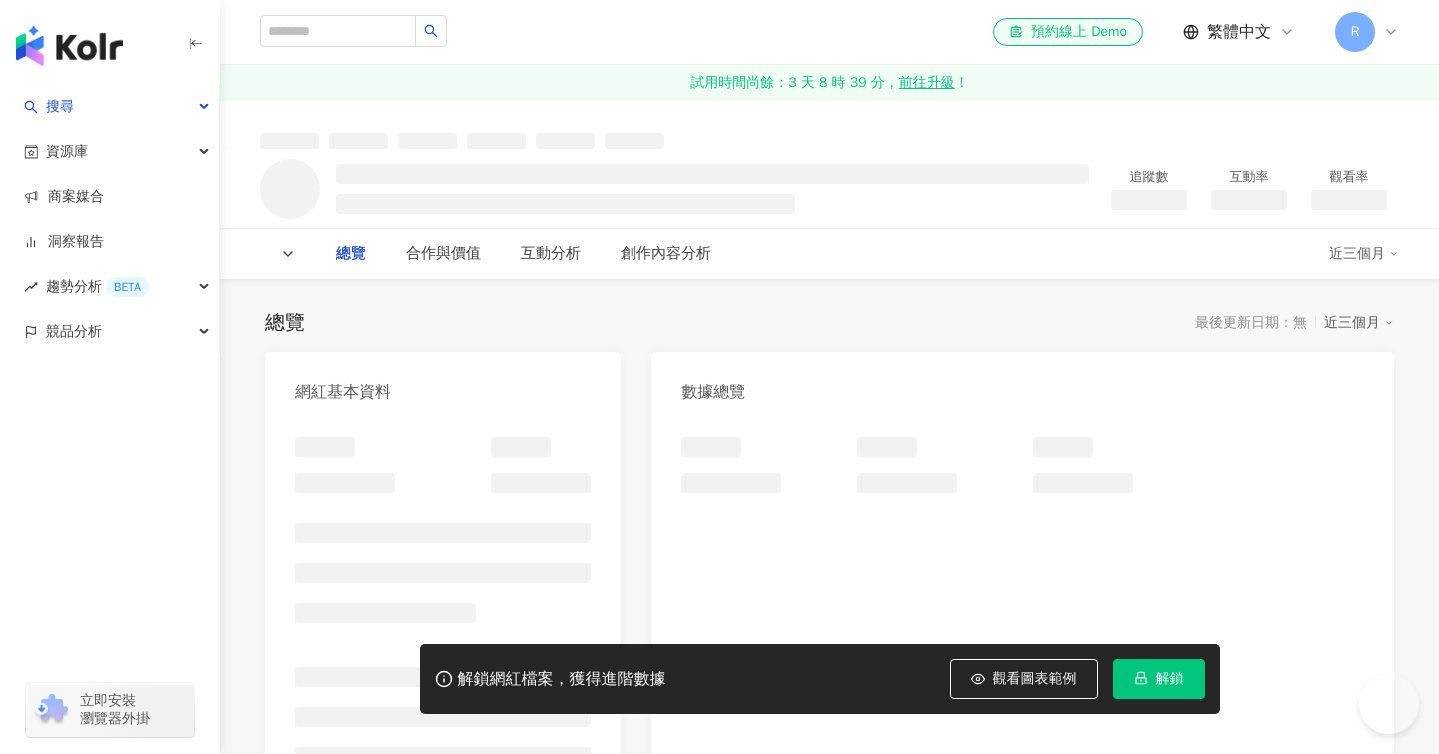 scroll, scrollTop: 0, scrollLeft: 0, axis: both 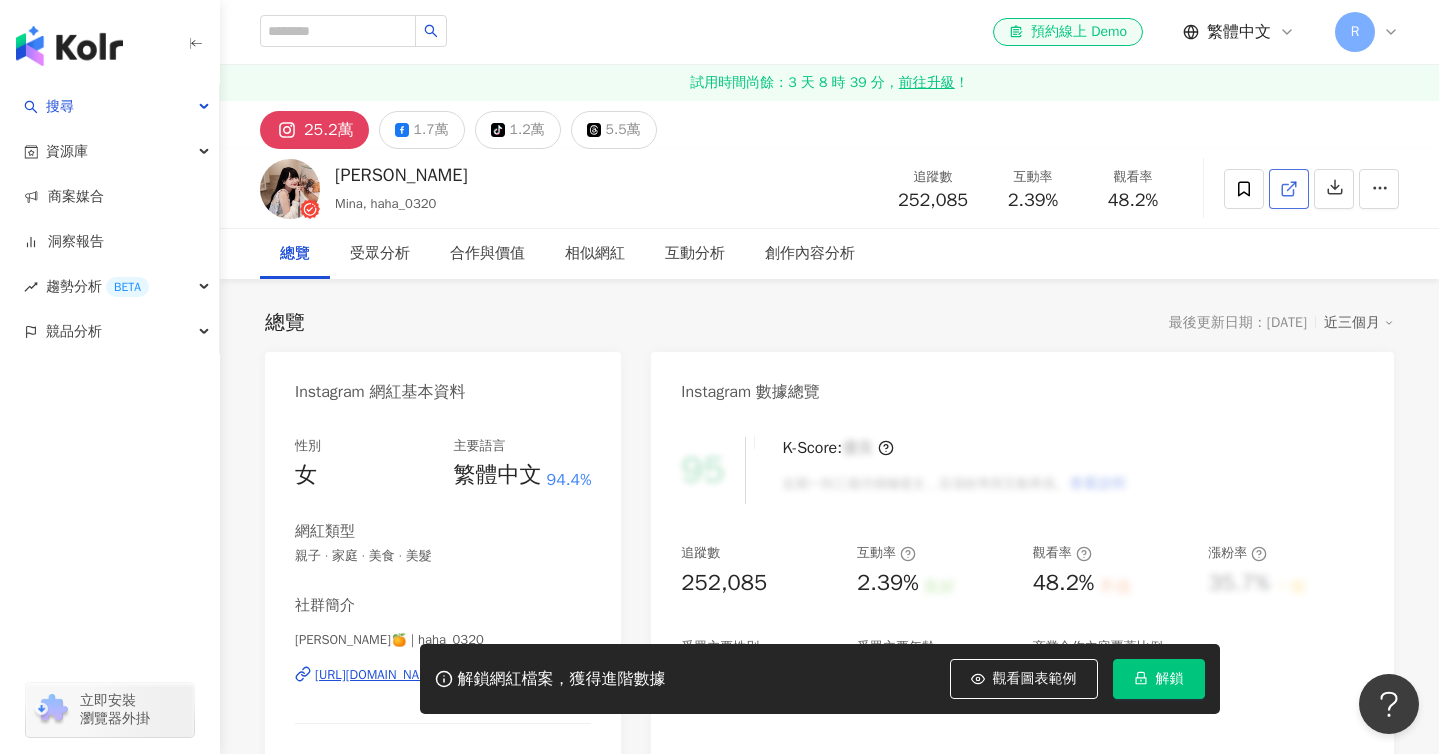 click 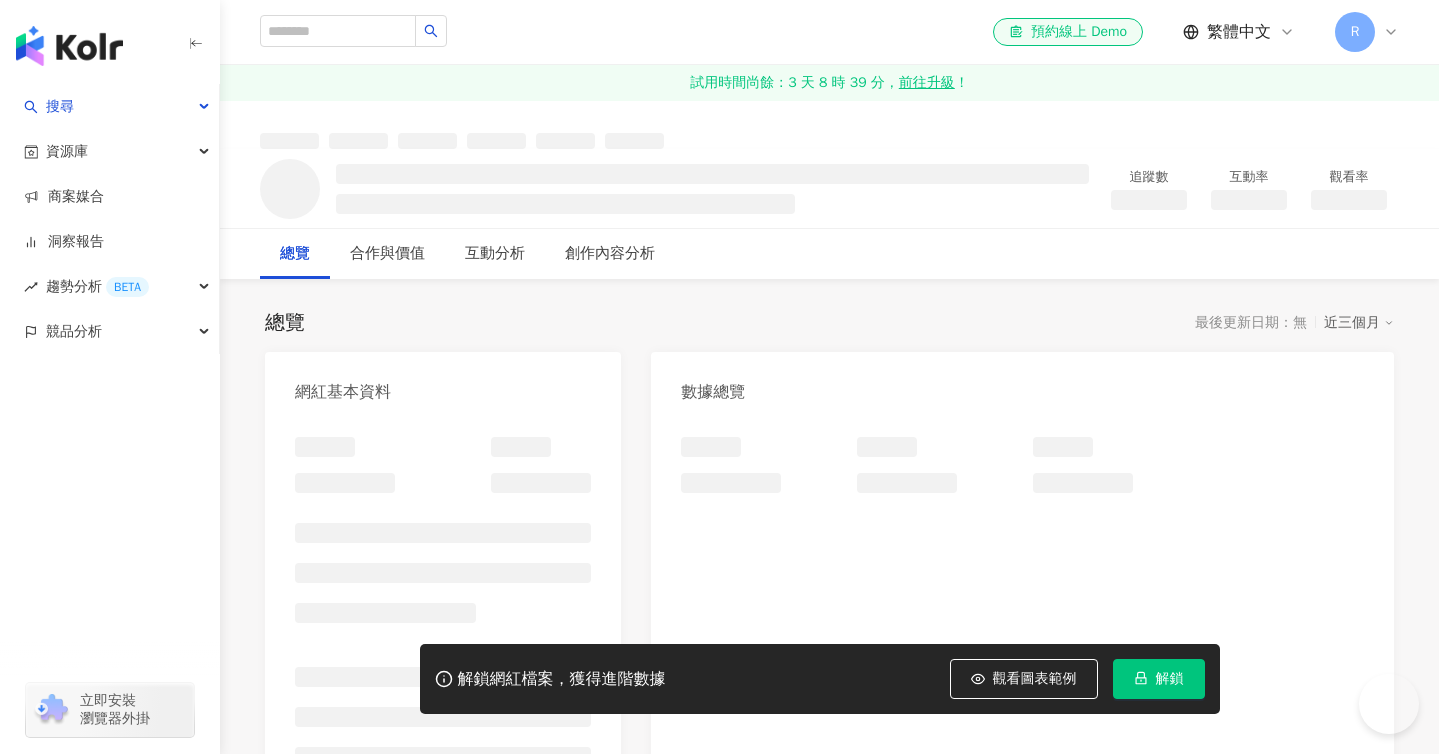 scroll, scrollTop: 0, scrollLeft: 0, axis: both 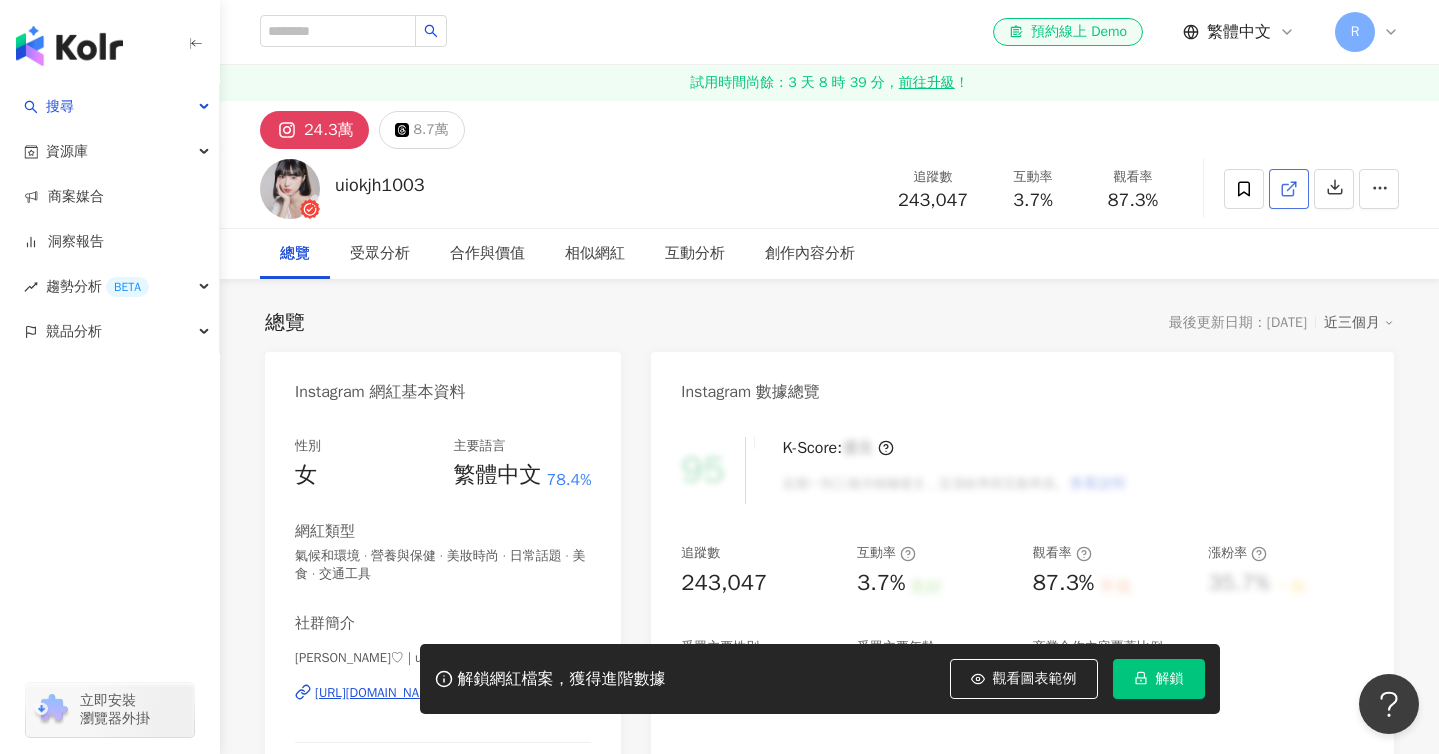 click 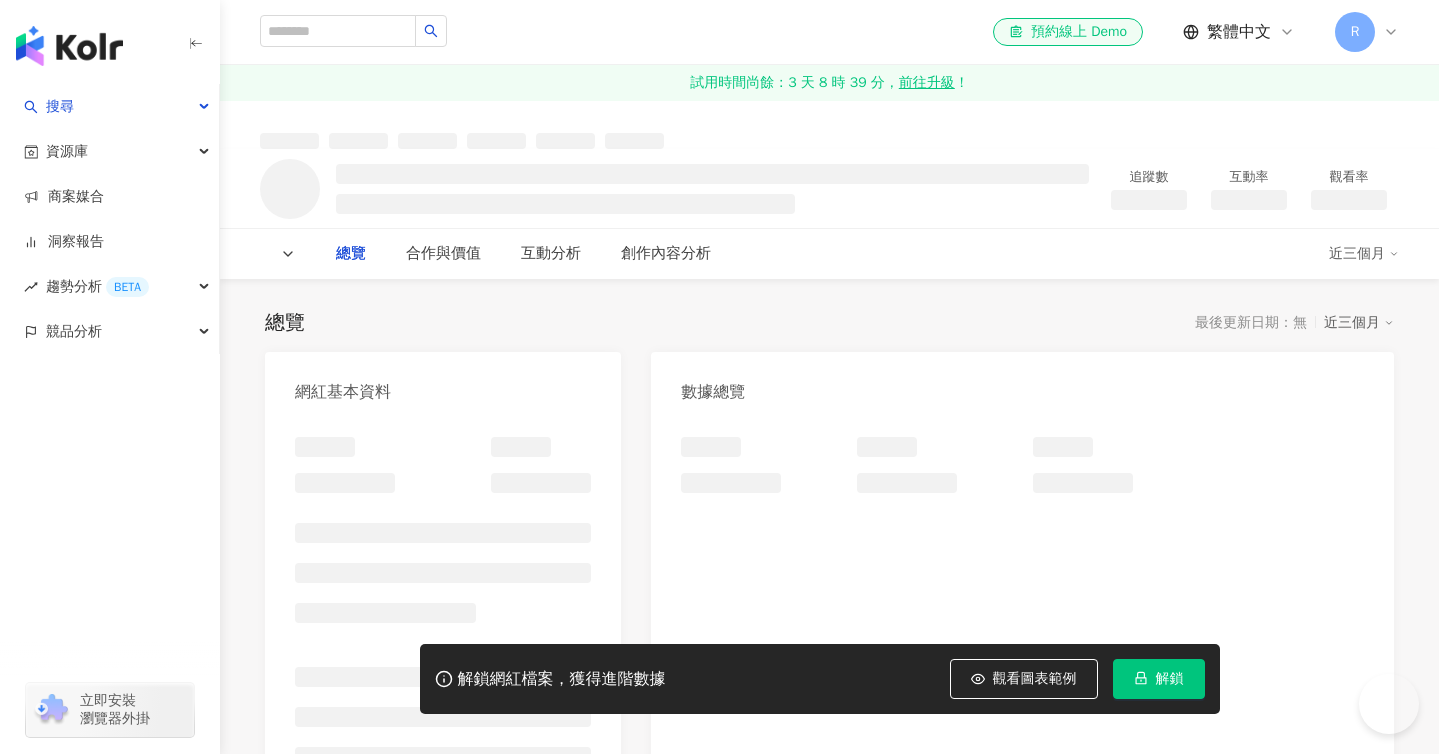scroll, scrollTop: 0, scrollLeft: 0, axis: both 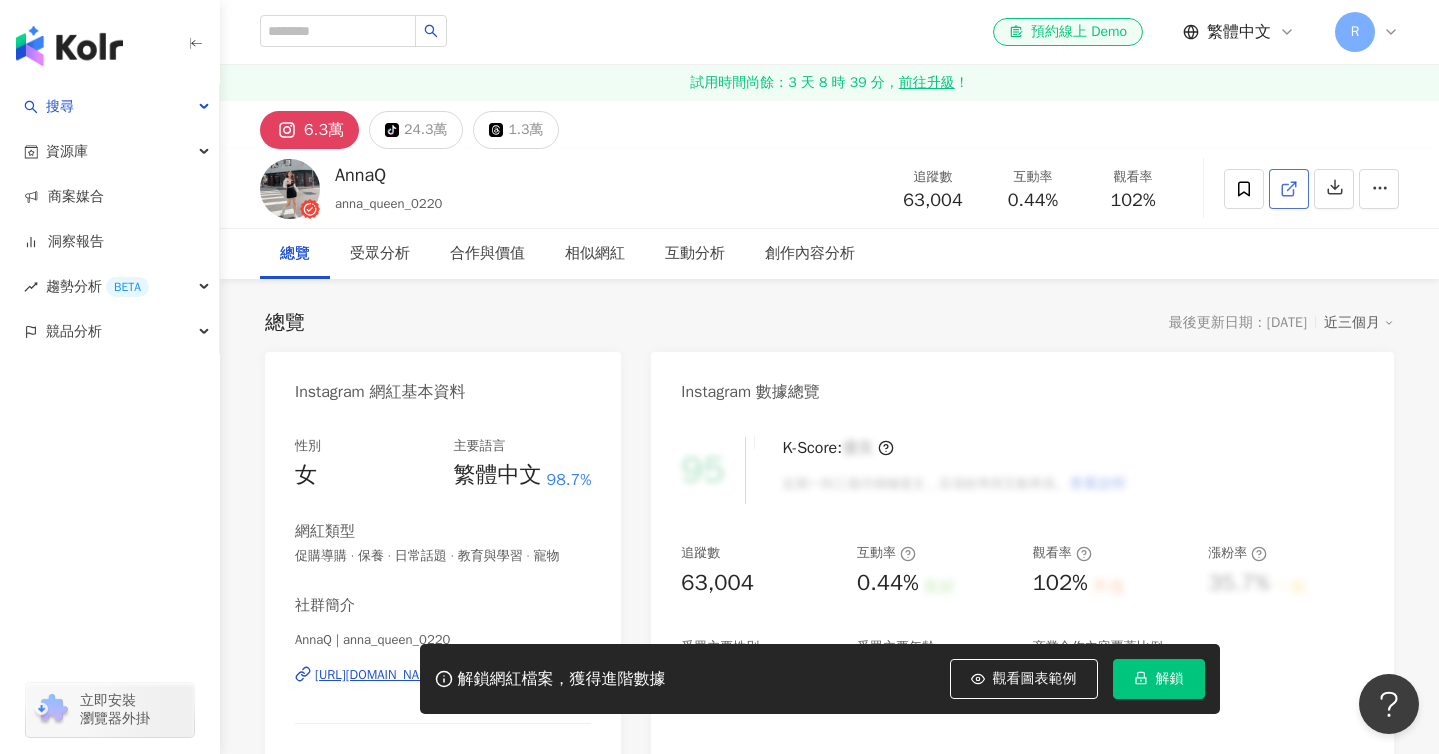 click 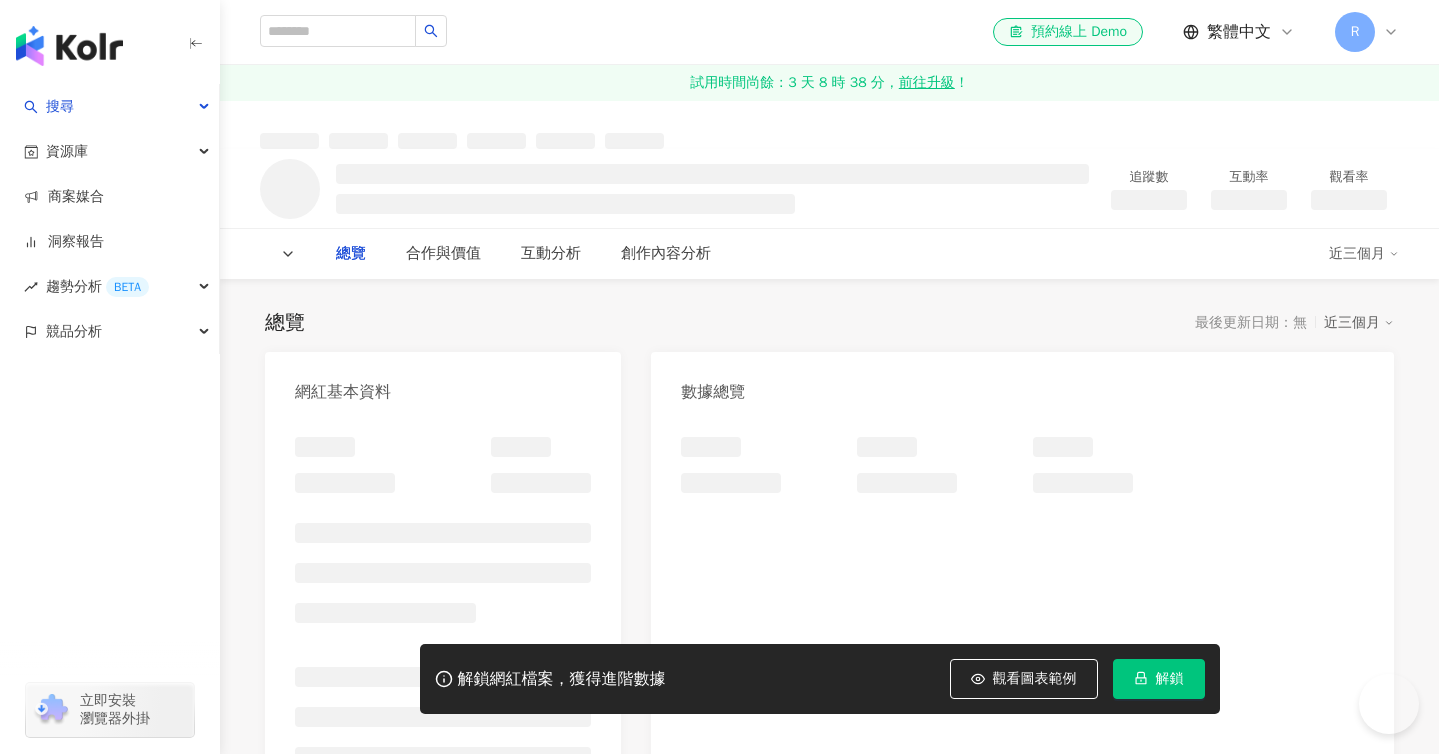 scroll, scrollTop: 0, scrollLeft: 0, axis: both 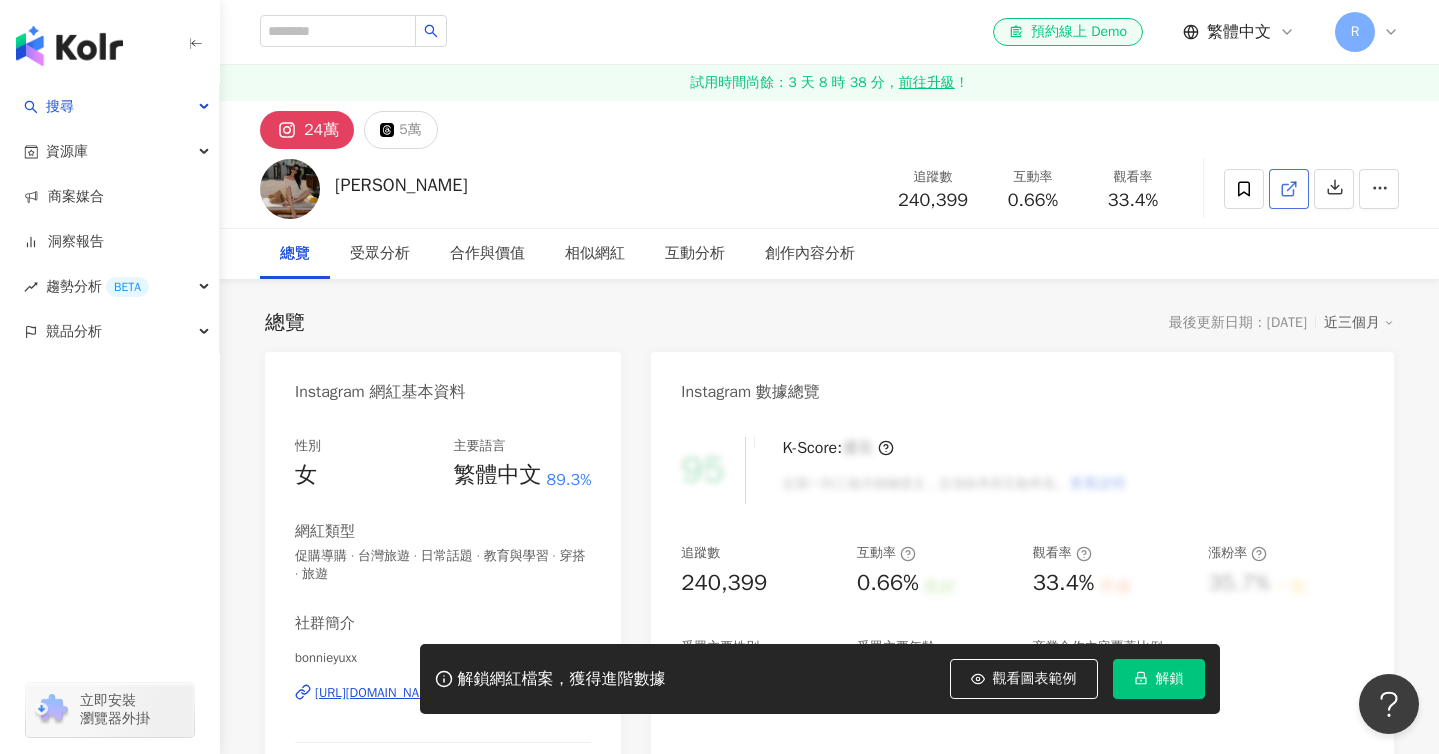 click 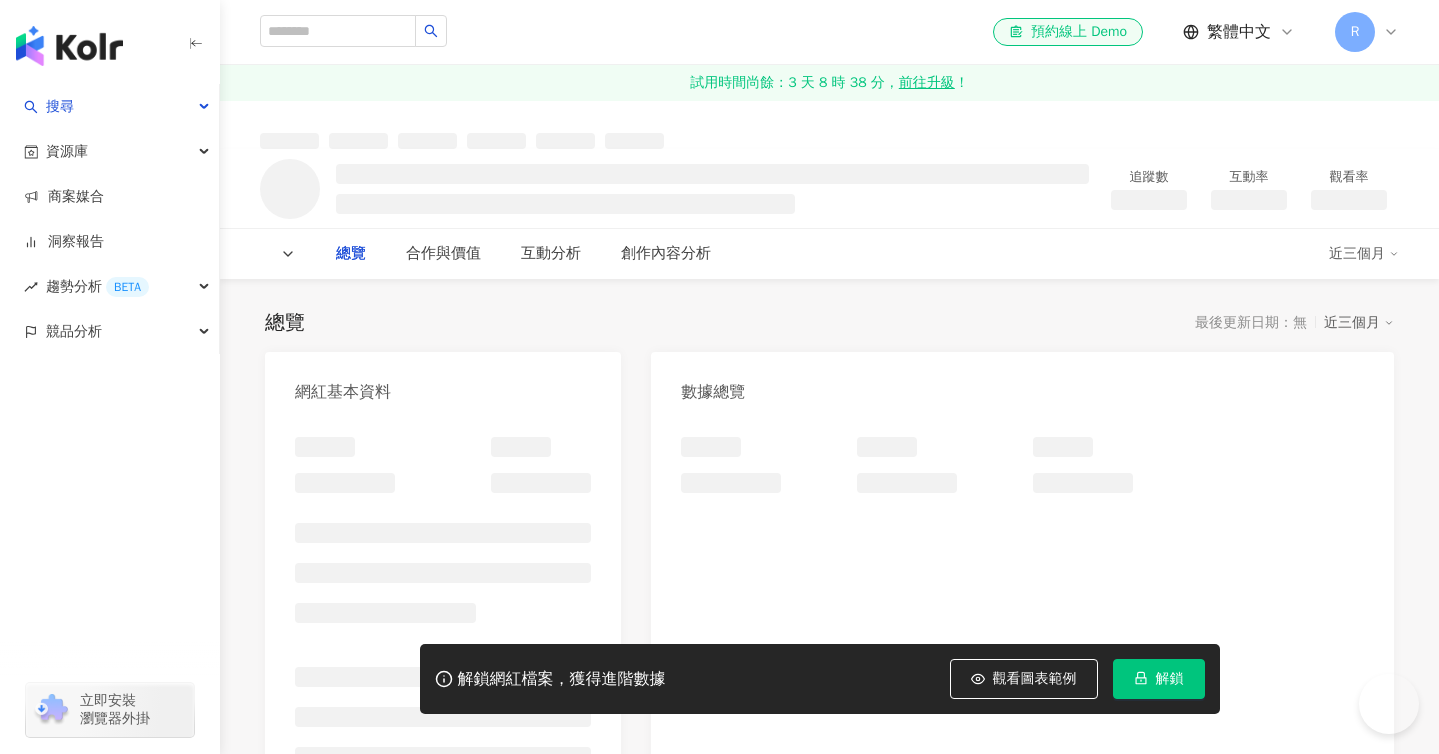scroll, scrollTop: 0, scrollLeft: 0, axis: both 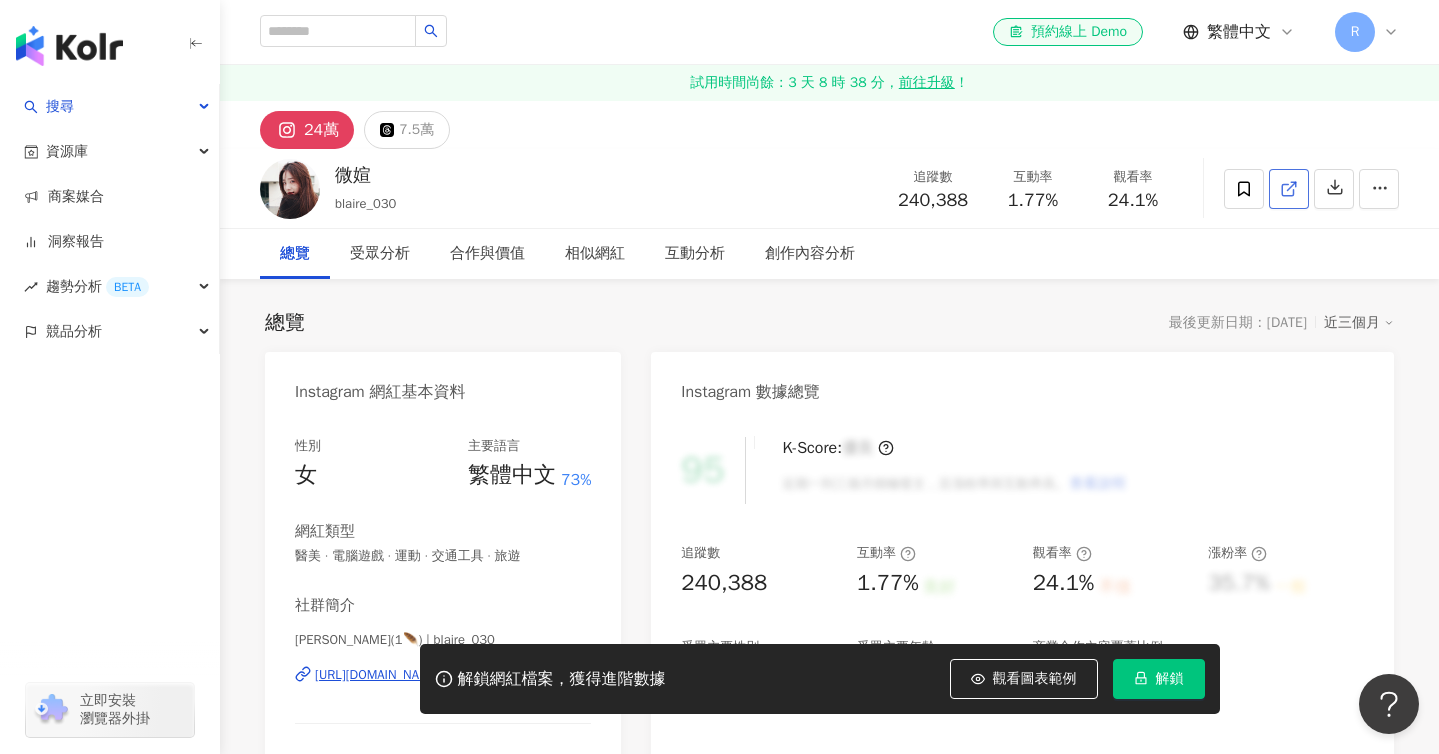 click 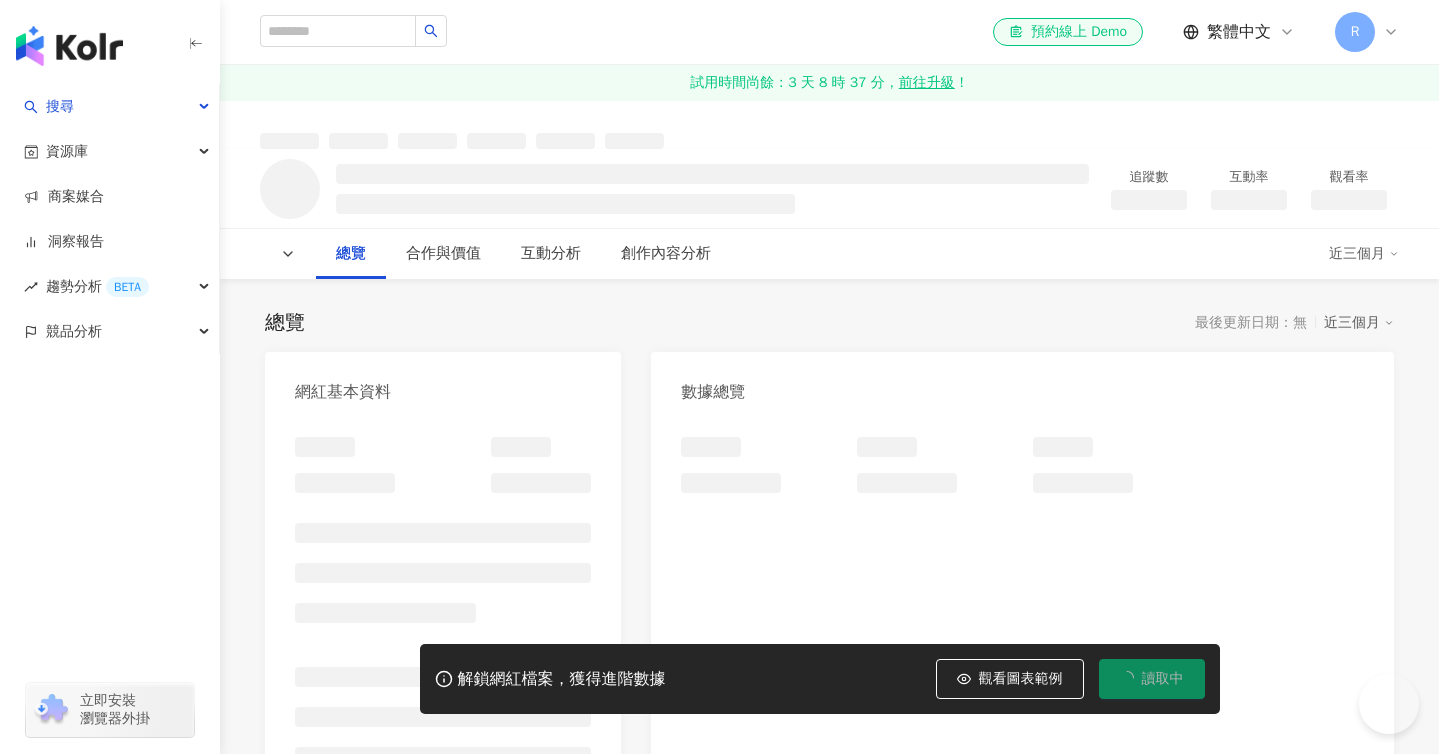 scroll, scrollTop: 0, scrollLeft: 0, axis: both 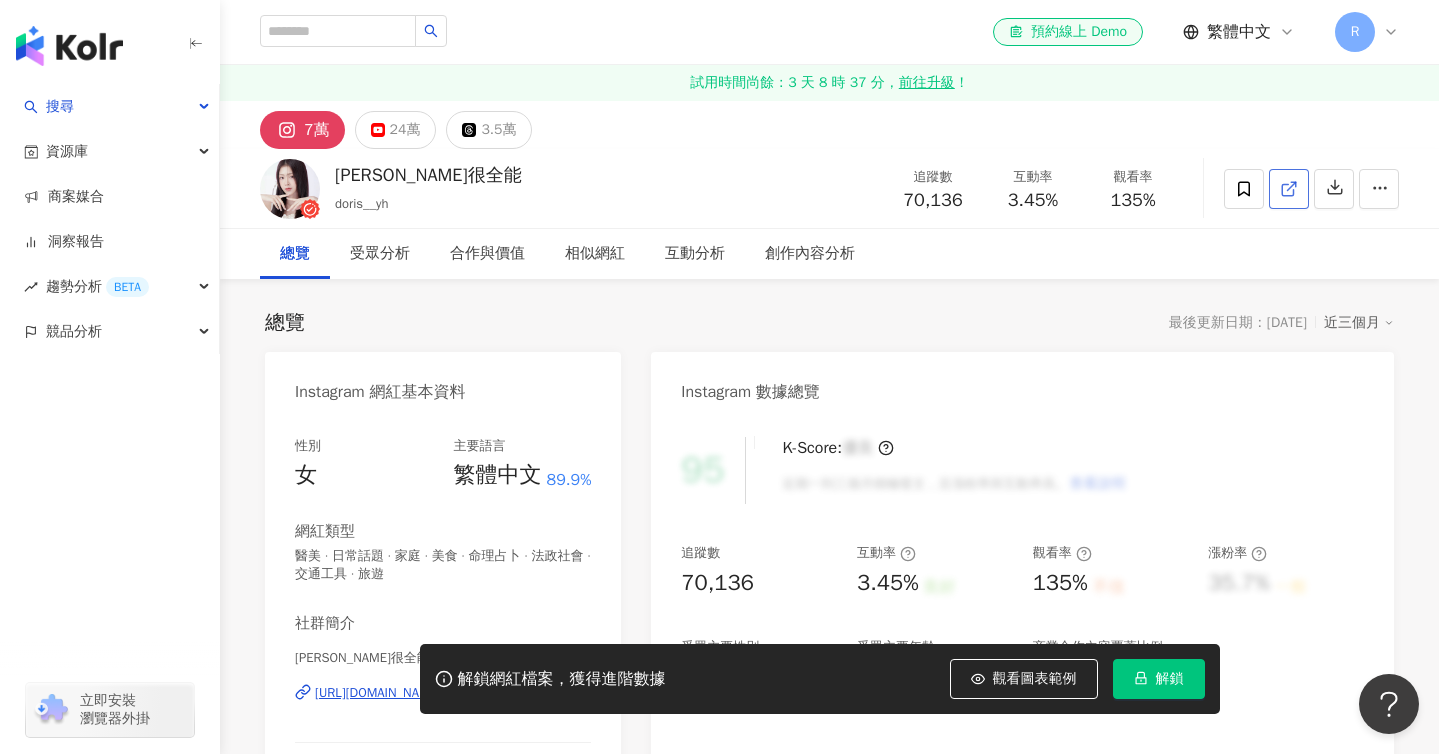 click 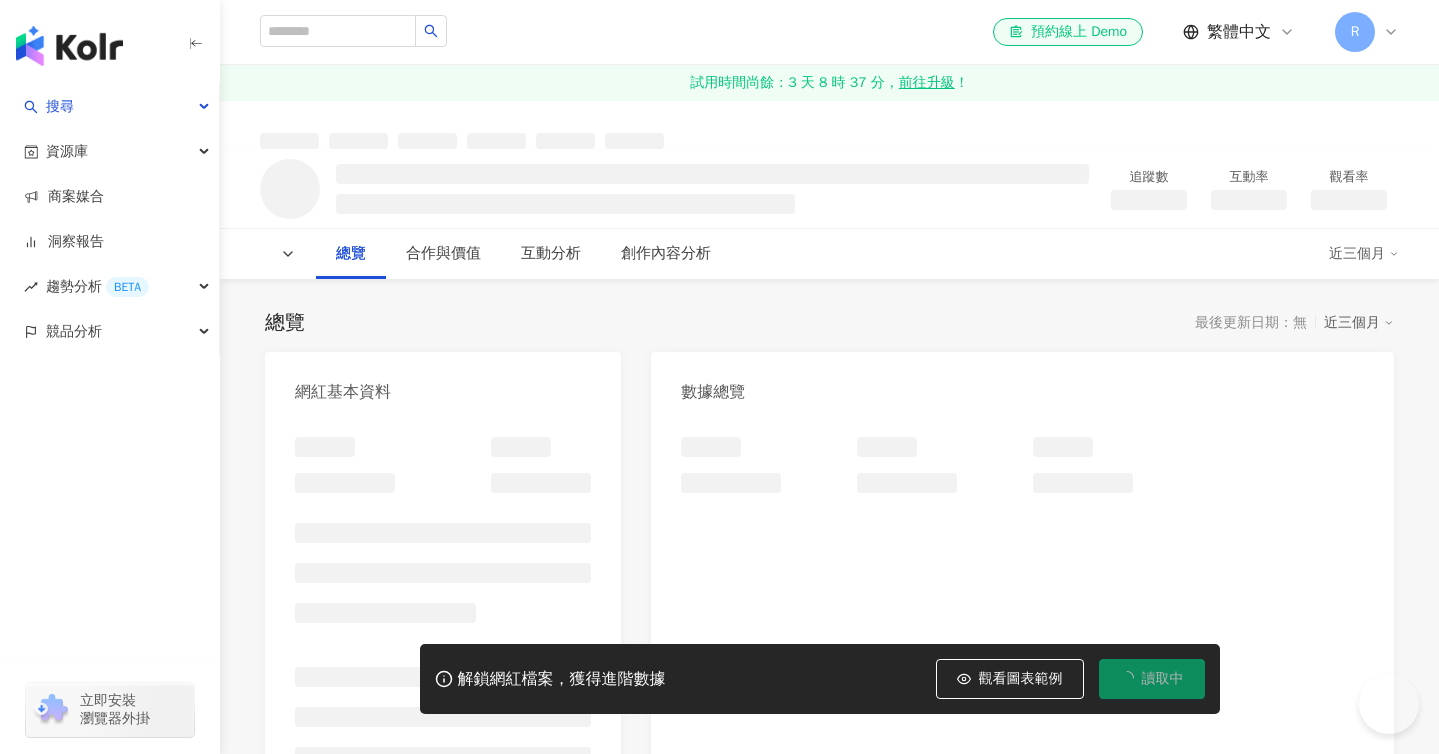 scroll, scrollTop: 0, scrollLeft: 0, axis: both 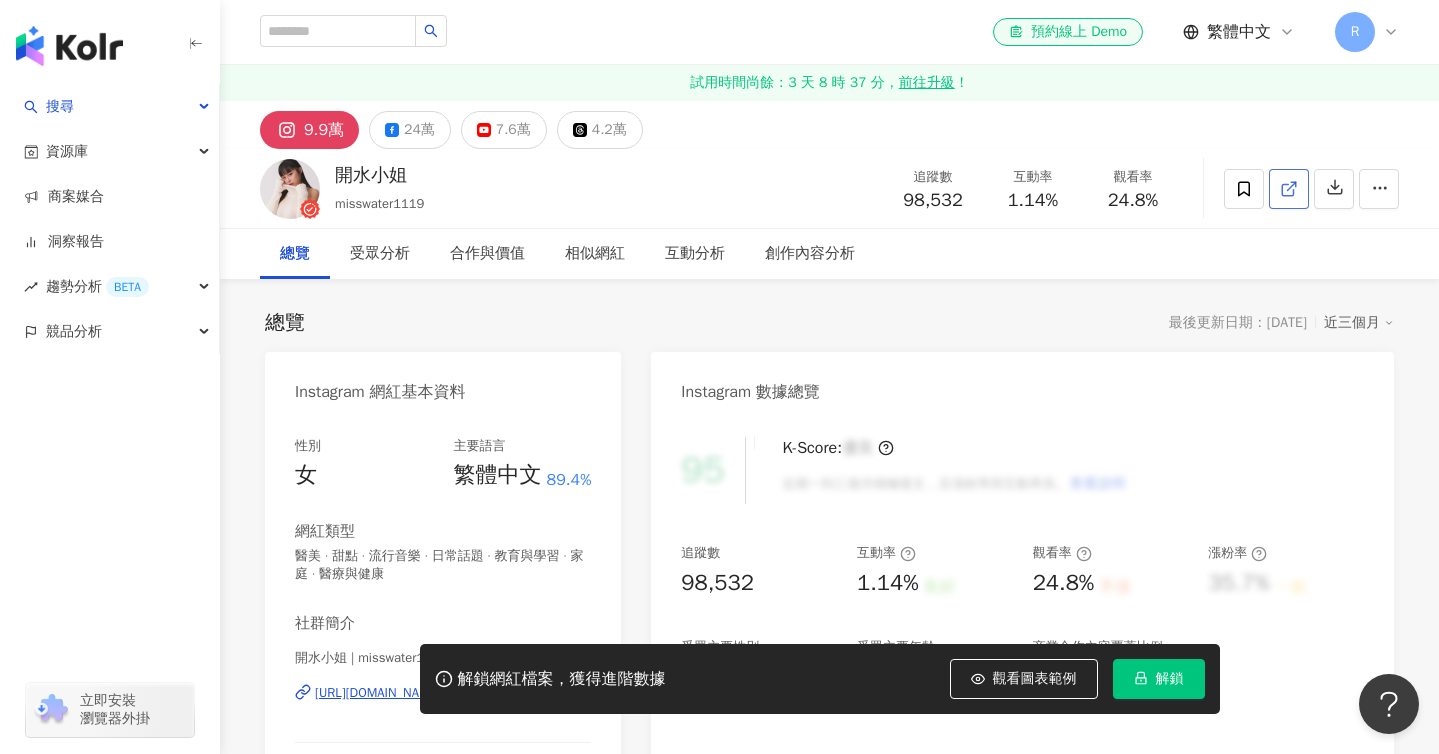 click 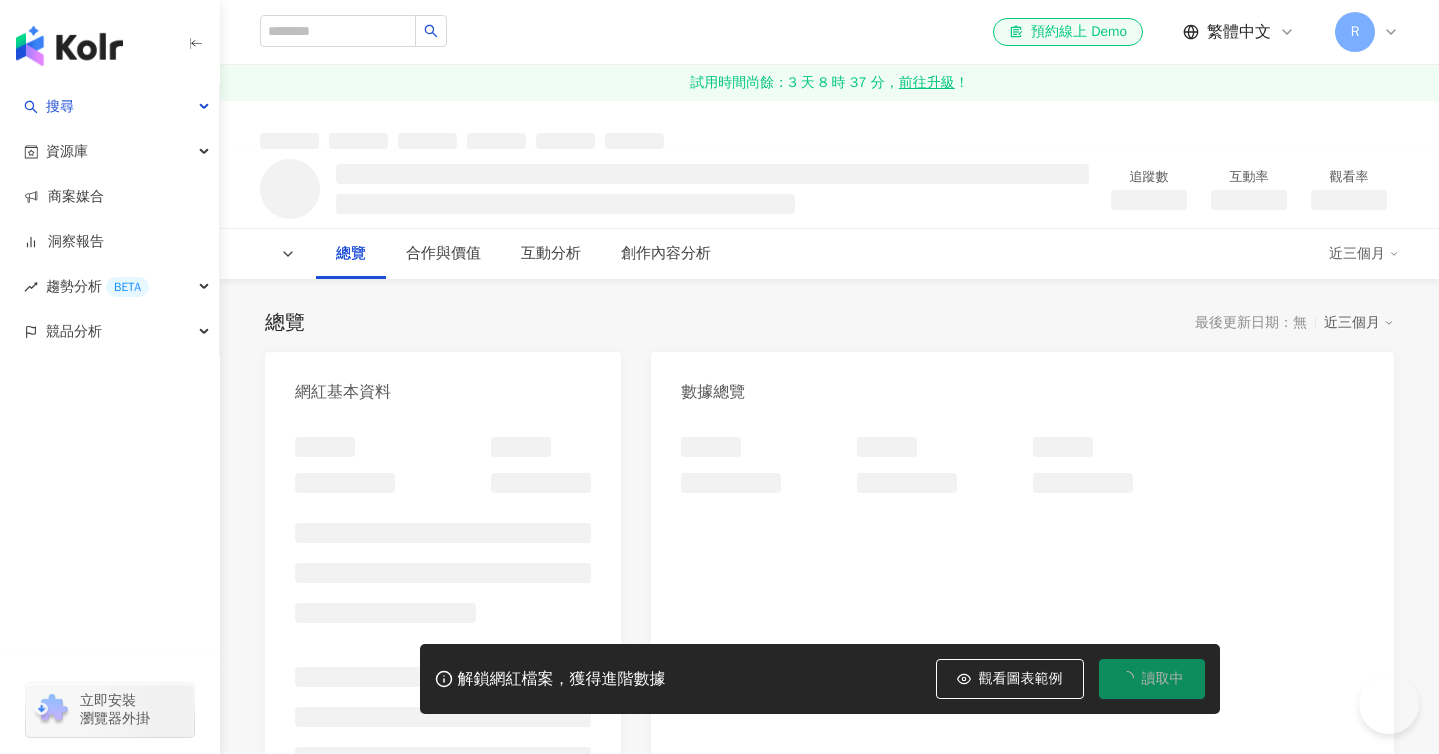 scroll, scrollTop: 0, scrollLeft: 0, axis: both 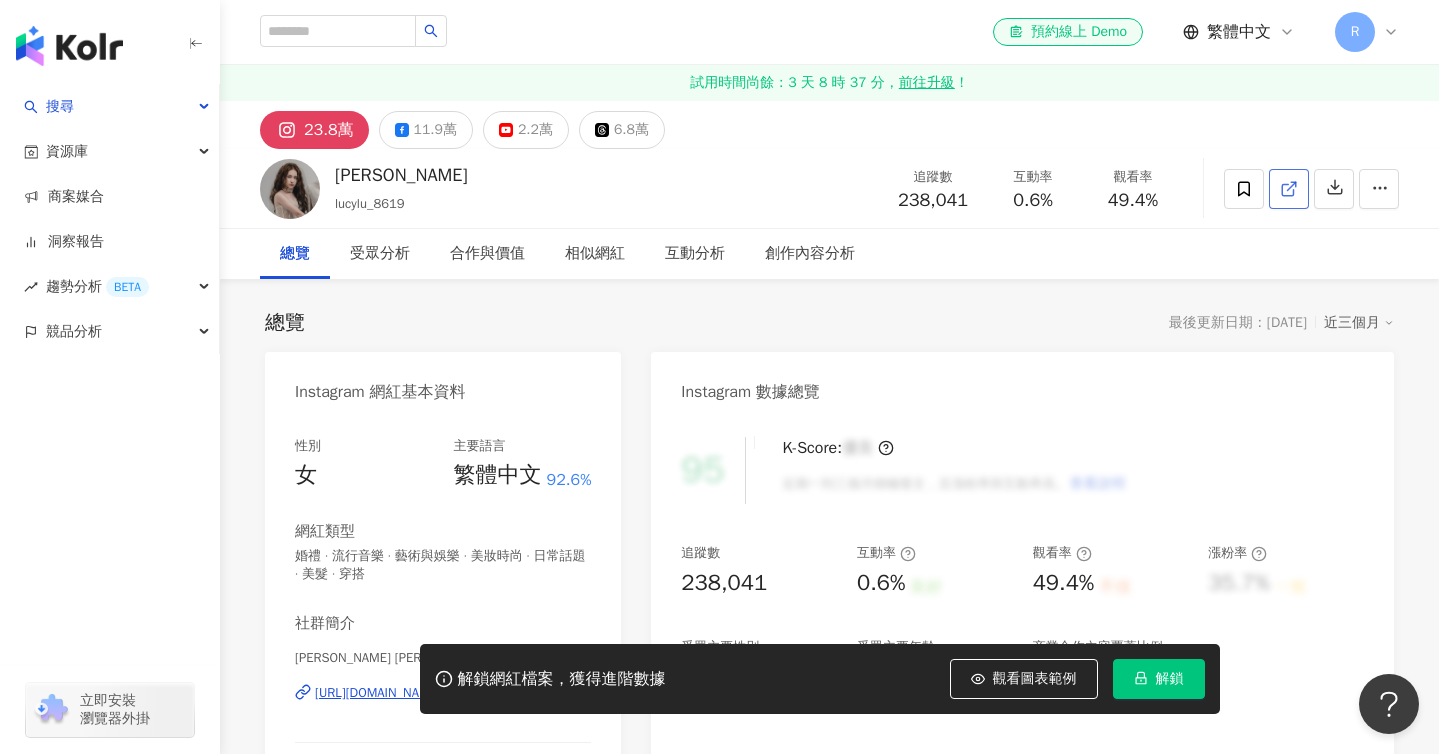 click 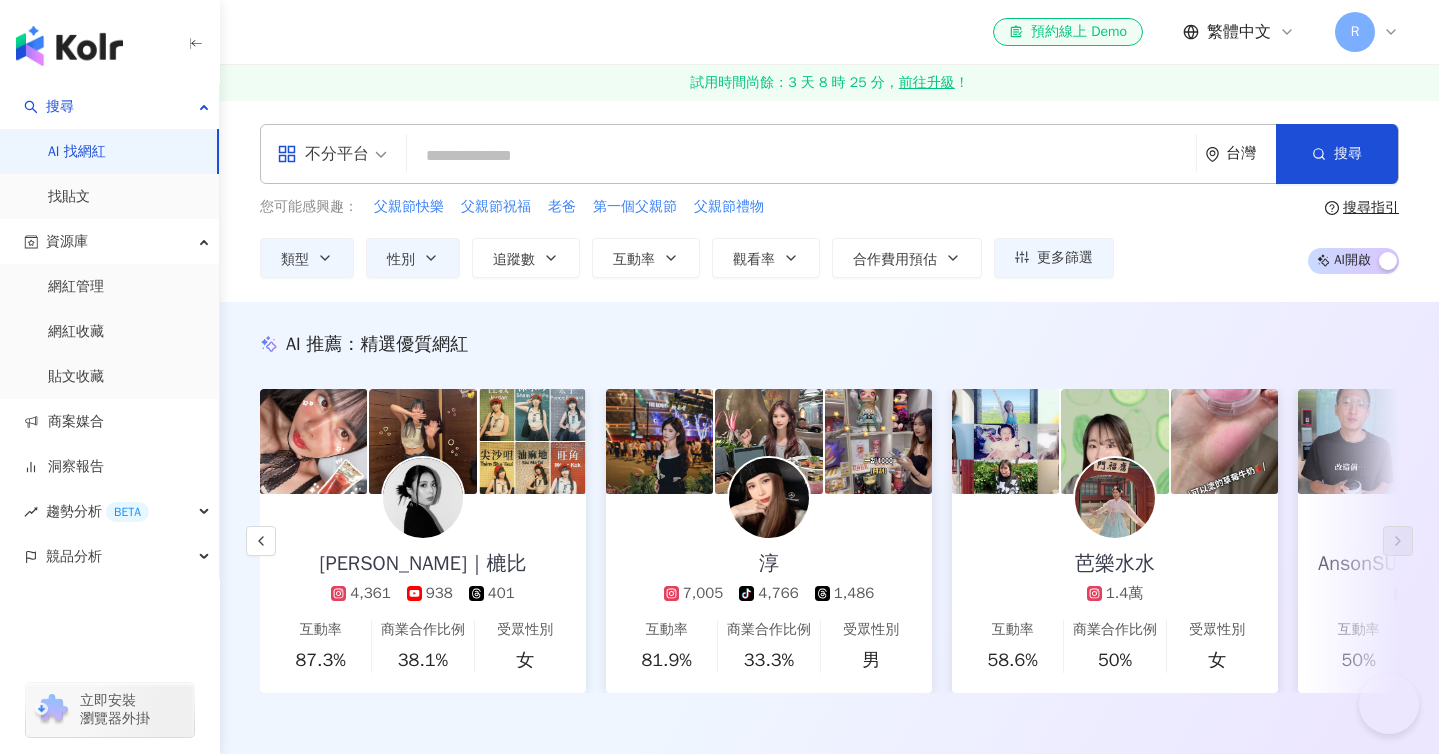 scroll, scrollTop: 67867, scrollLeft: 0, axis: vertical 